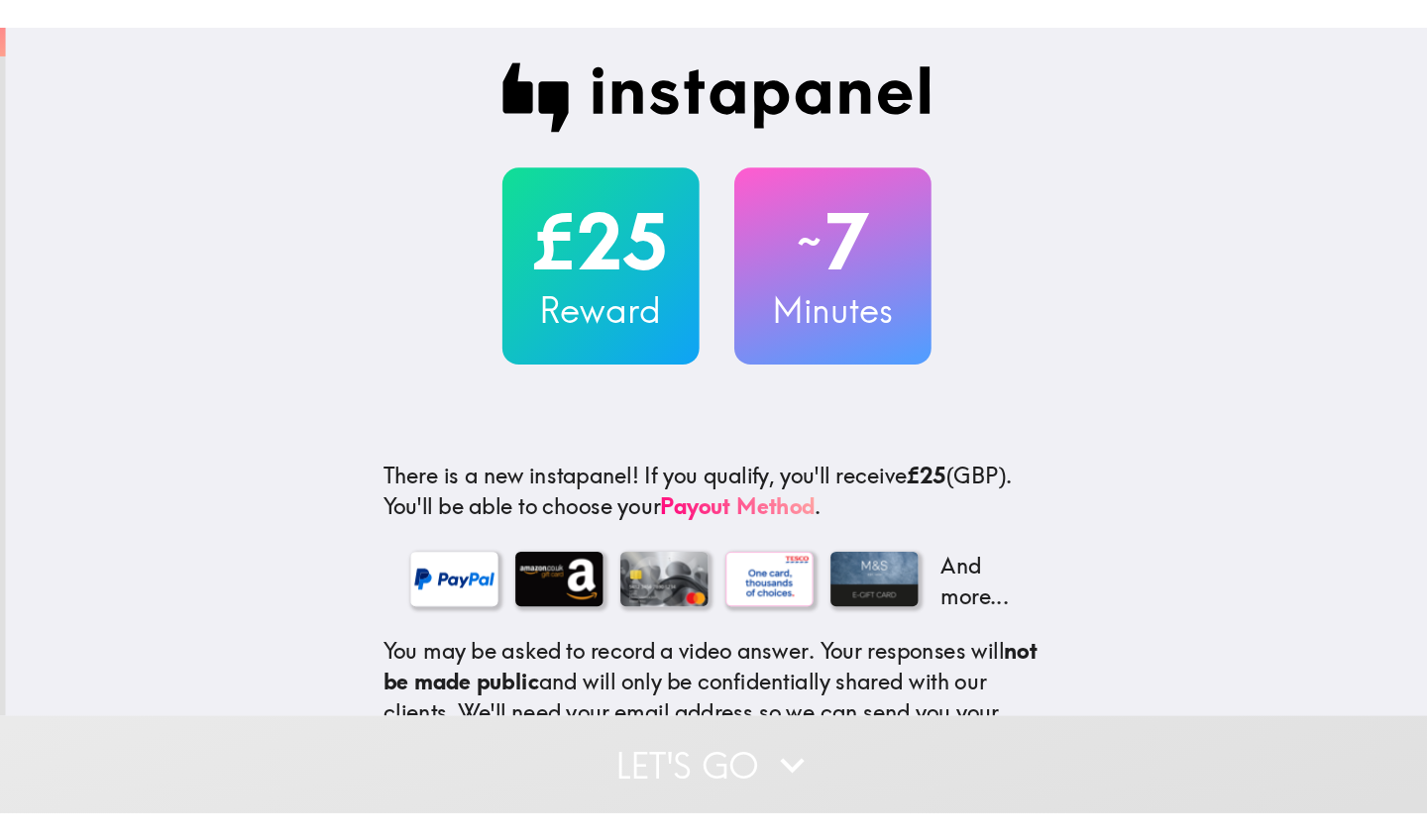 scroll, scrollTop: 0, scrollLeft: 0, axis: both 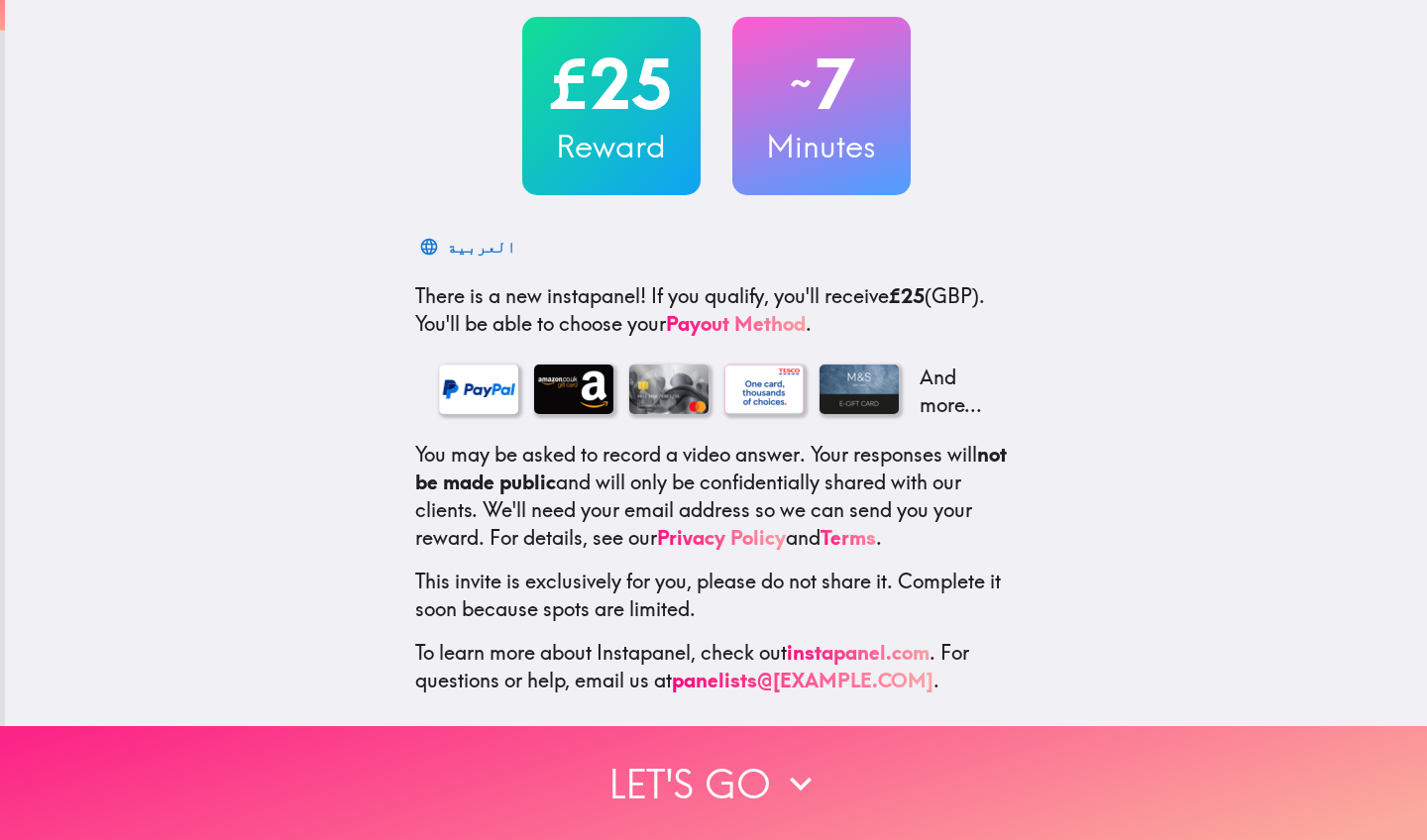 click on "Let's go" at bounding box center (714, 783) 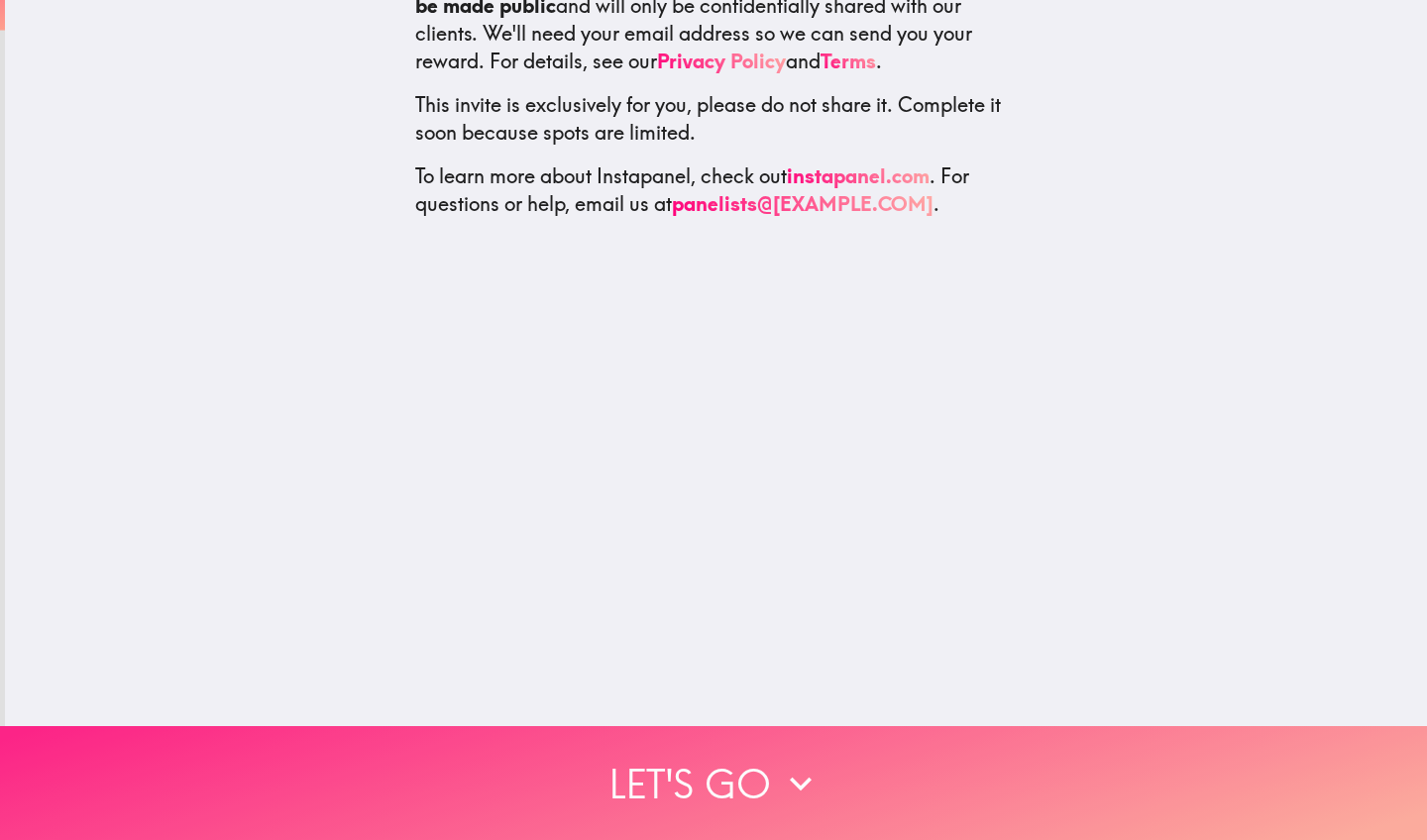 scroll, scrollTop: 0, scrollLeft: 0, axis: both 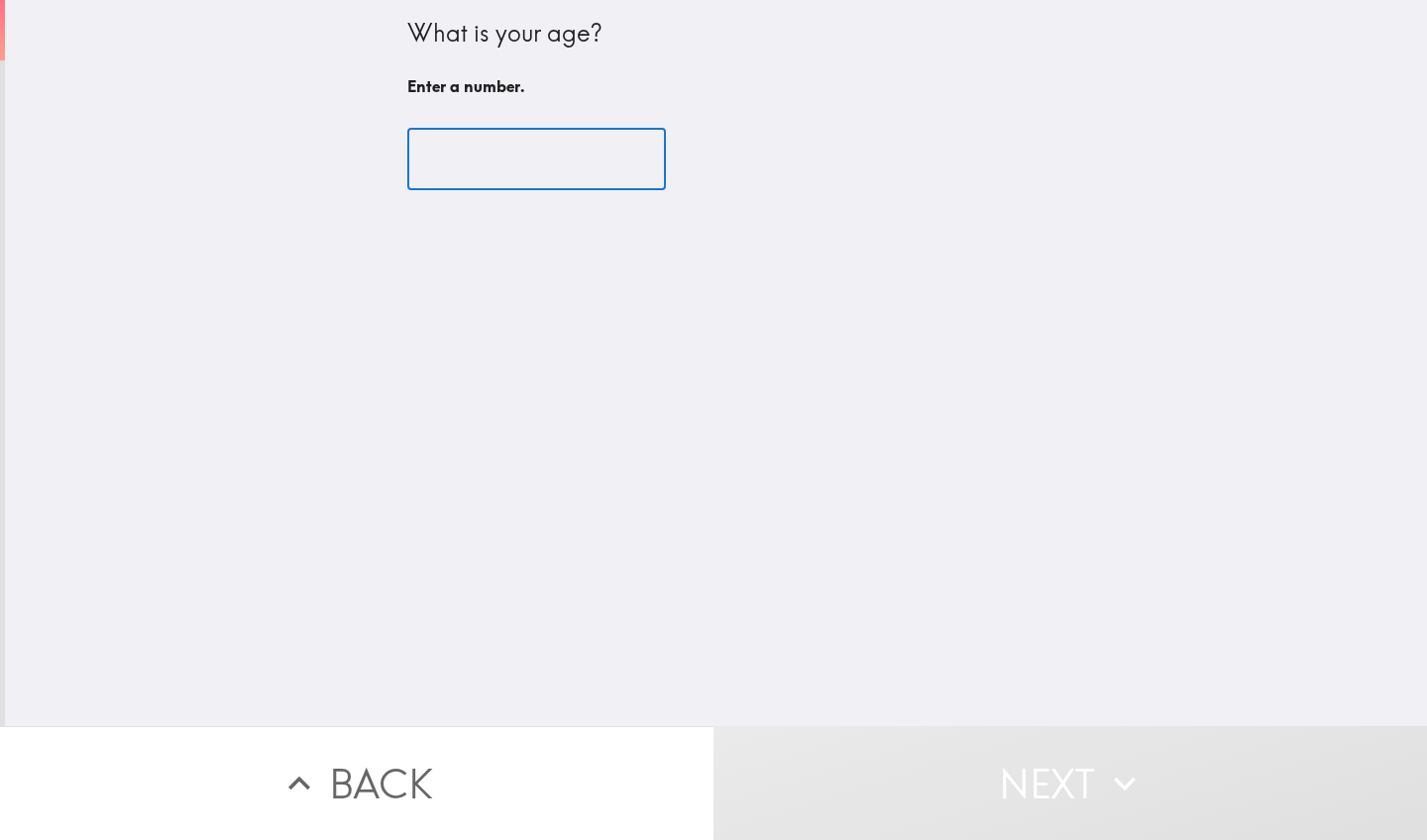 click at bounding box center [536, 159] 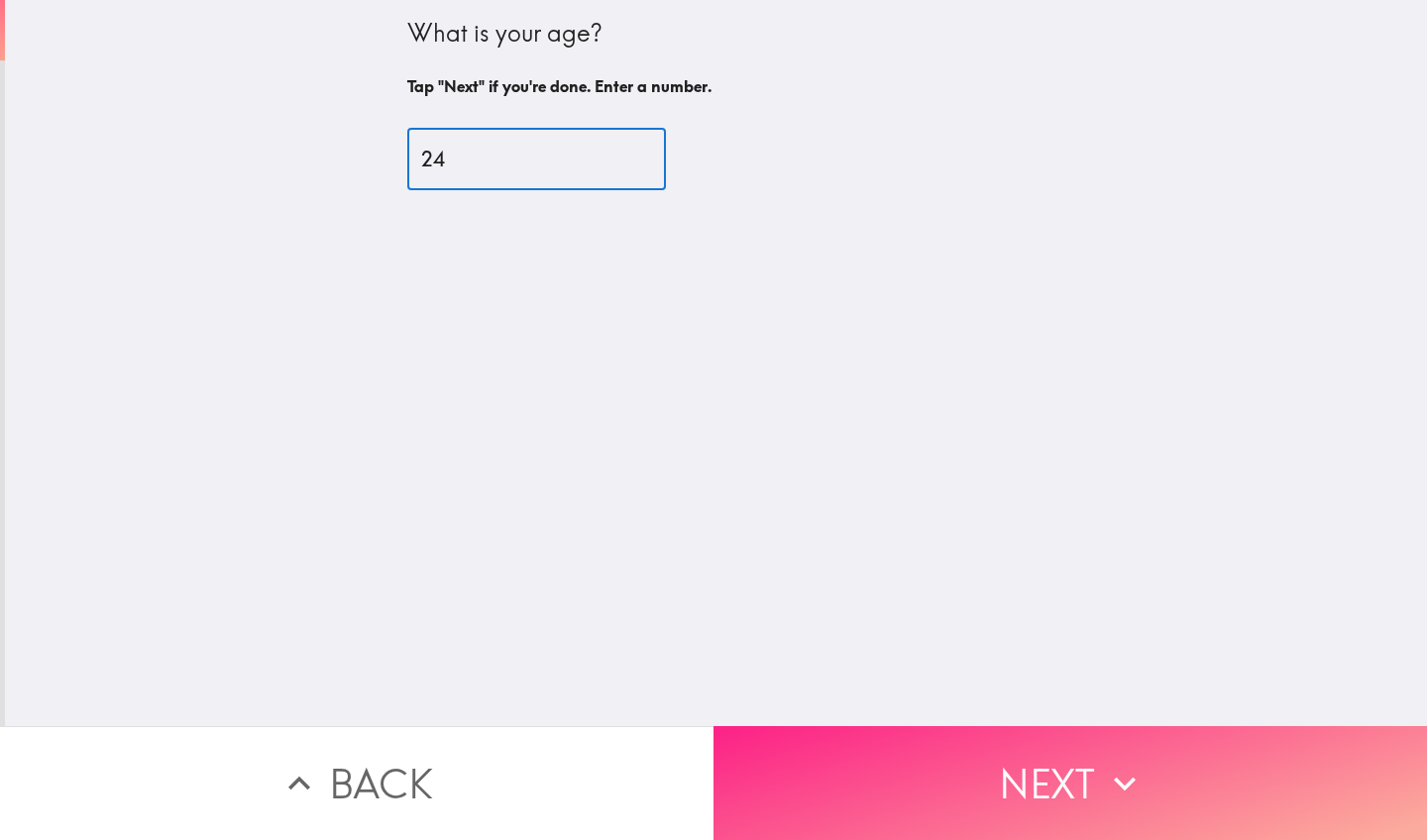 type on "24" 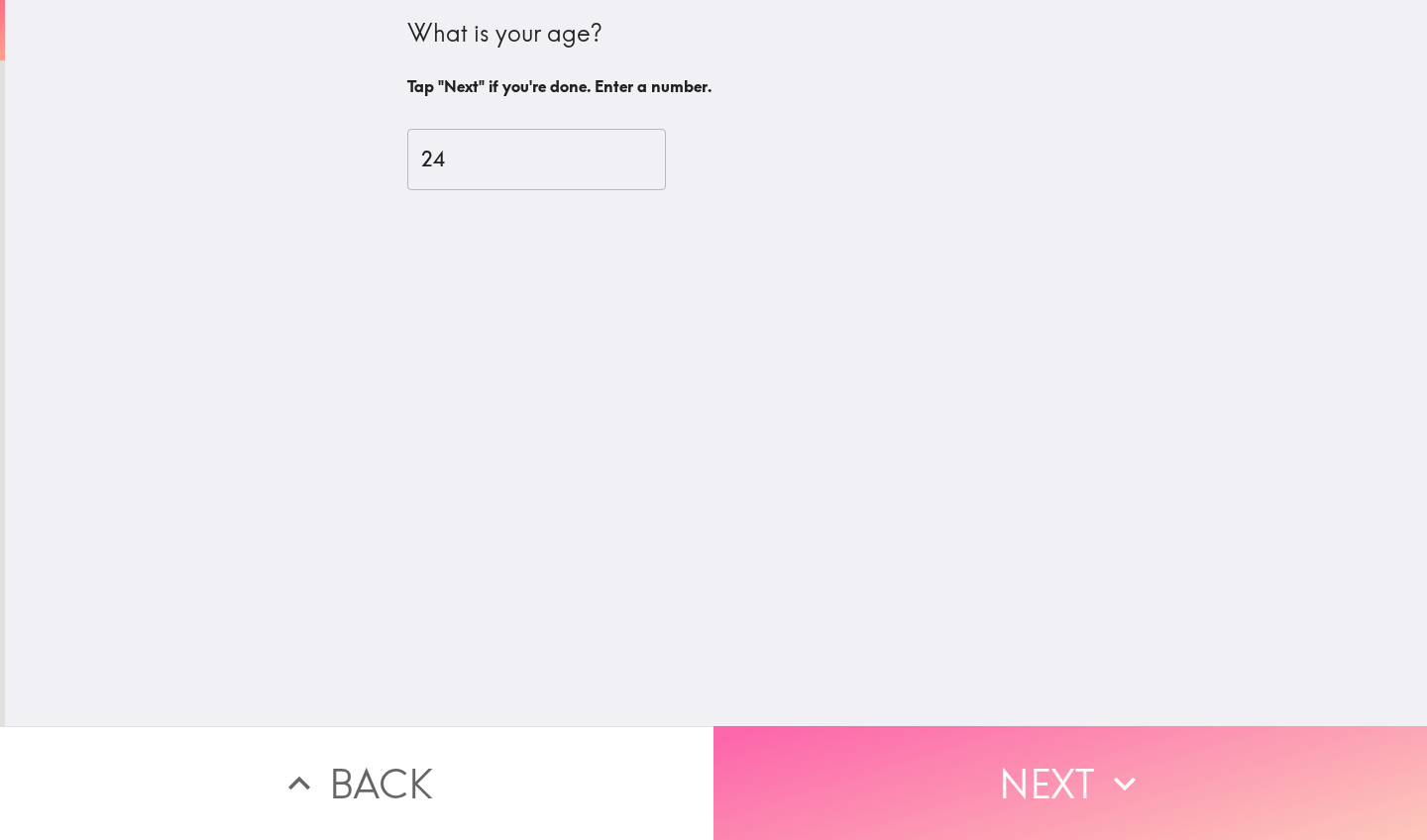 click on "Next" at bounding box center [1070, 783] 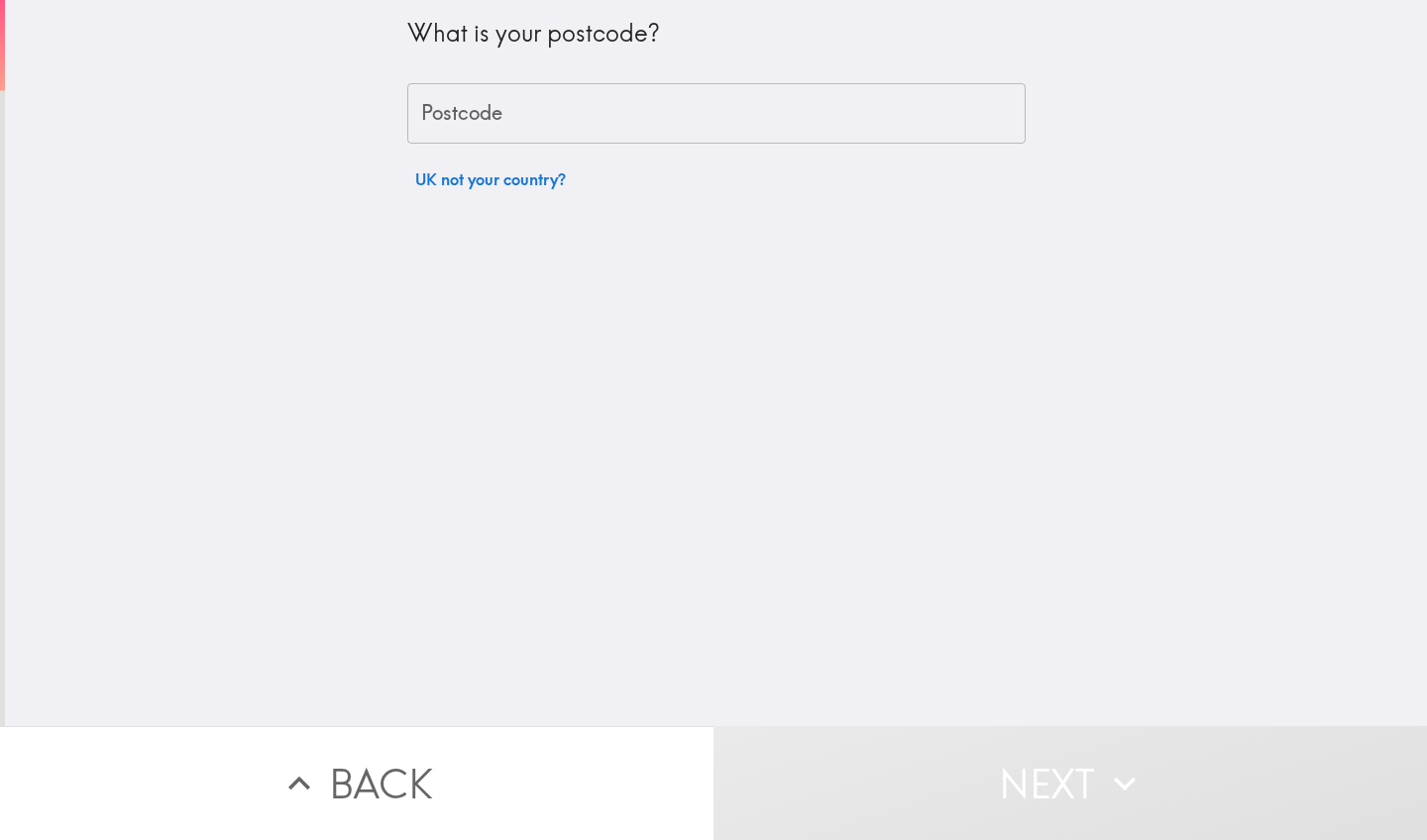 click on "Postcode" at bounding box center [716, 114] 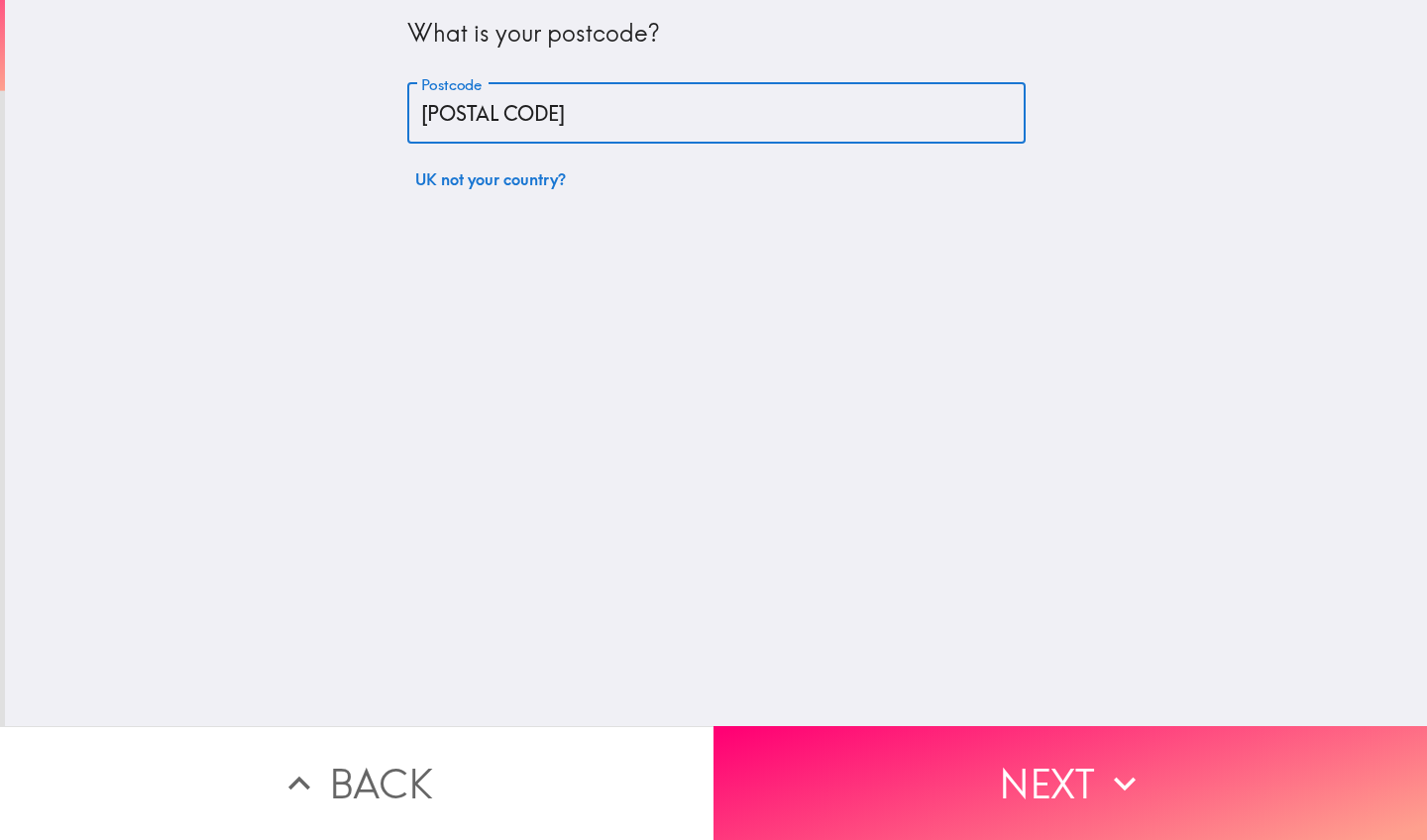type on "[POSTAL CODE]" 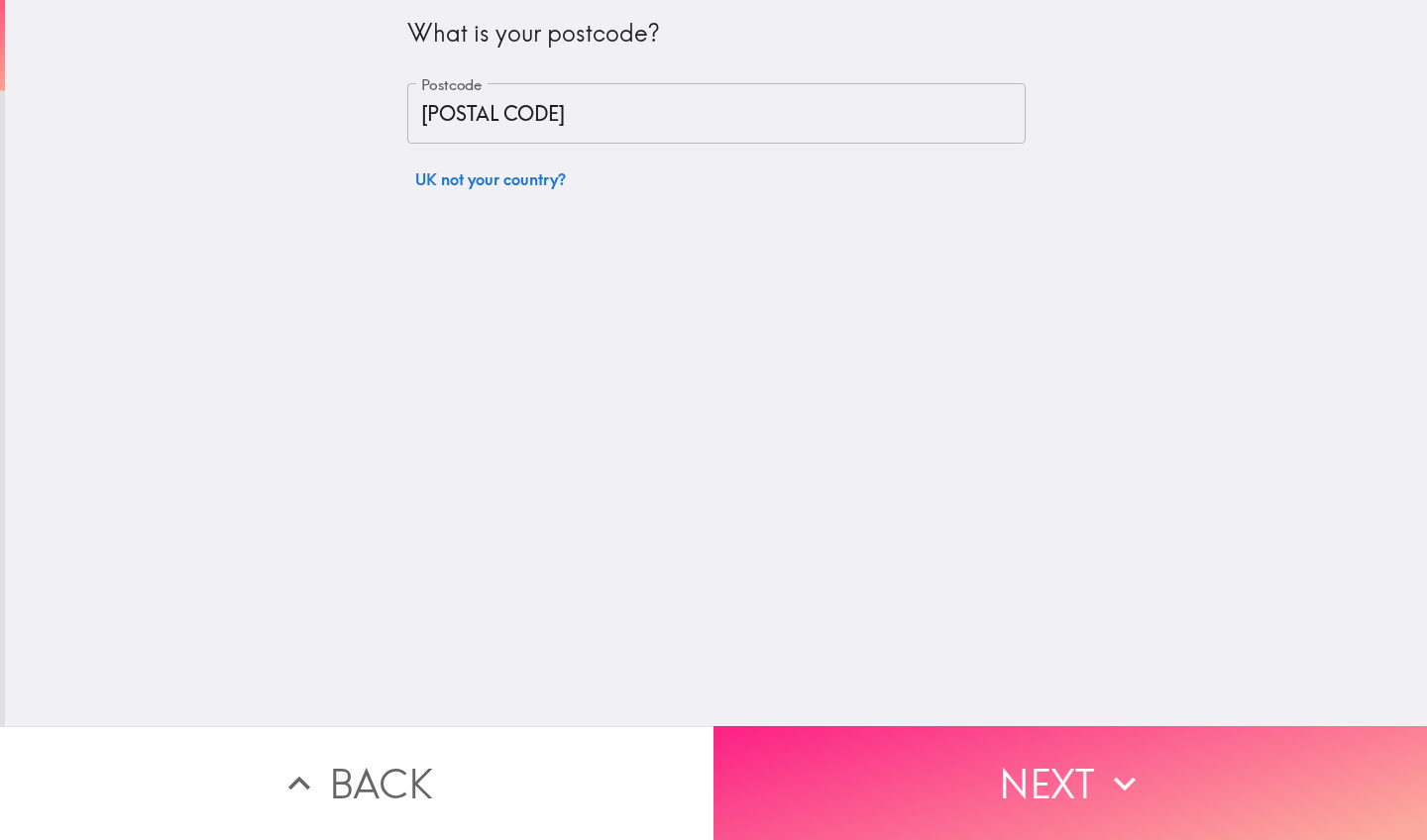 click on "Next" at bounding box center (1070, 783) 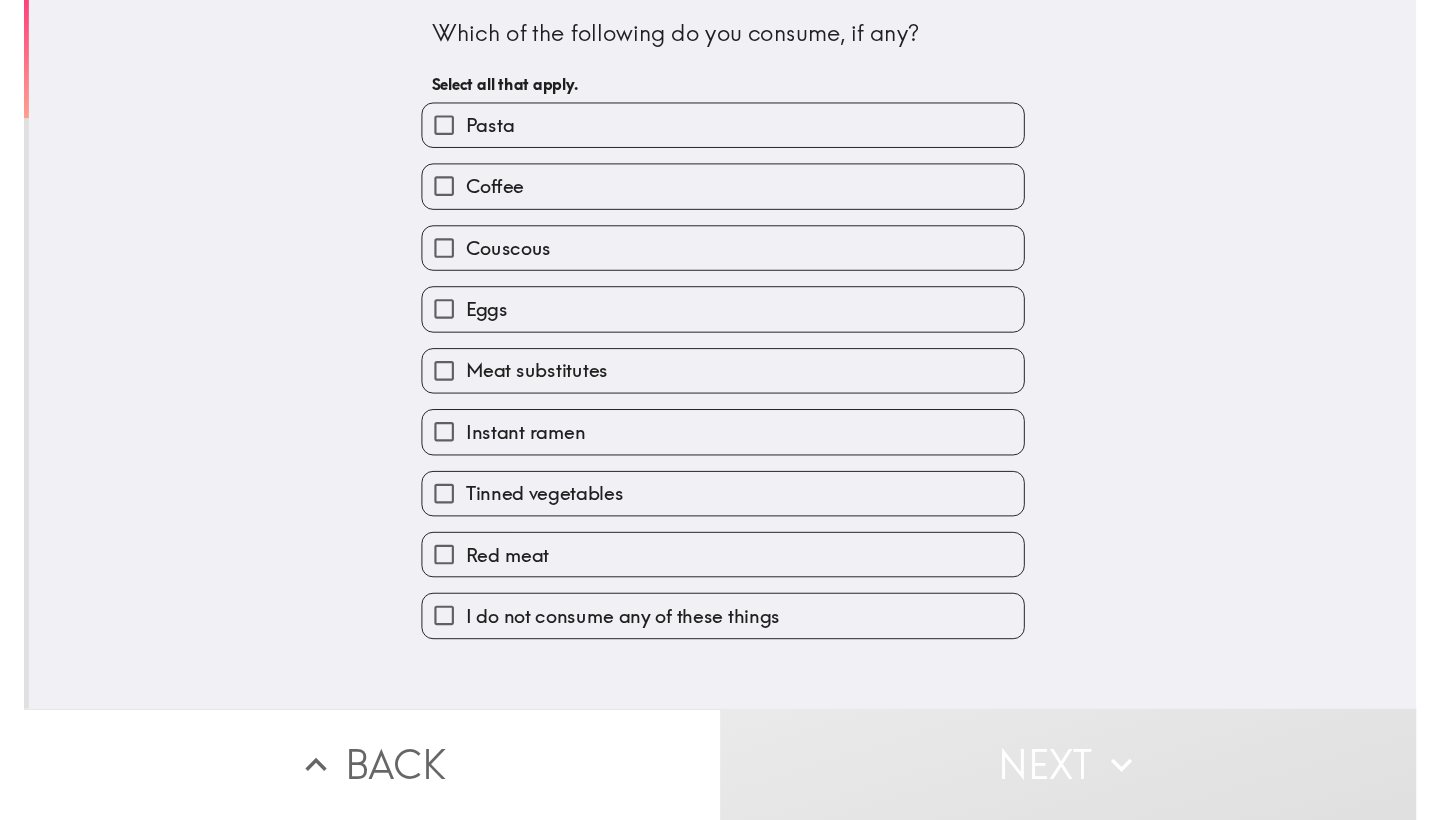 scroll, scrollTop: 0, scrollLeft: 0, axis: both 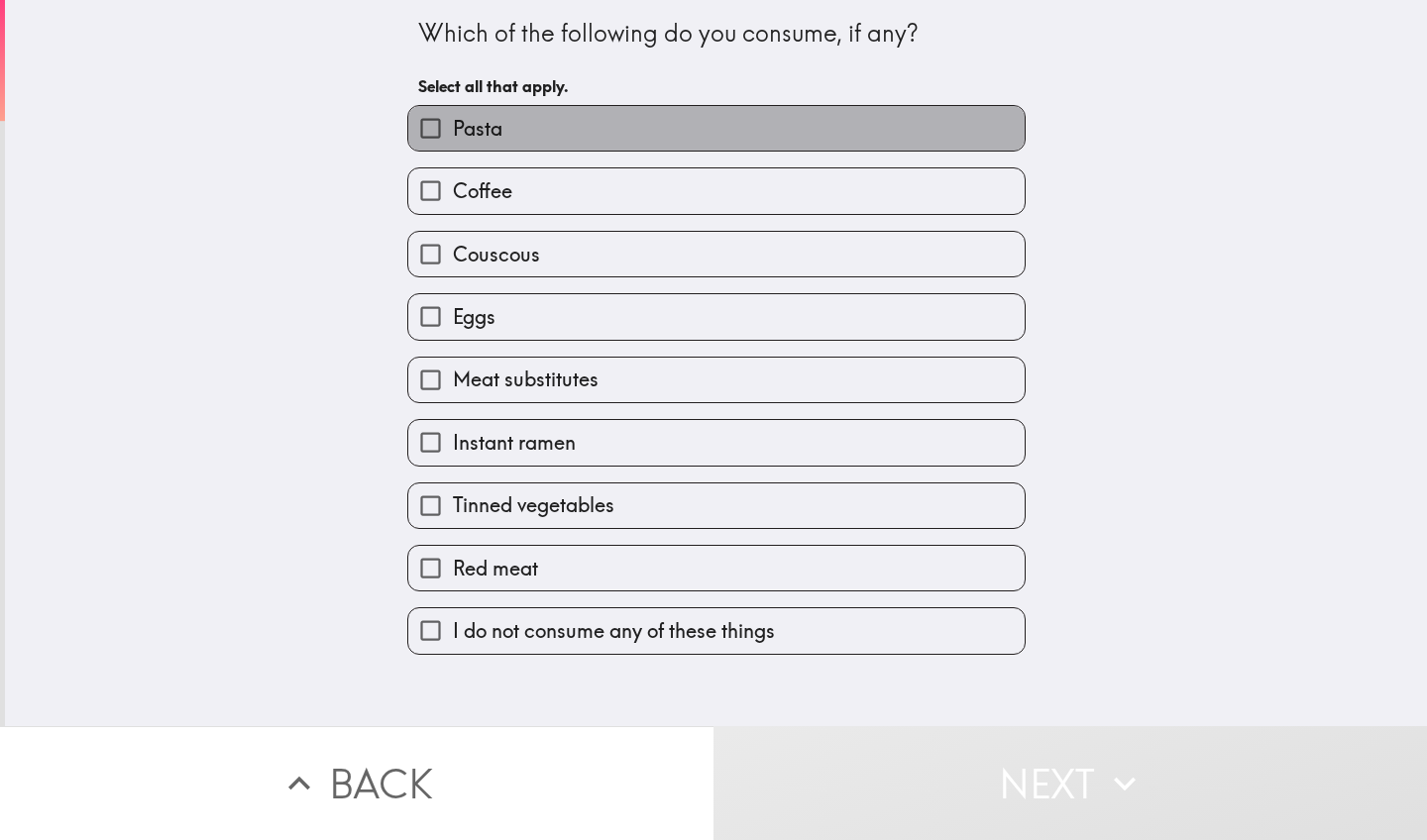 click on "Pasta" at bounding box center [716, 128] 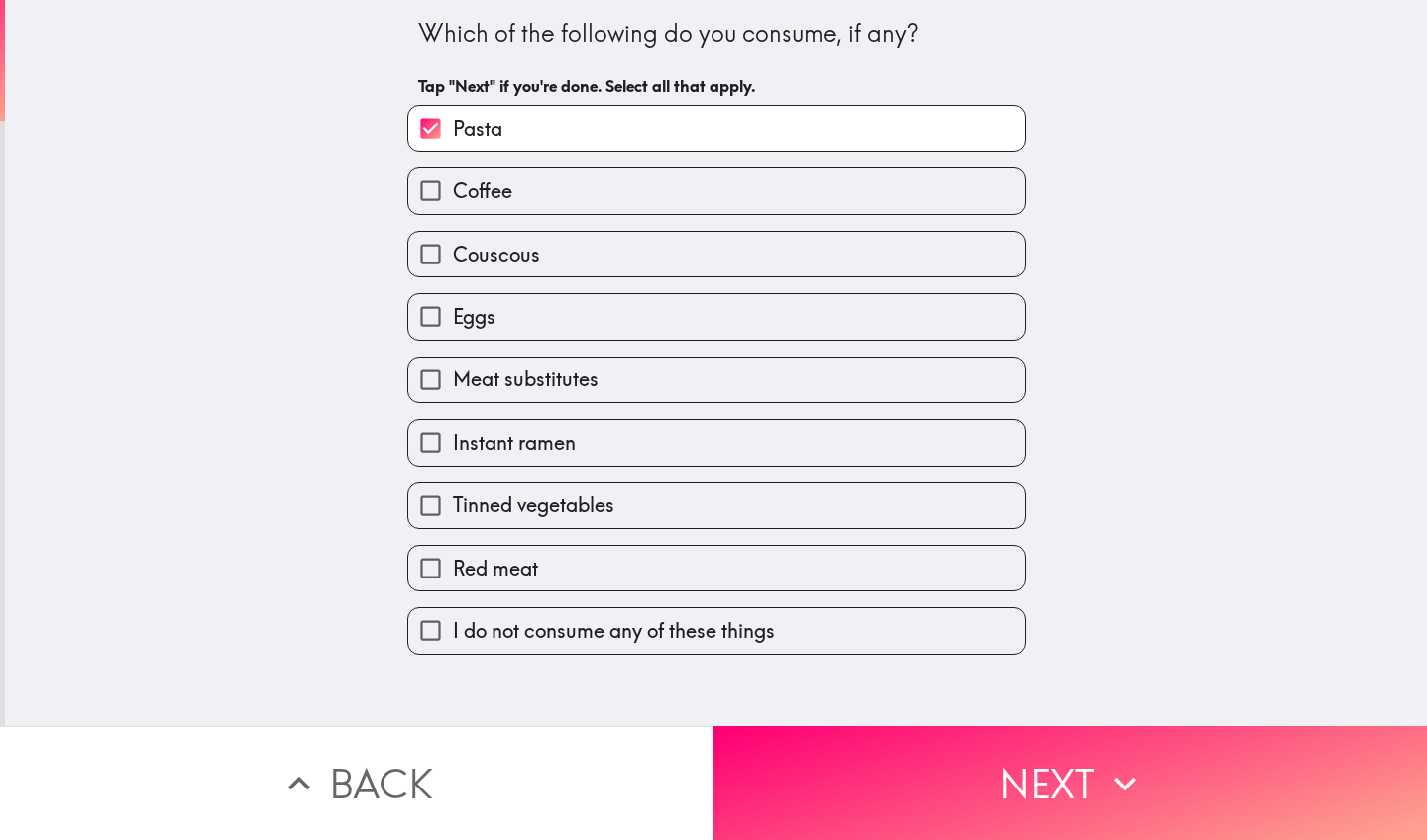click on "Coffee" at bounding box center [716, 190] 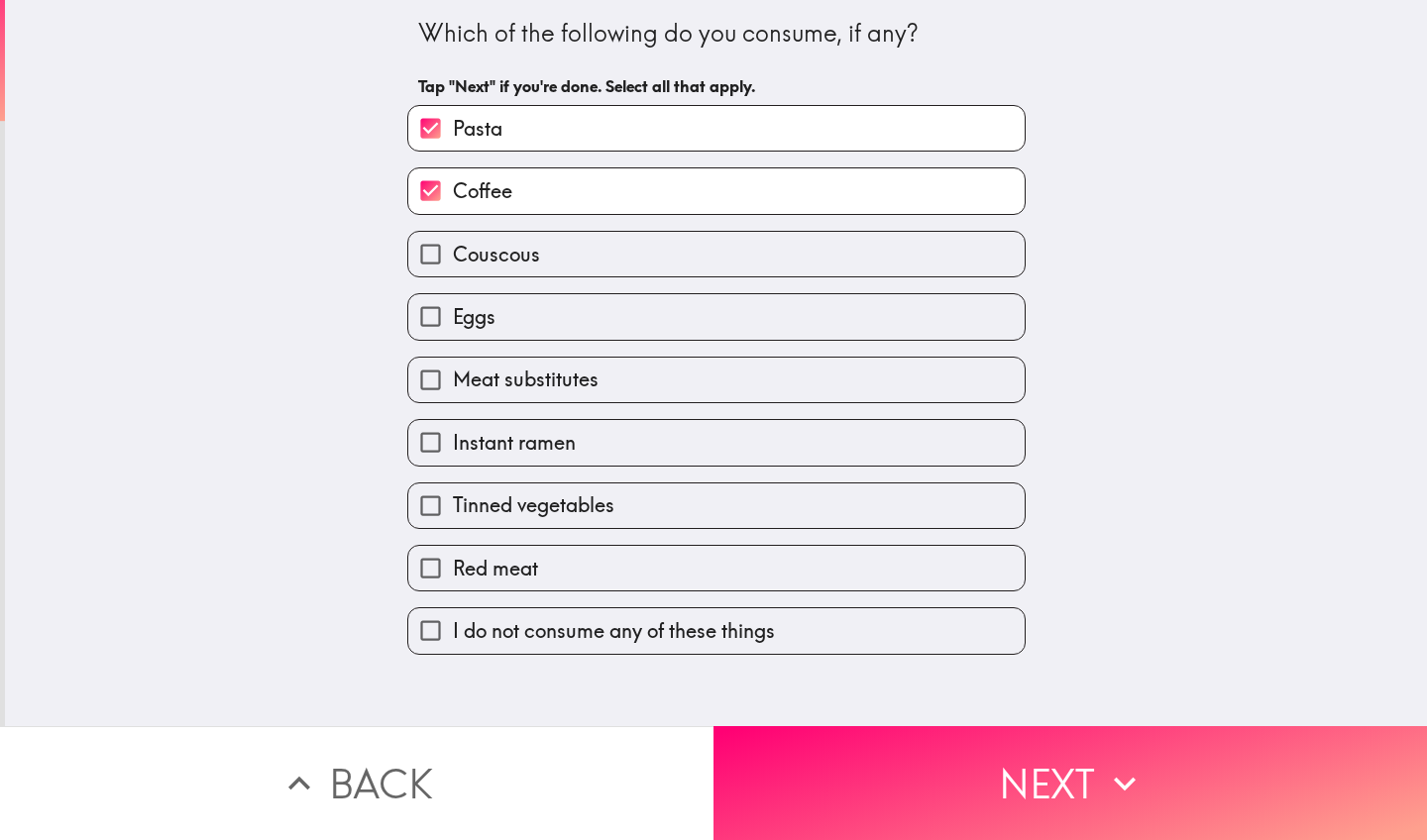 click on "Couscous" at bounding box center [716, 254] 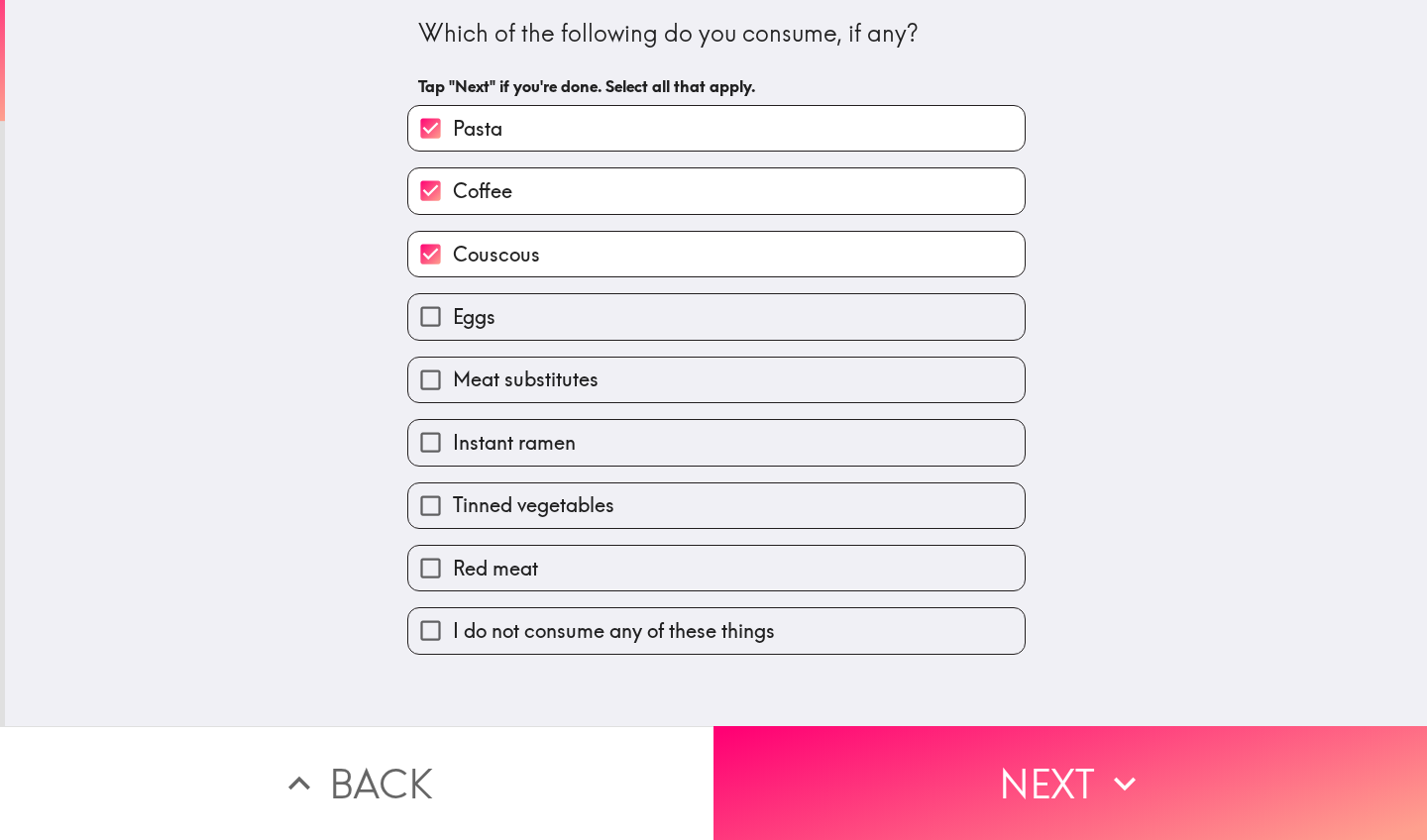 click on "Eggs" at bounding box center (716, 316) 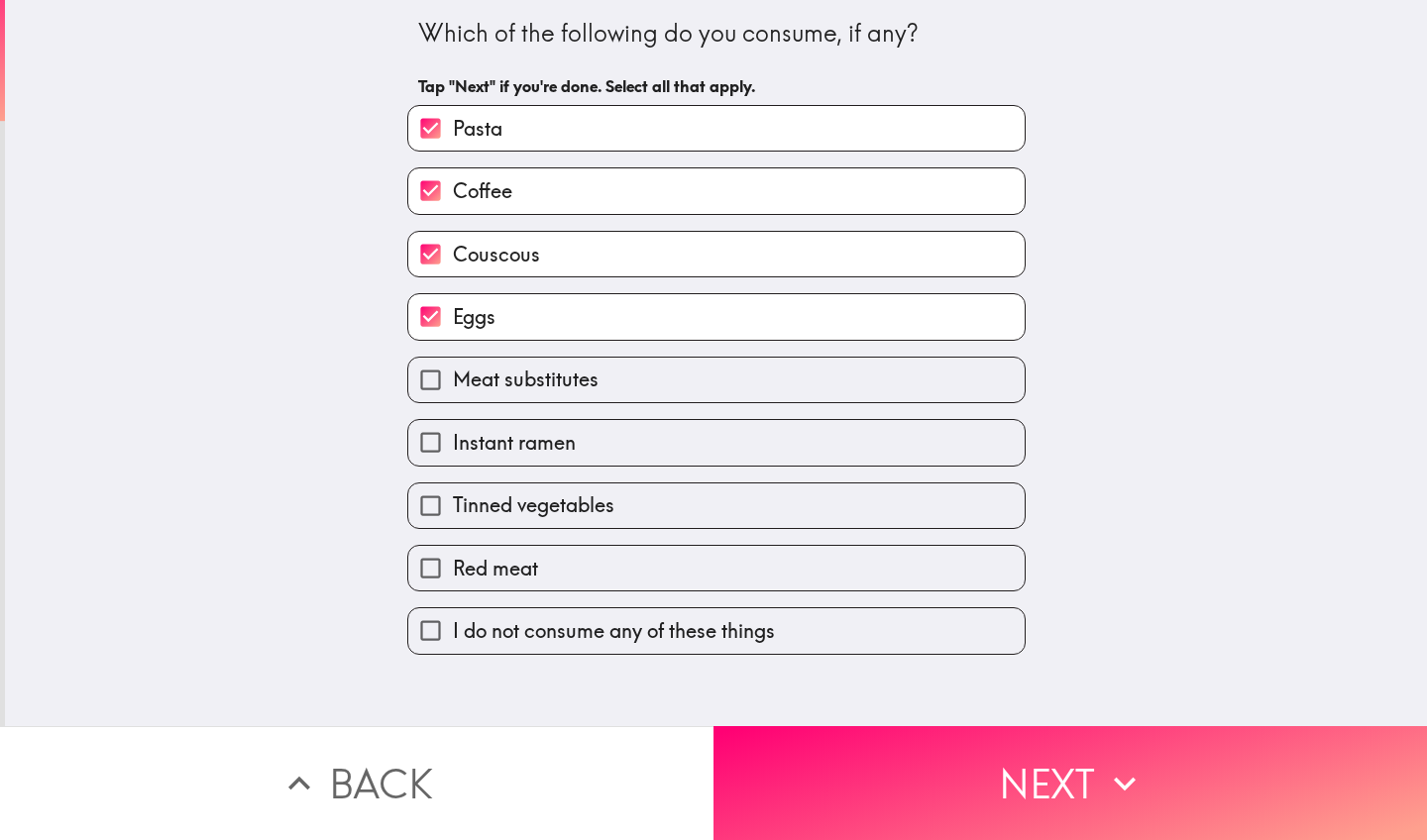 click on "Instant ramen" at bounding box center (716, 442) 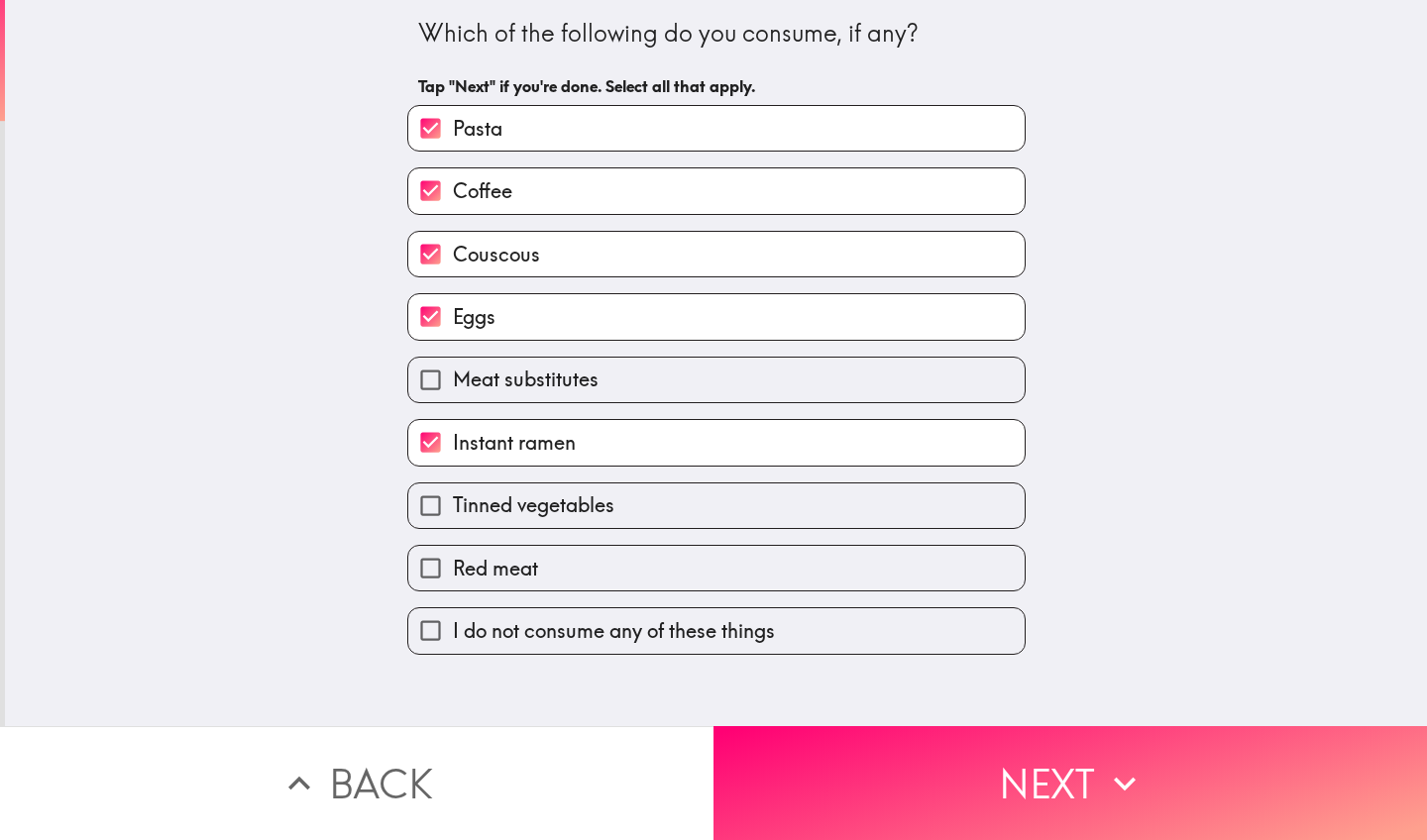 click on "Tinned vegetables" at bounding box center [716, 505] 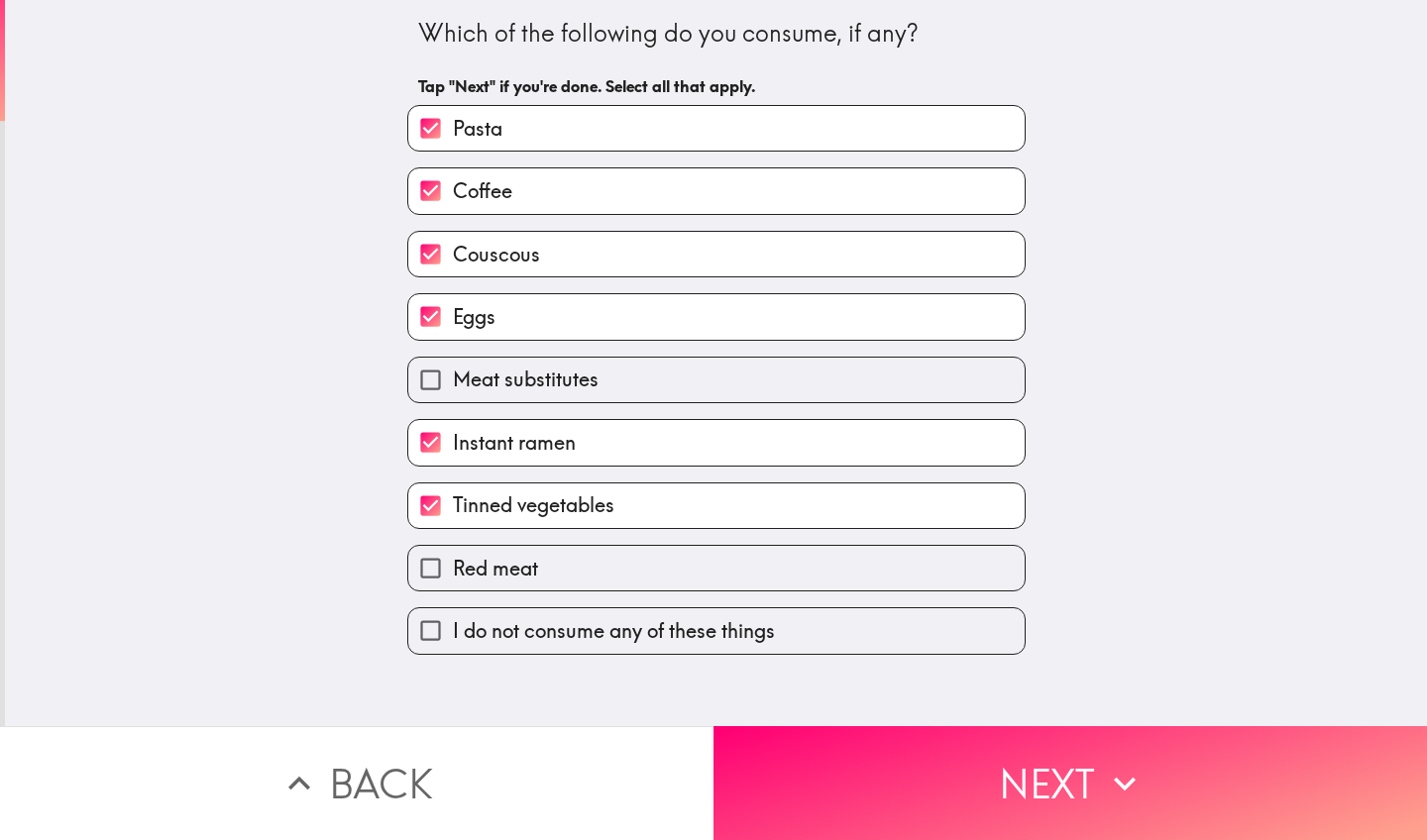 click on "I do not consume any of these things" at bounding box center [709, 622] 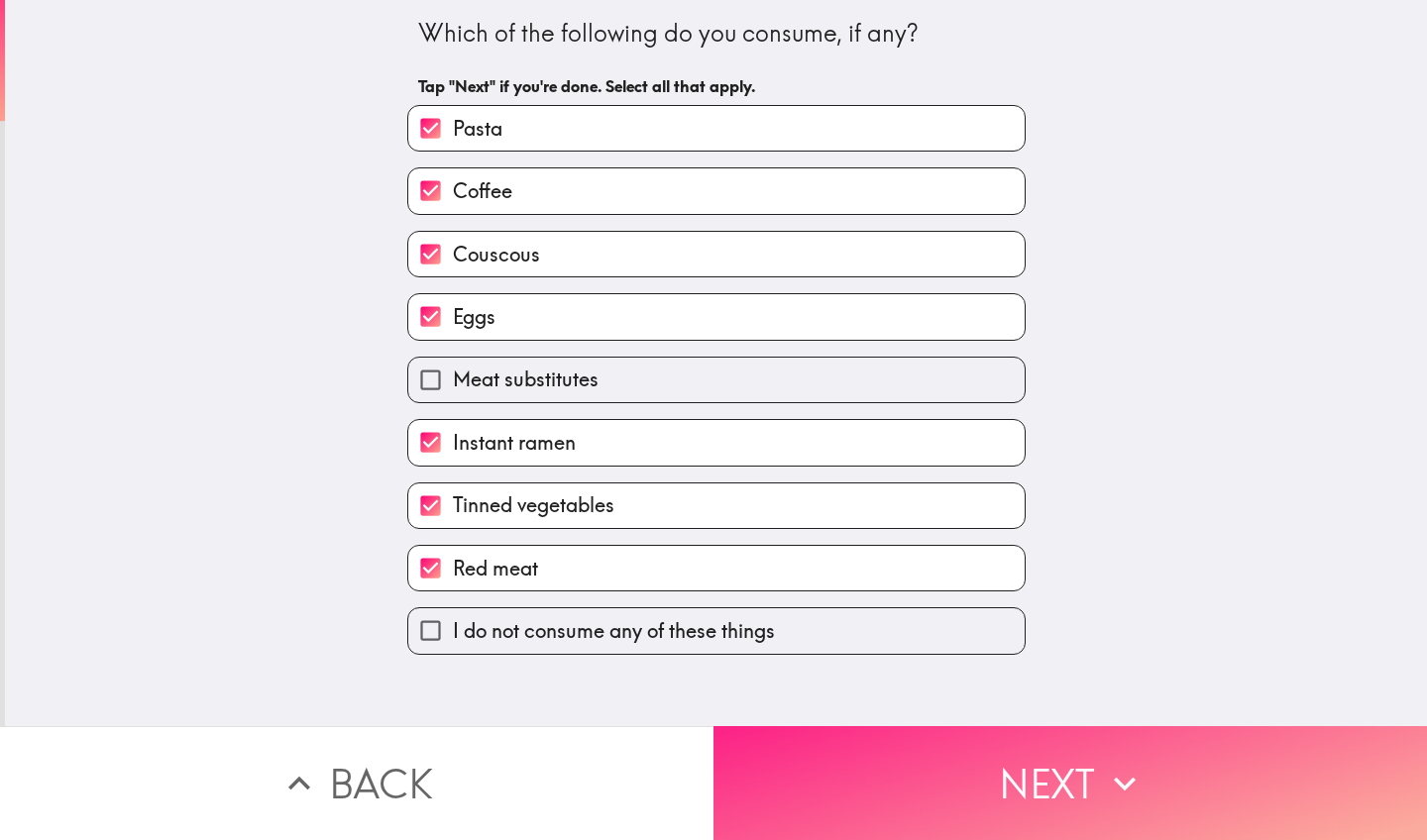 click on "Next" at bounding box center (1070, 783) 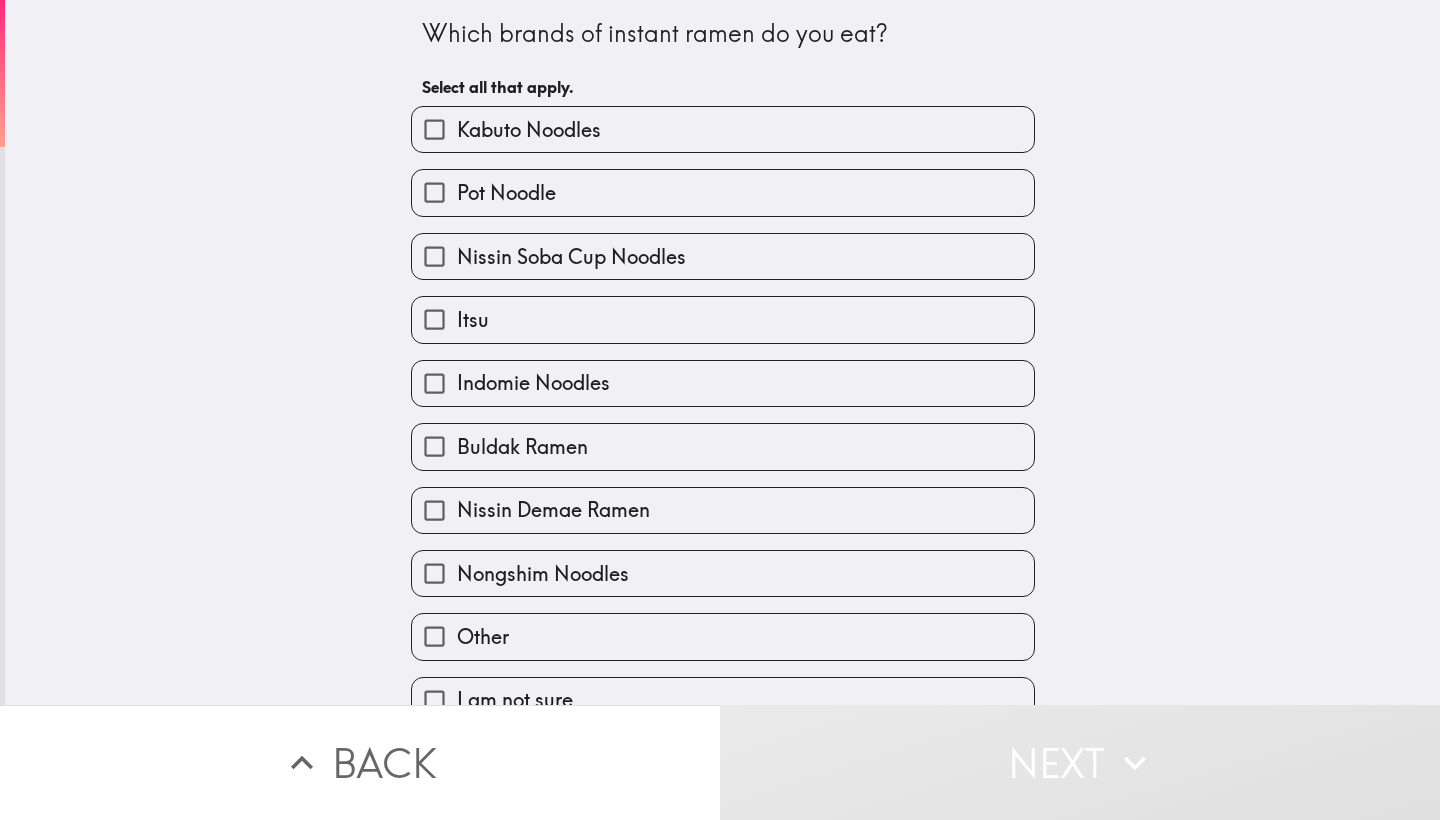 click on "Pot Noodle" at bounding box center [723, 192] 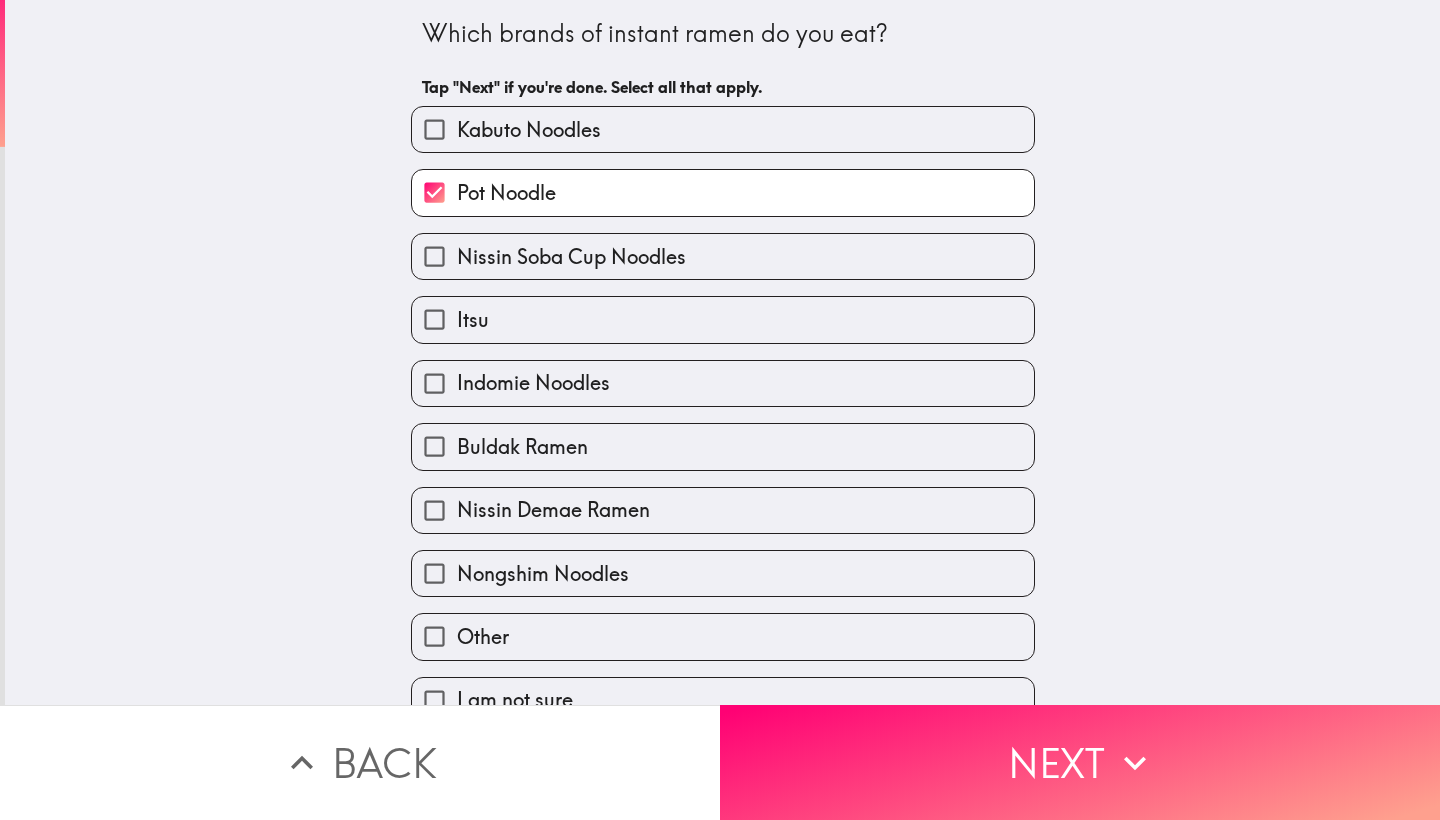 click on "Nissin Soba Cup Noodles" at bounding box center (571, 257) 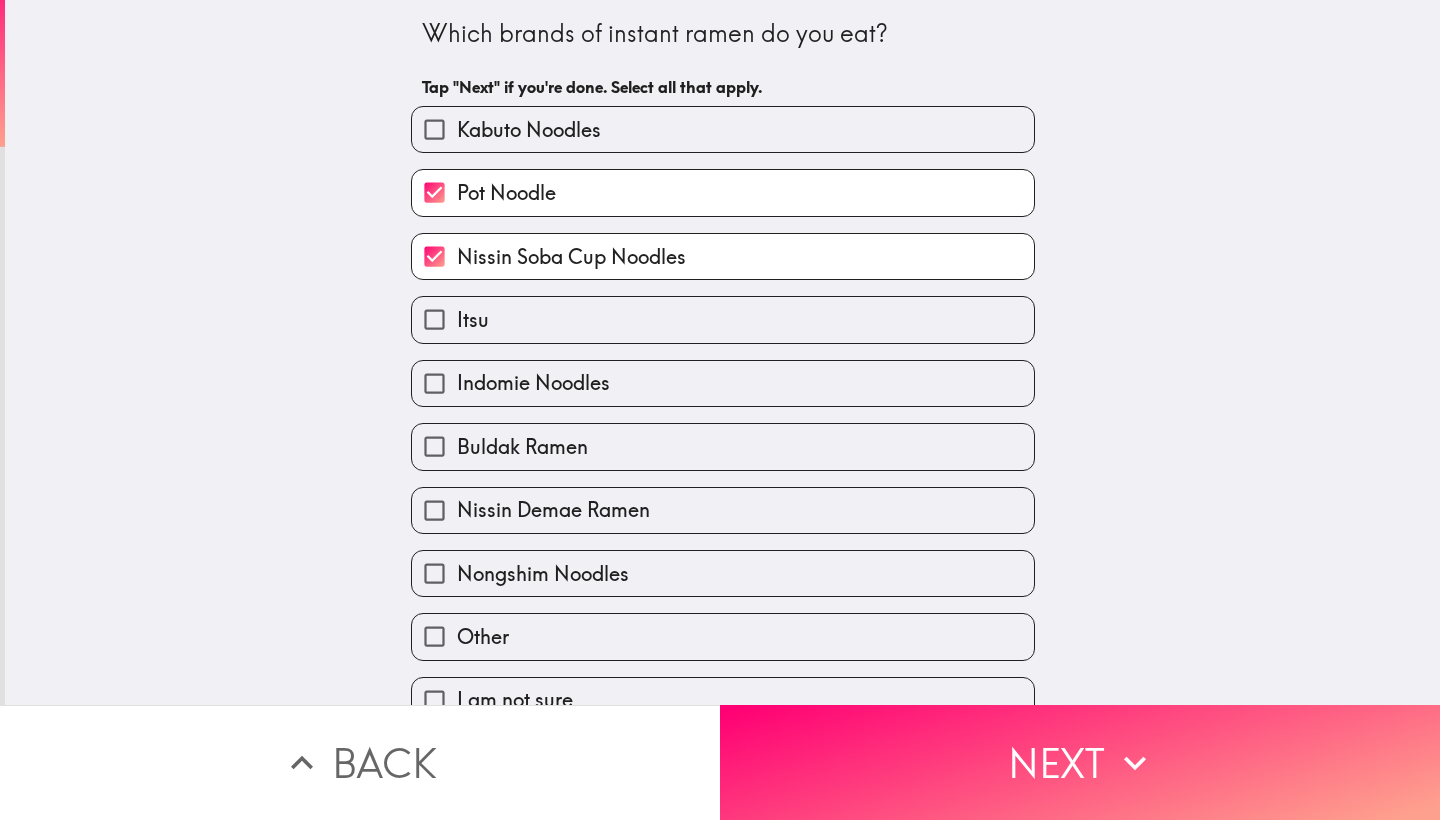 click on "Itsu" at bounding box center (723, 319) 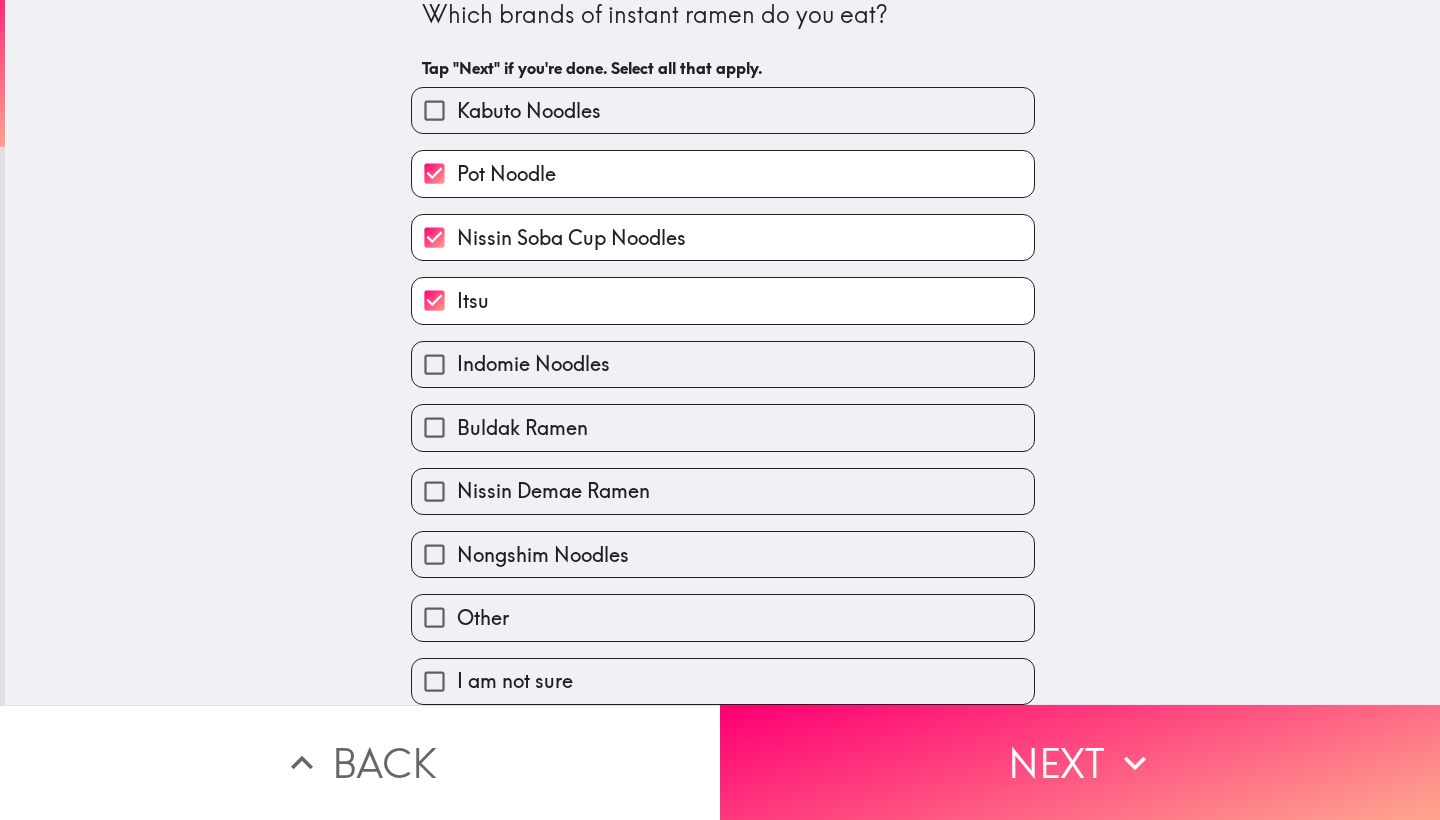 scroll, scrollTop: 43, scrollLeft: 0, axis: vertical 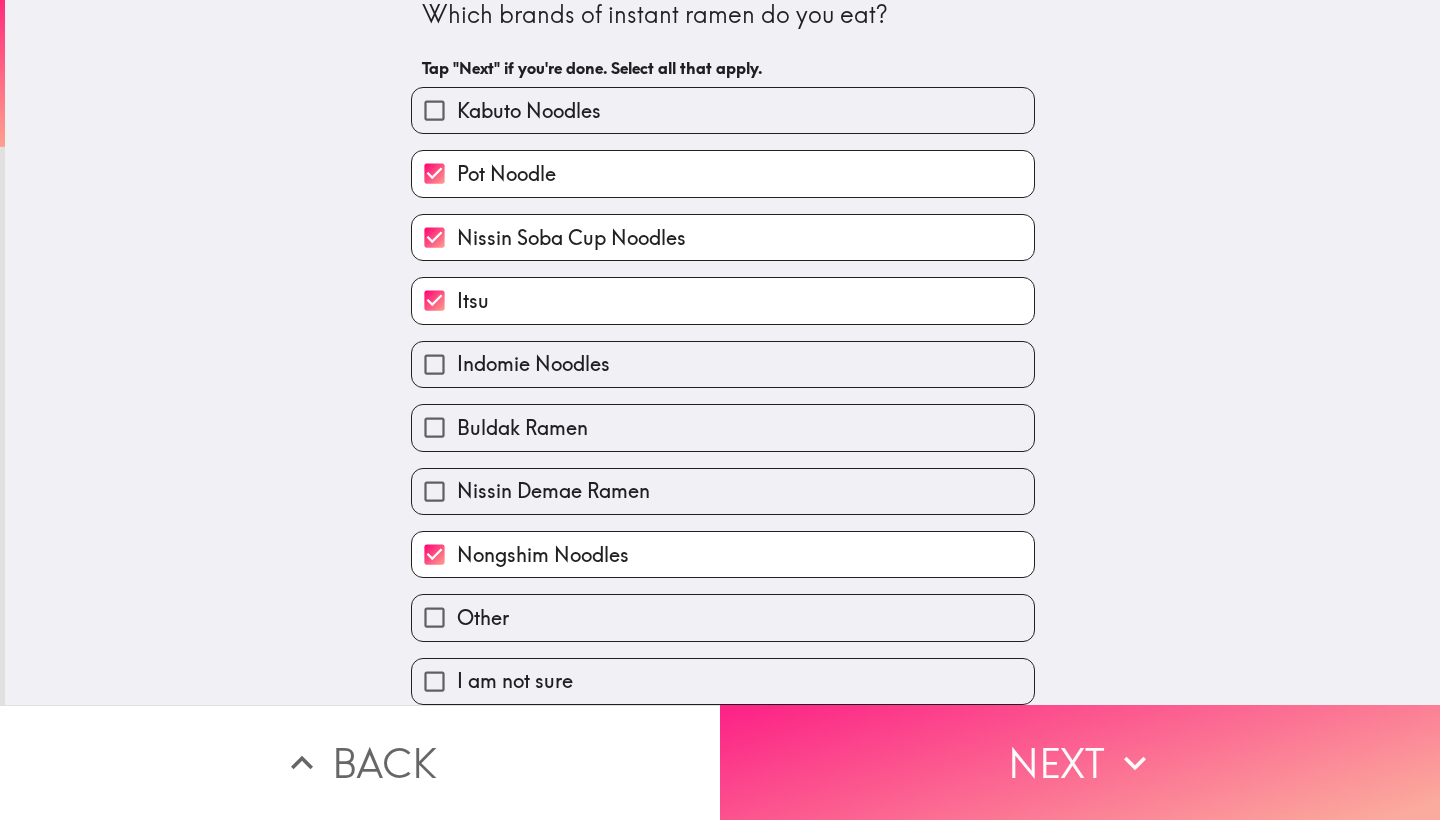 click on "Next" at bounding box center [1080, 762] 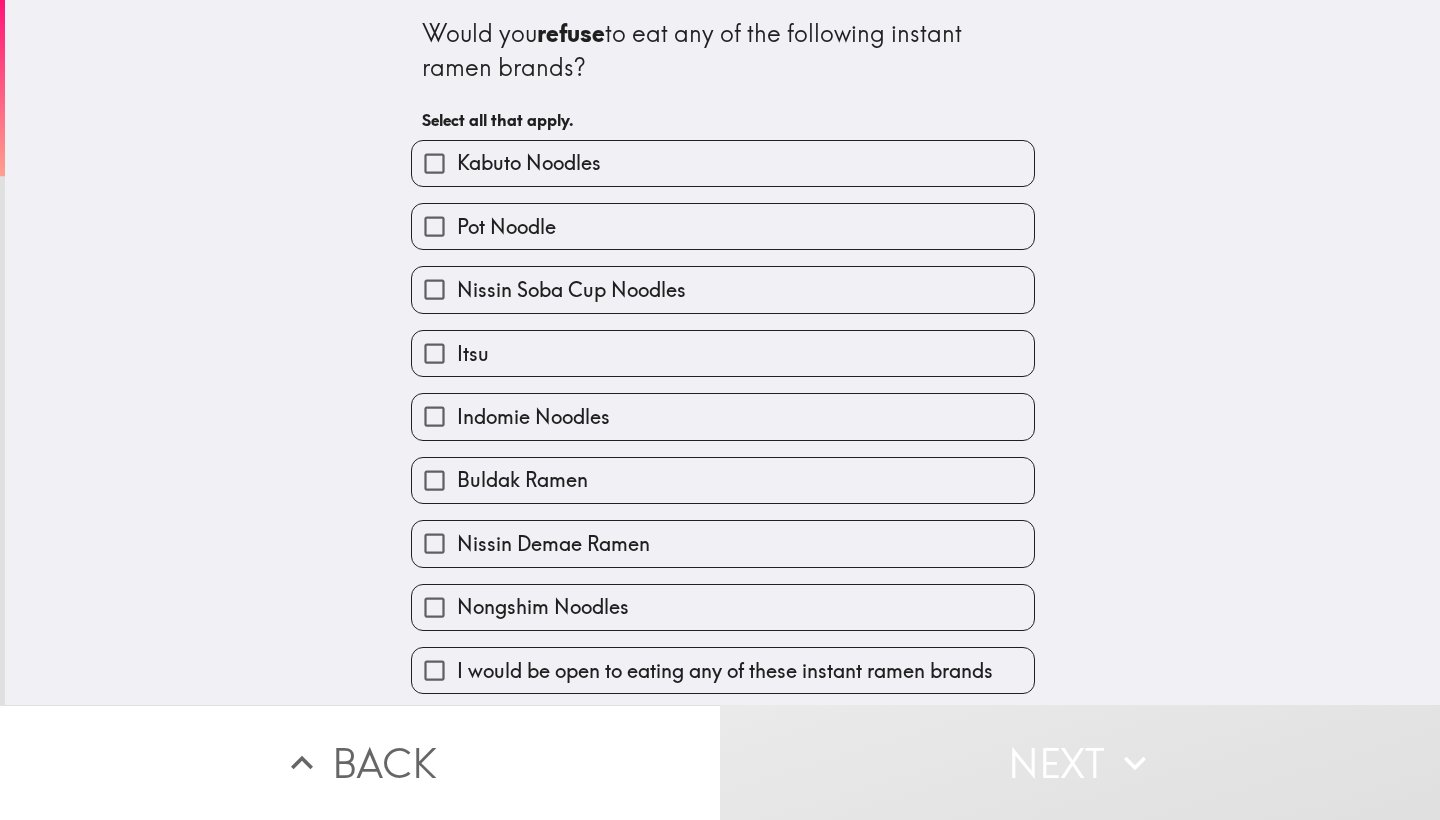 scroll, scrollTop: 12, scrollLeft: 0, axis: vertical 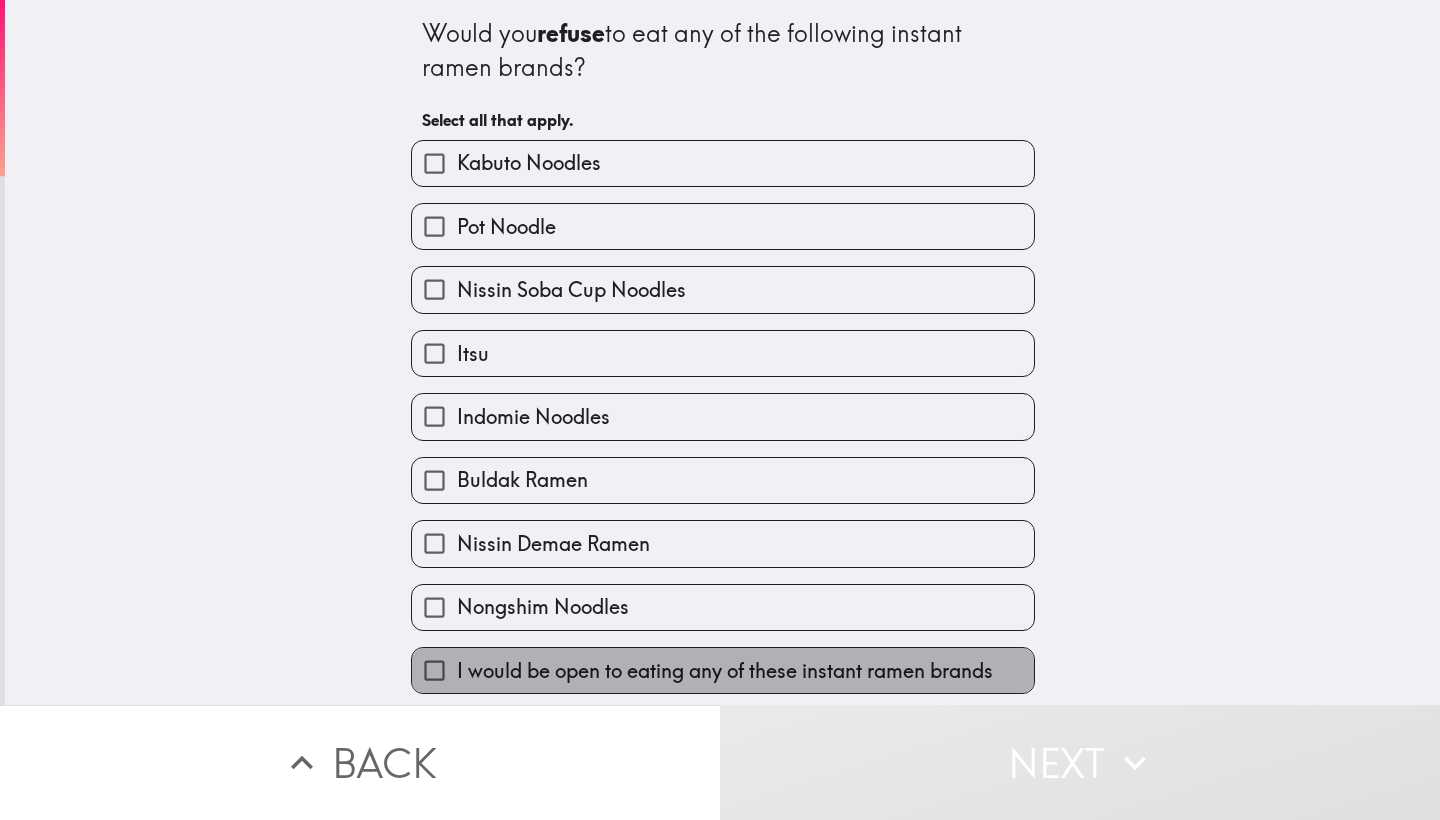 click on "I would be open to eating any of these instant ramen brands" at bounding box center [725, 671] 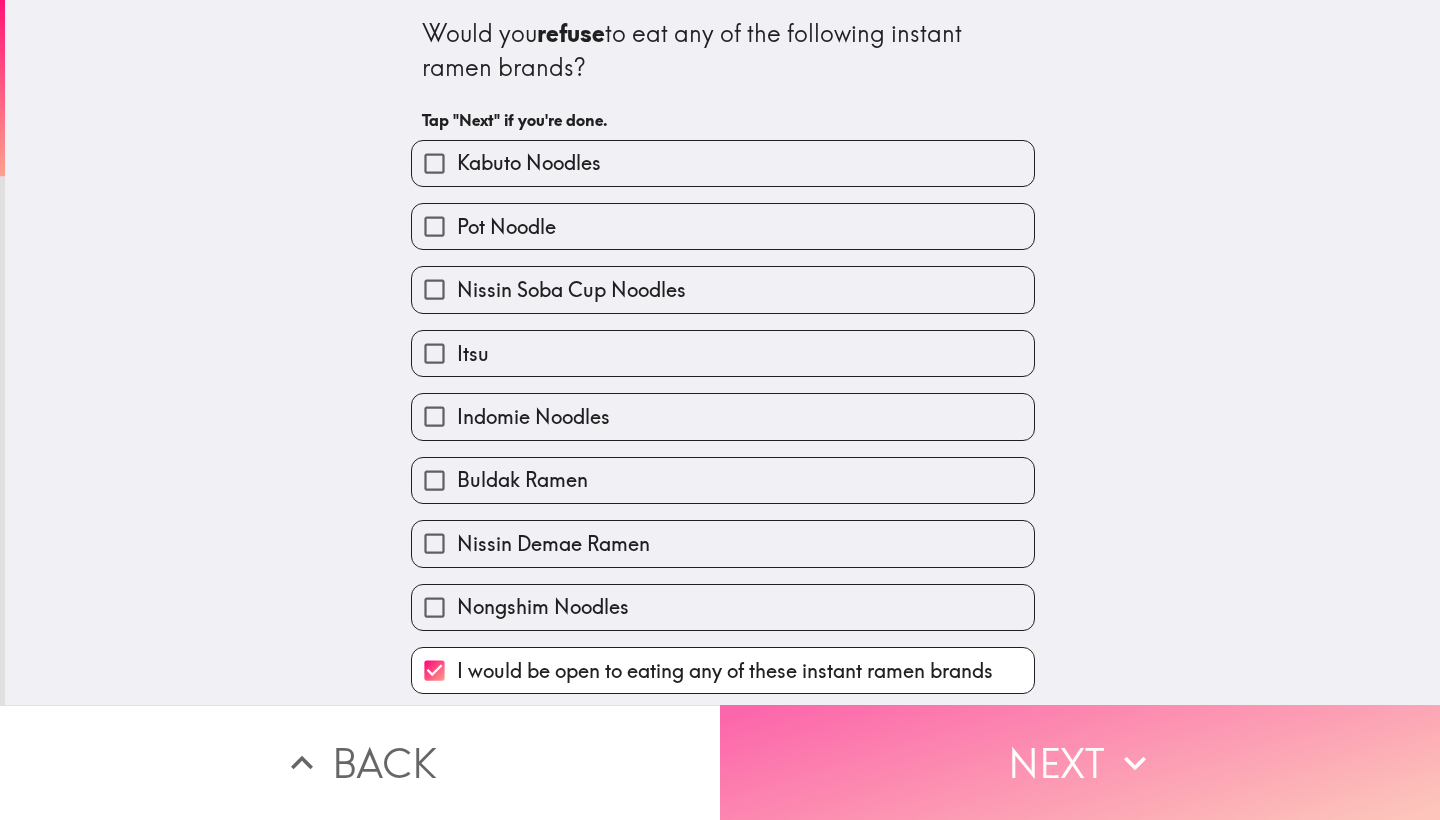 click on "Next" at bounding box center [1080, 762] 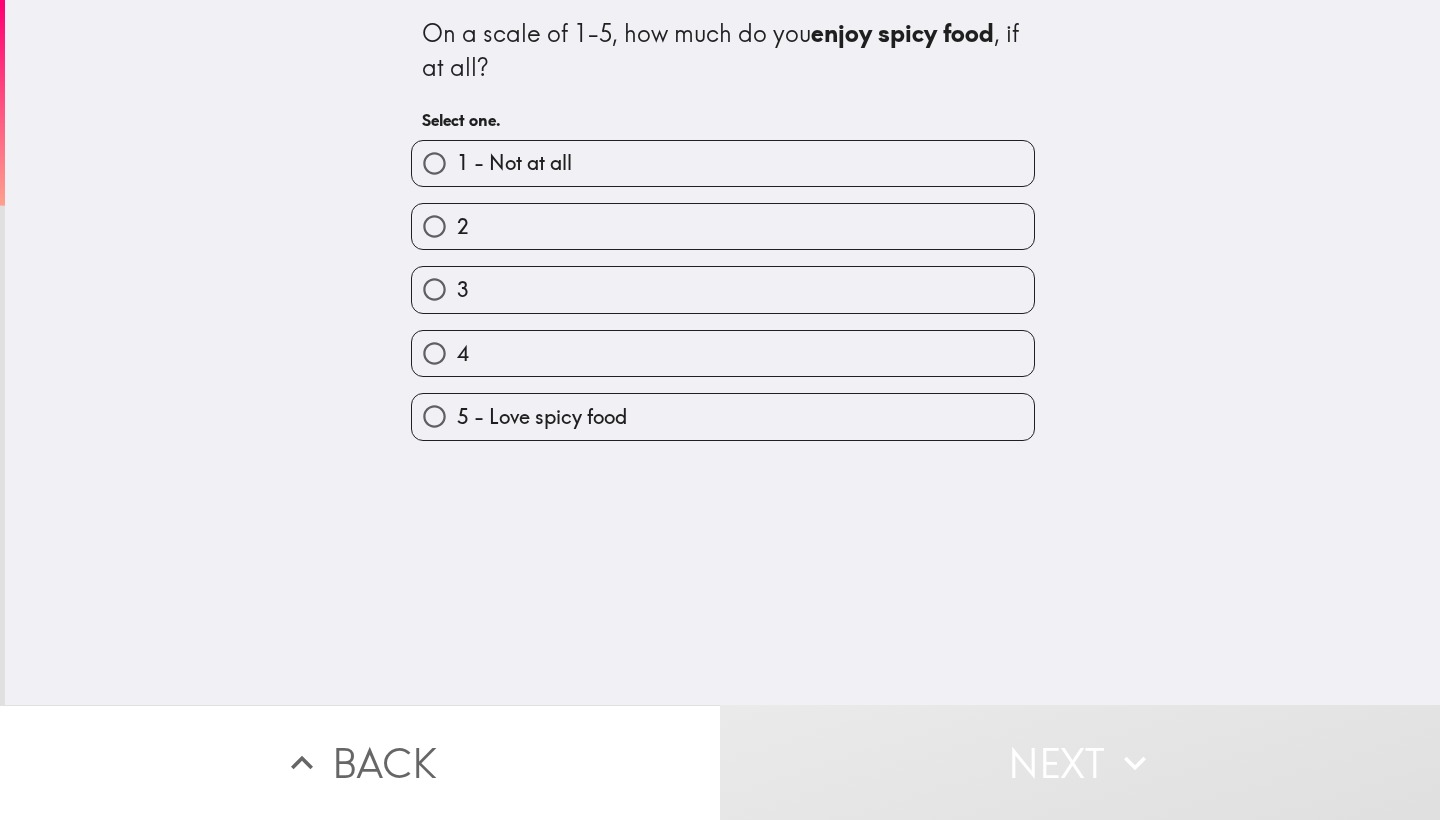 scroll, scrollTop: 0, scrollLeft: 0, axis: both 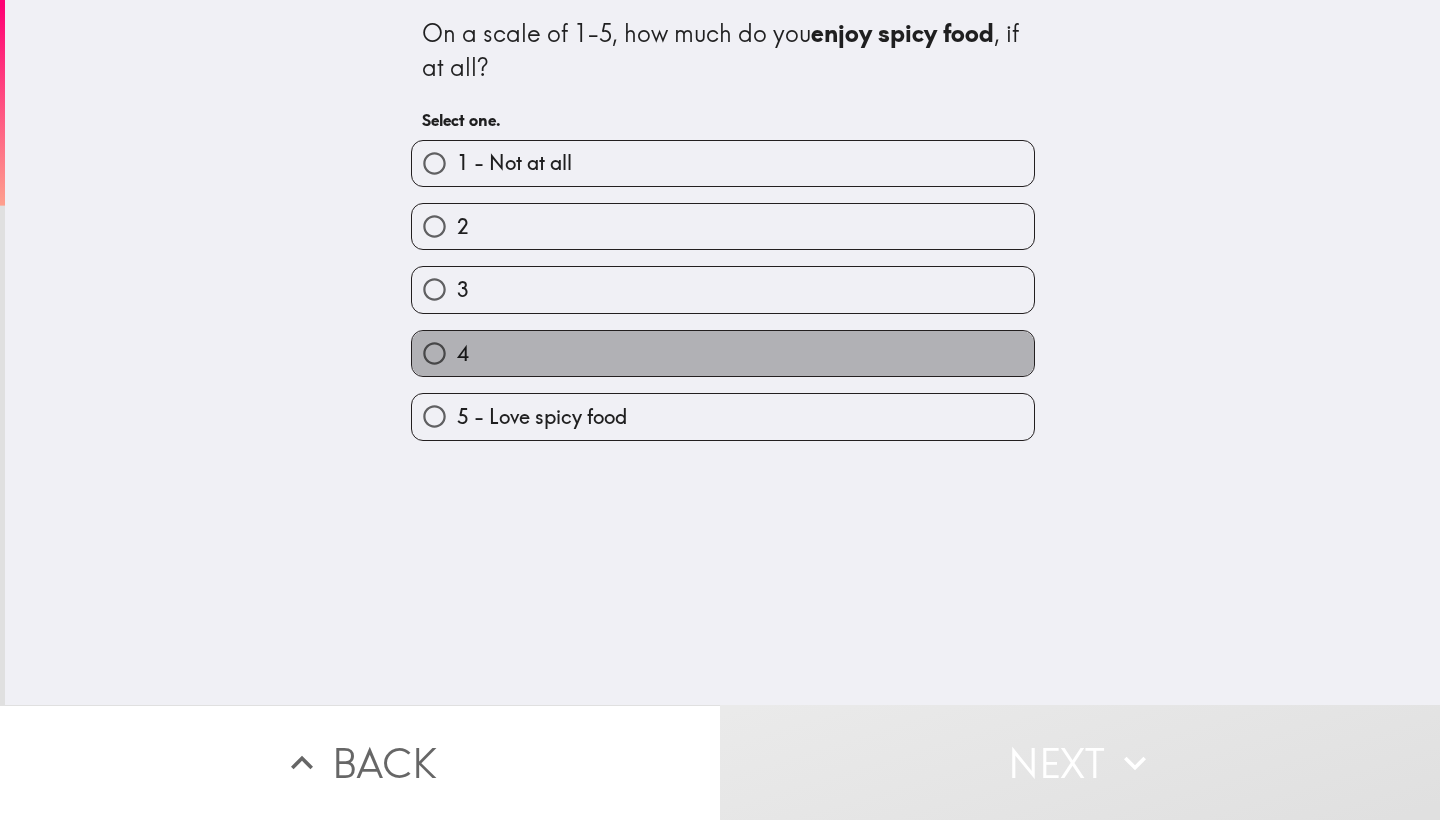 click on "4" at bounding box center (723, 353) 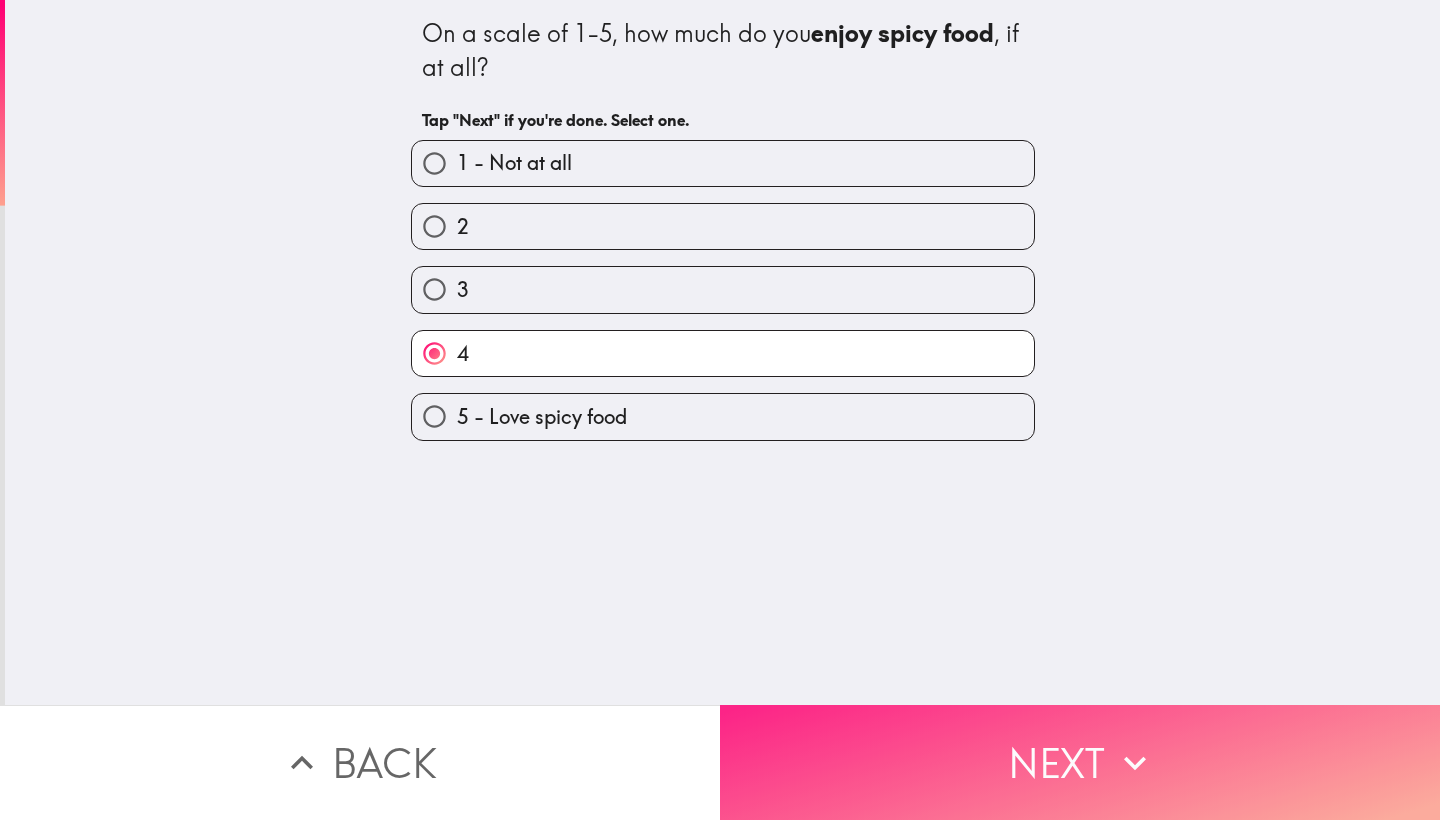 click on "Next" at bounding box center (1080, 762) 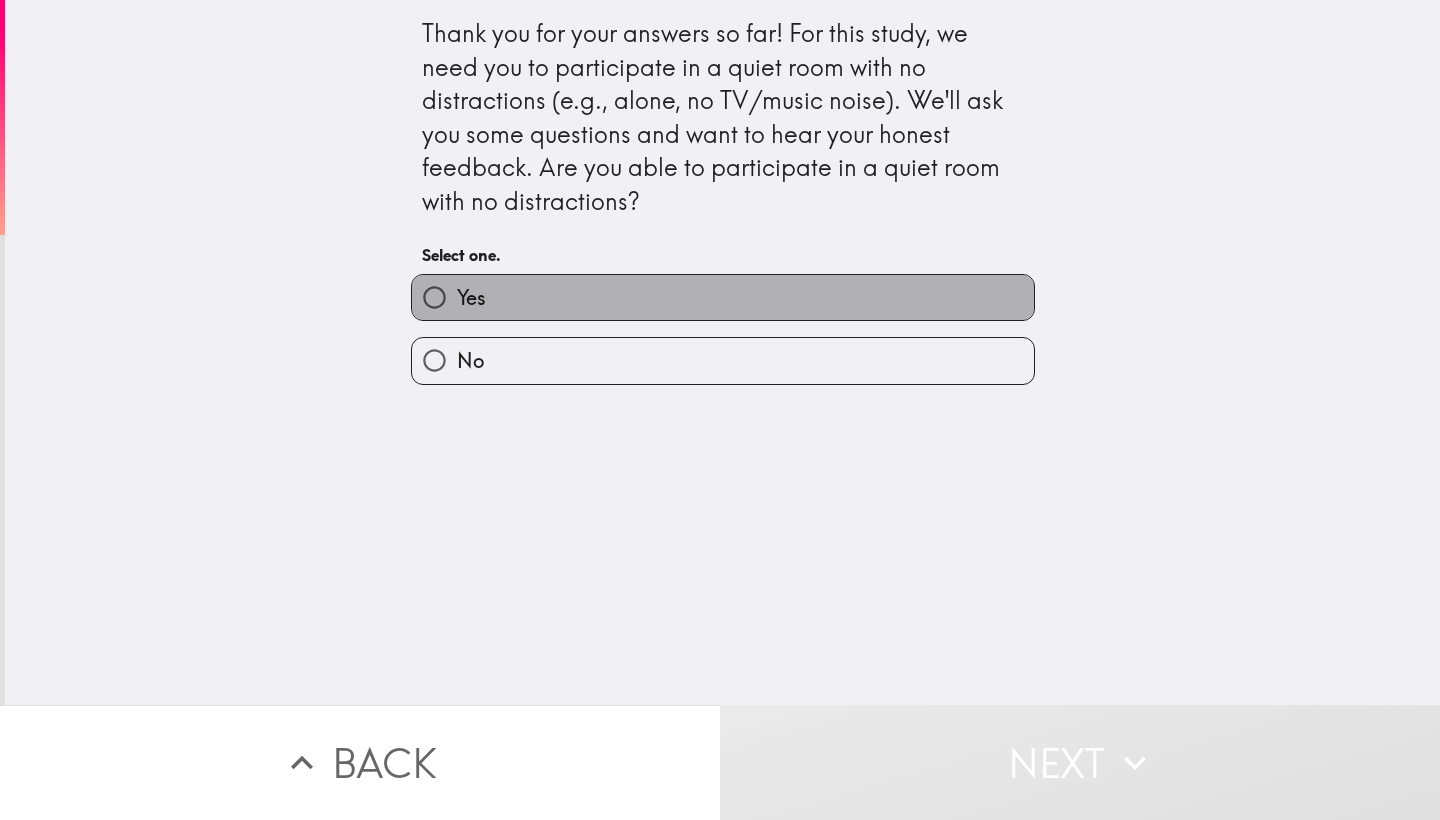 click on "Yes" at bounding box center [723, 297] 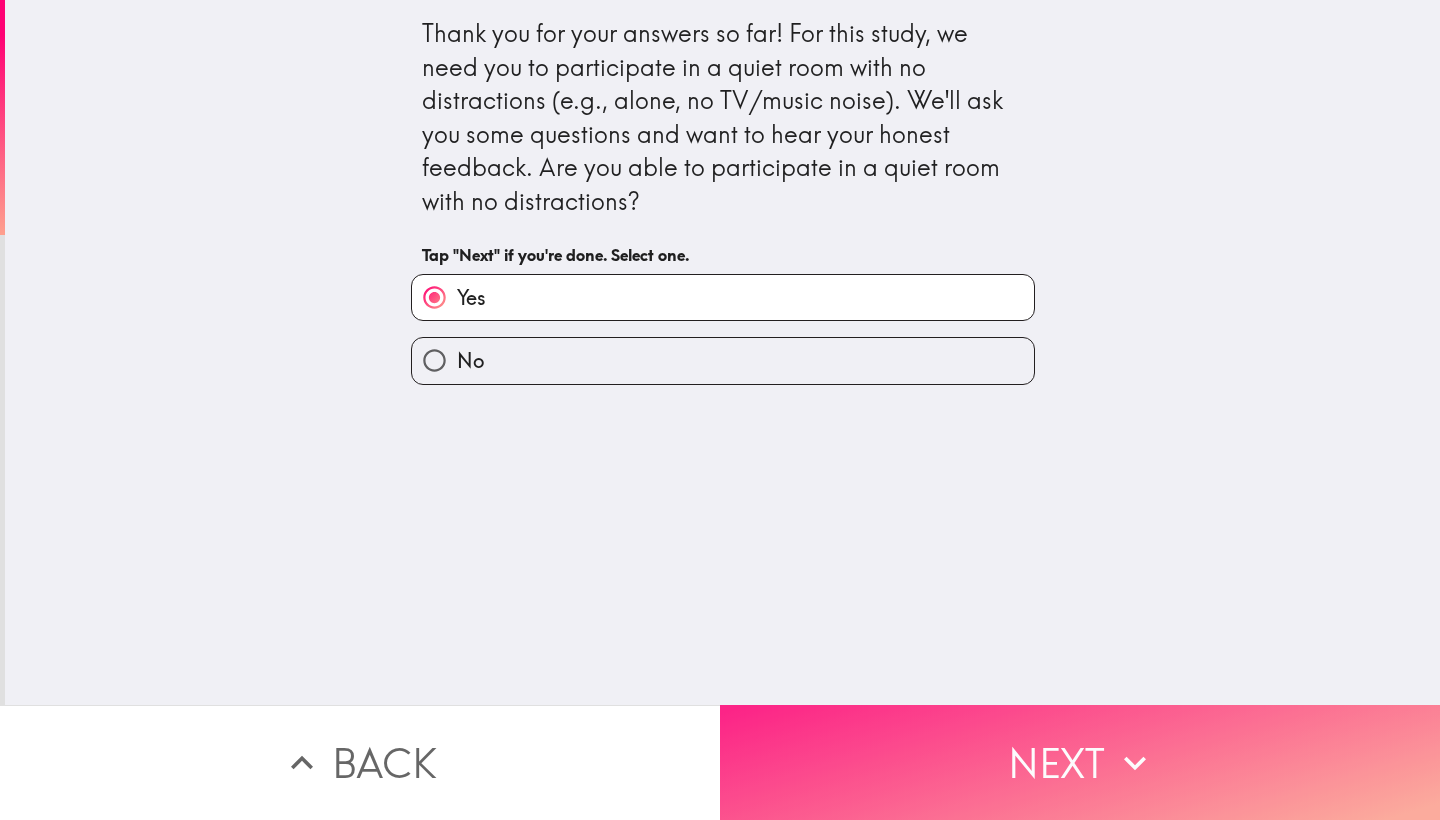 click on "Next" at bounding box center (1080, 762) 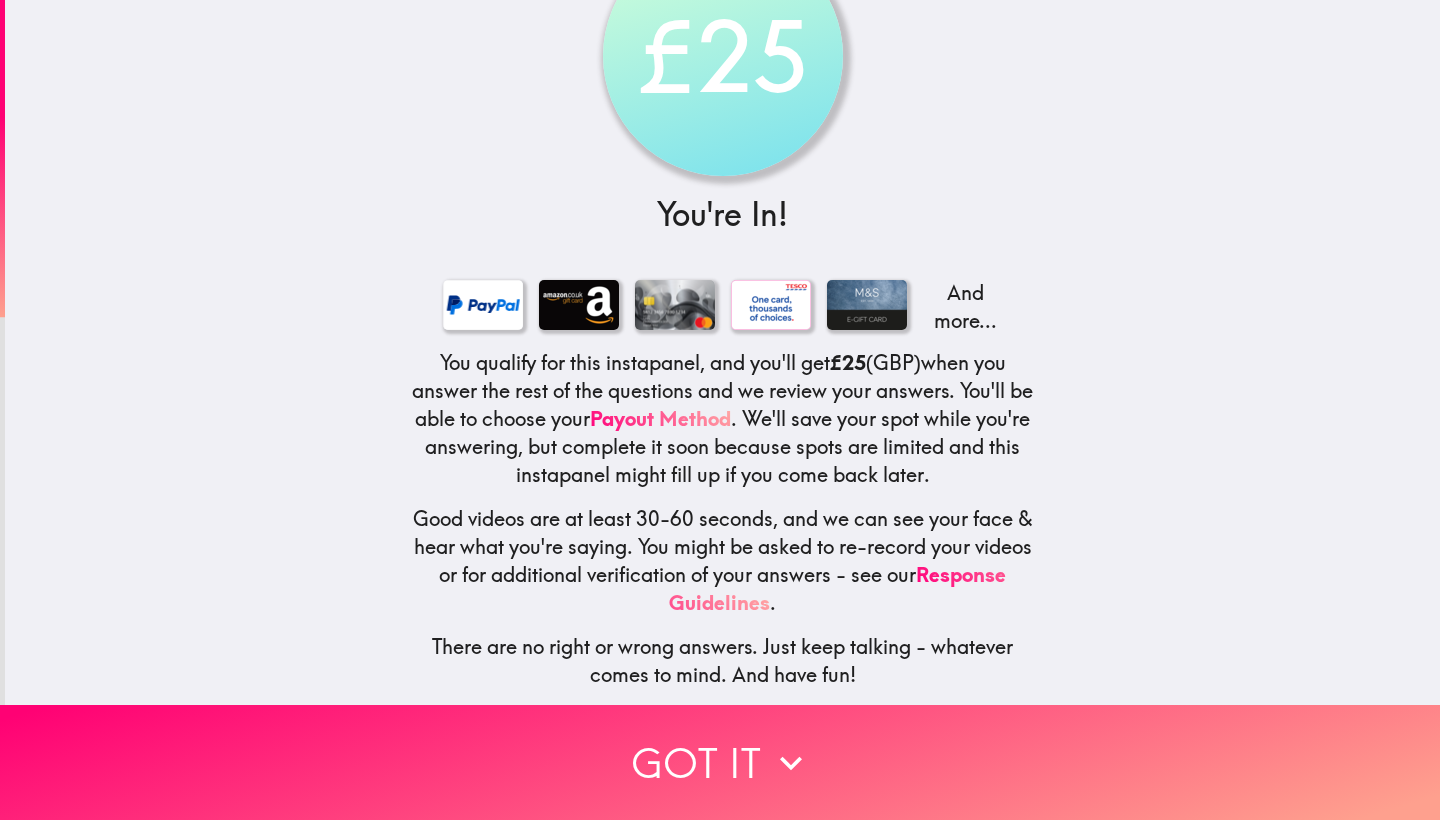 scroll, scrollTop: 110, scrollLeft: 0, axis: vertical 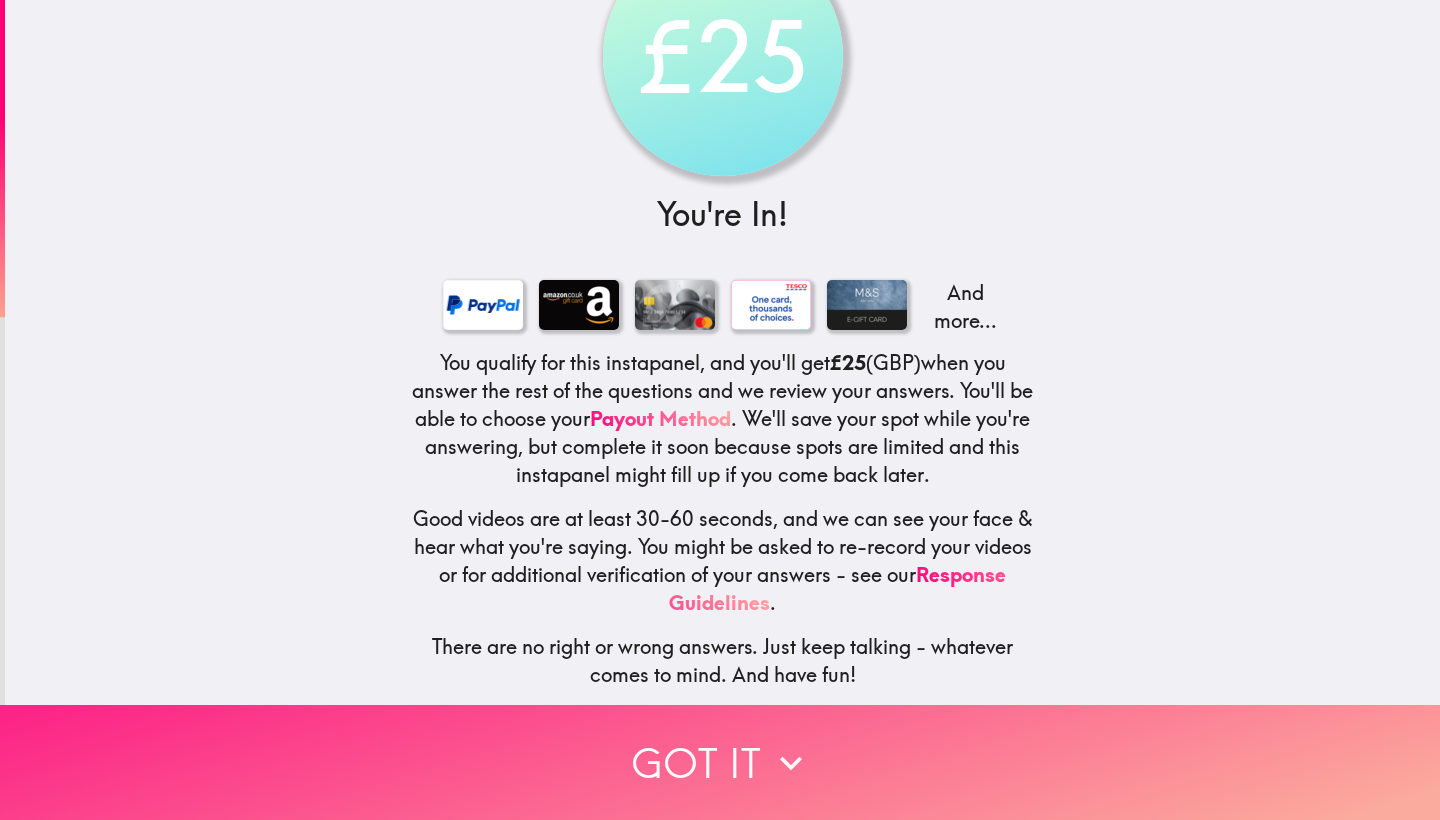 click on "Got it" at bounding box center [720, 762] 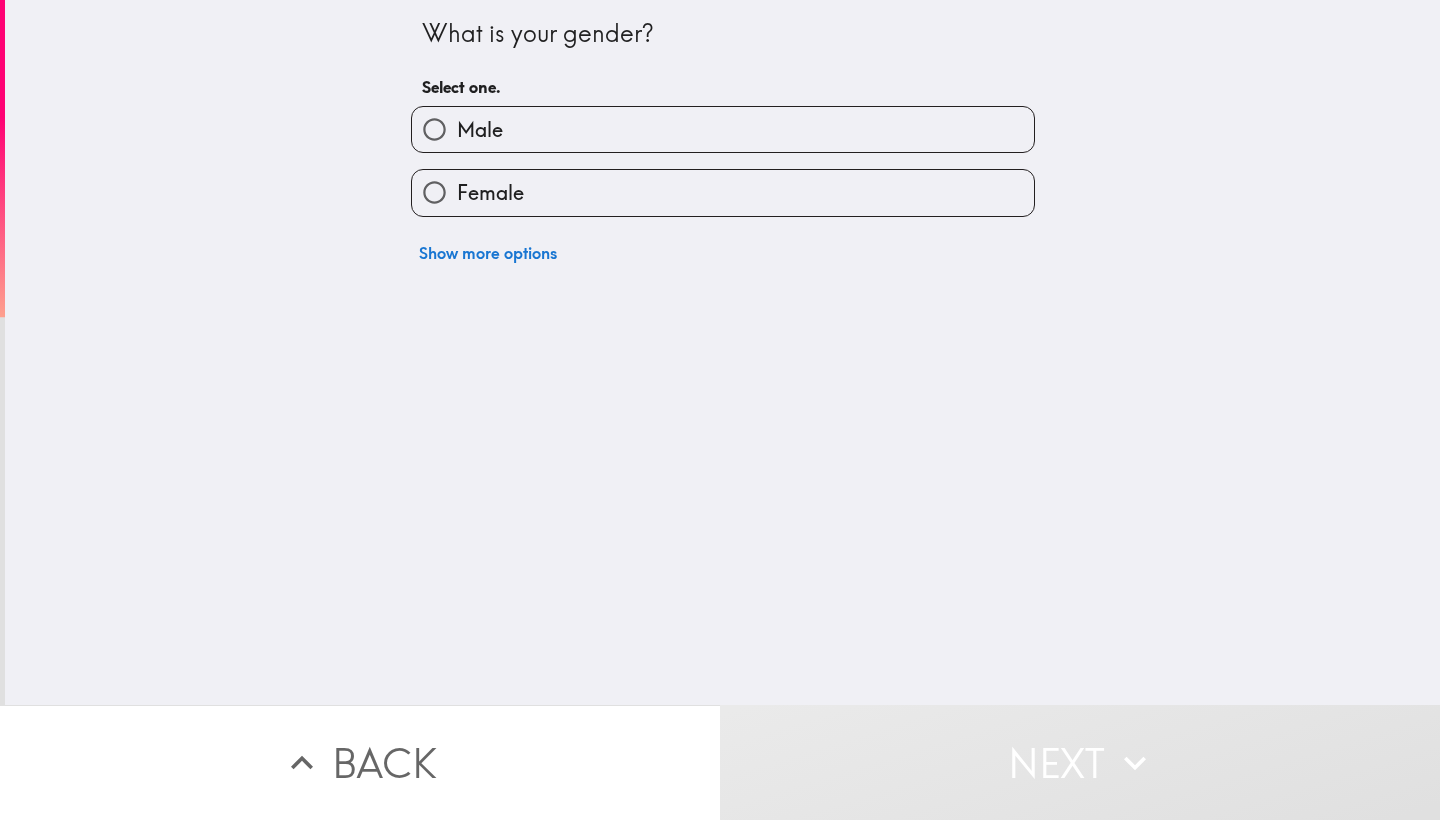 scroll, scrollTop: 0, scrollLeft: 0, axis: both 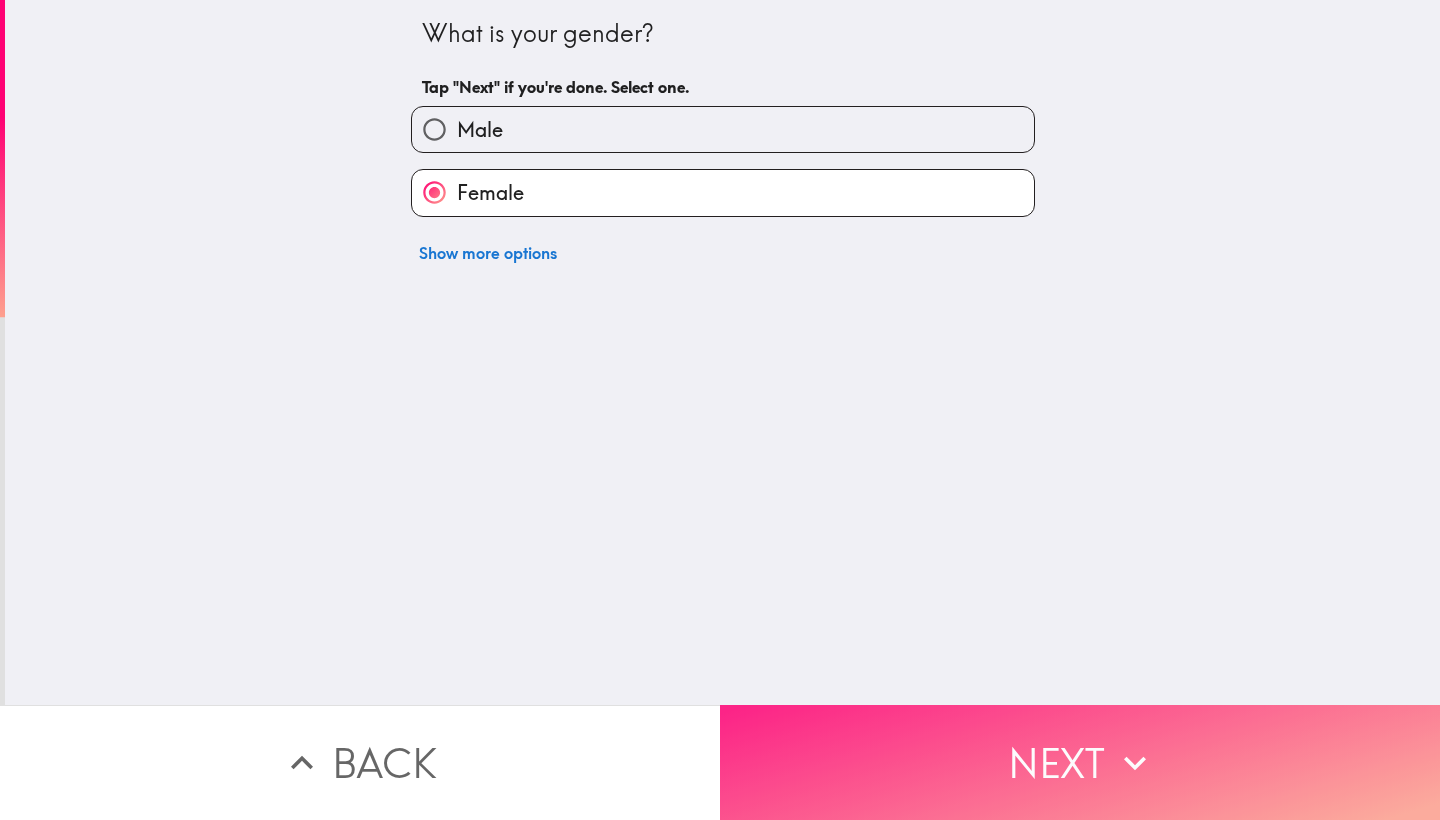 click on "Next" at bounding box center (1080, 762) 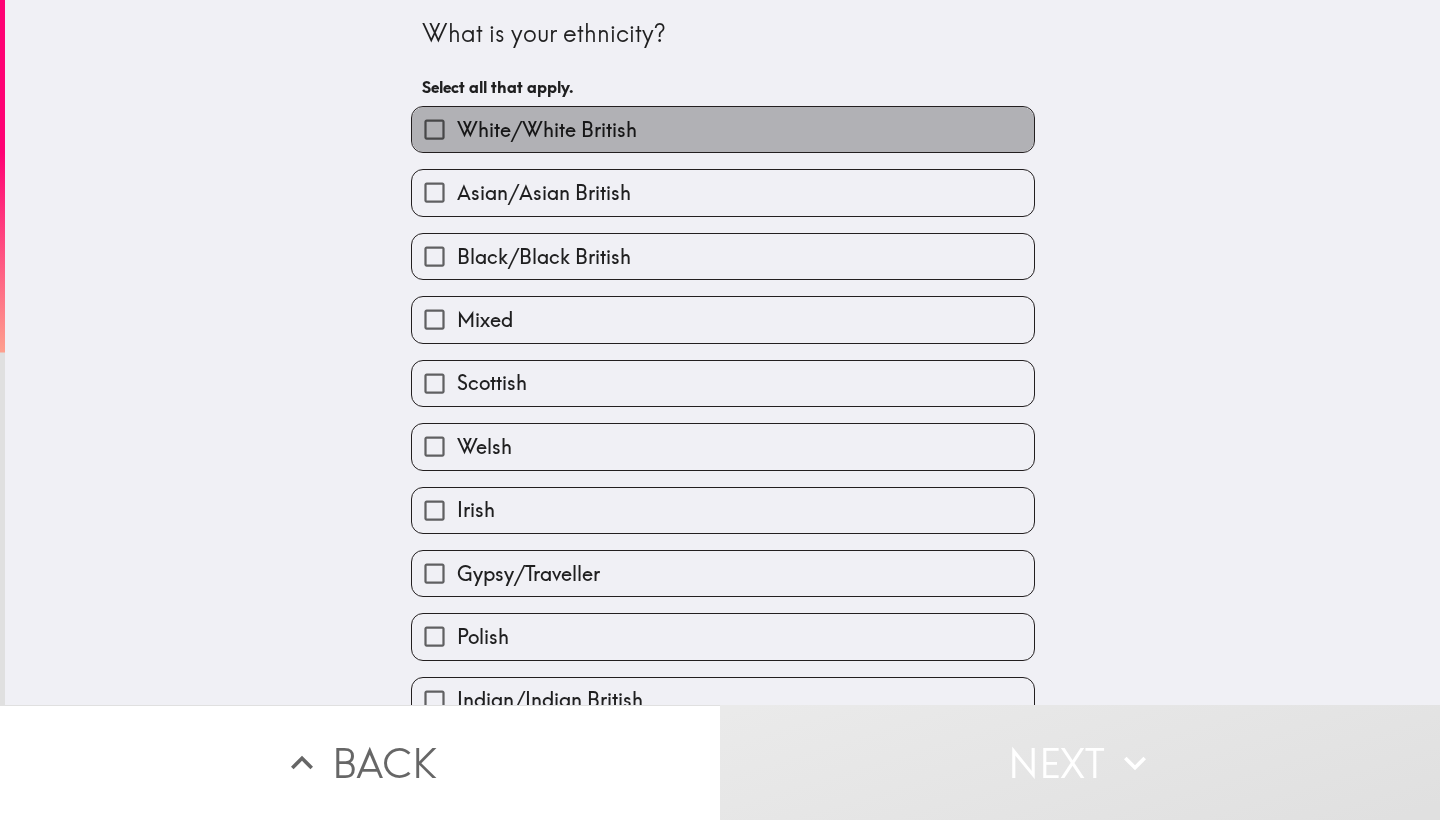 click on "White/White British" at bounding box center [723, 129] 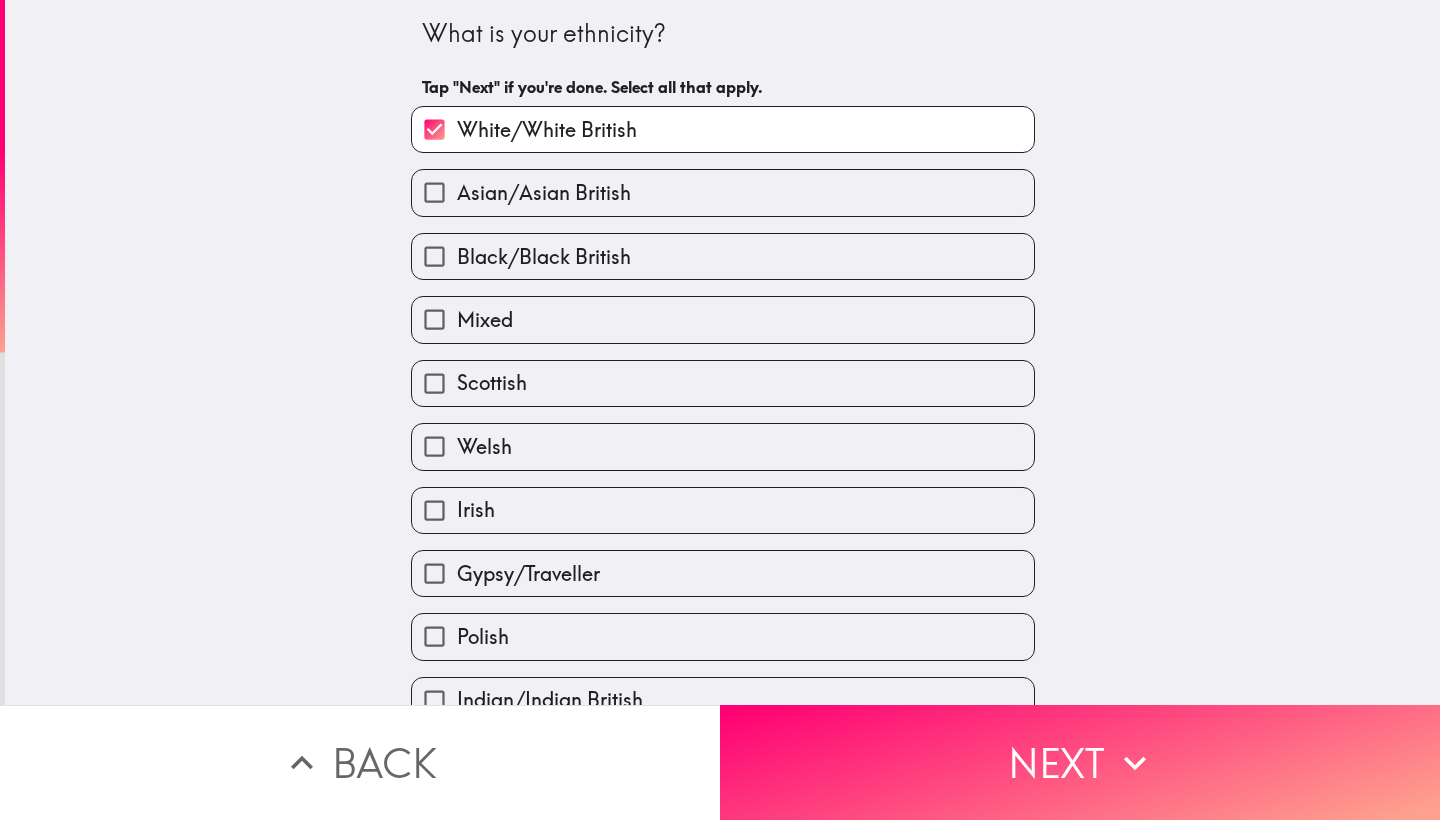 scroll, scrollTop: 0, scrollLeft: 0, axis: both 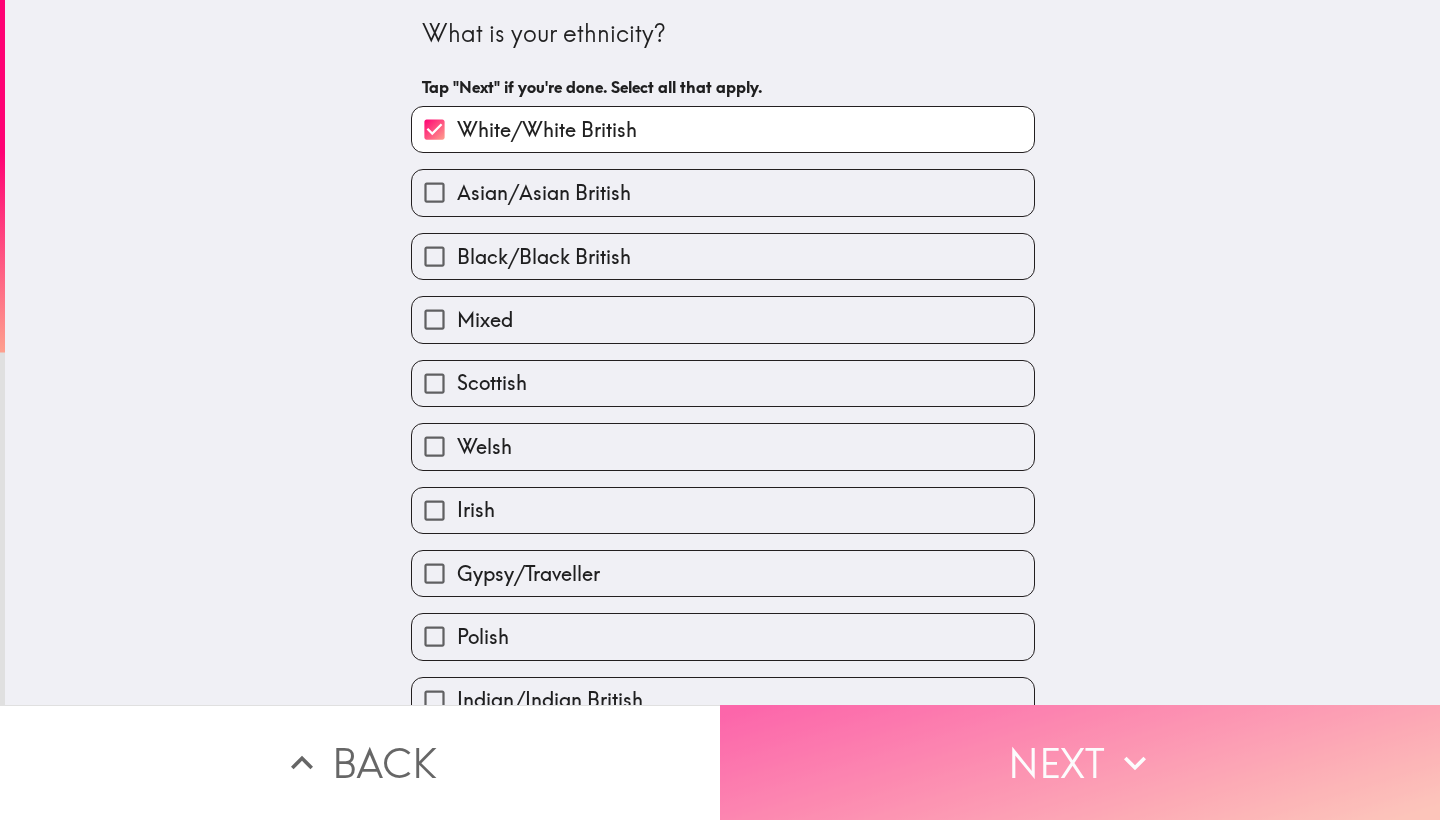 click on "Next" at bounding box center (1080, 762) 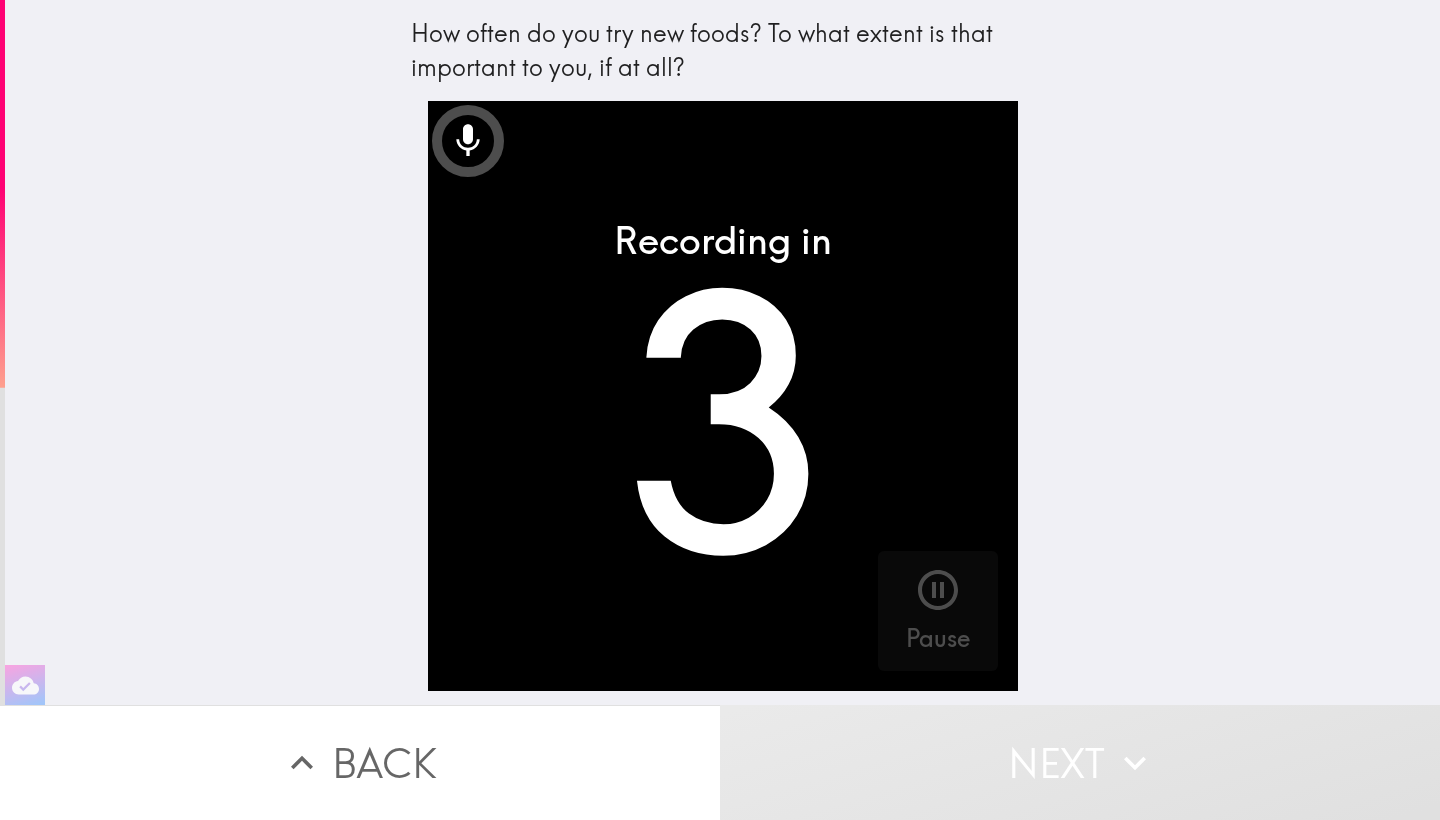 click on "Back" at bounding box center (360, 762) 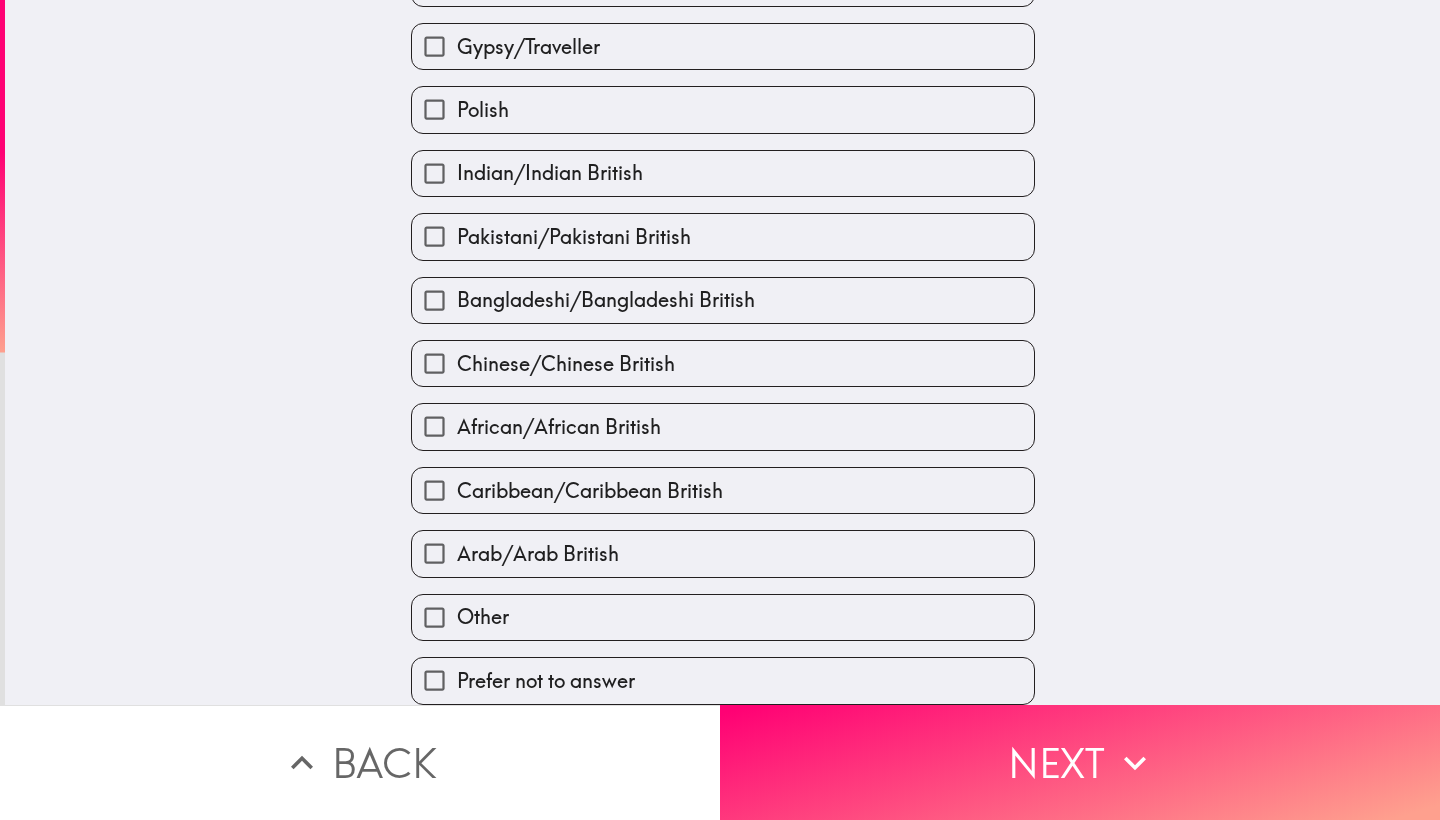 scroll, scrollTop: 559, scrollLeft: 0, axis: vertical 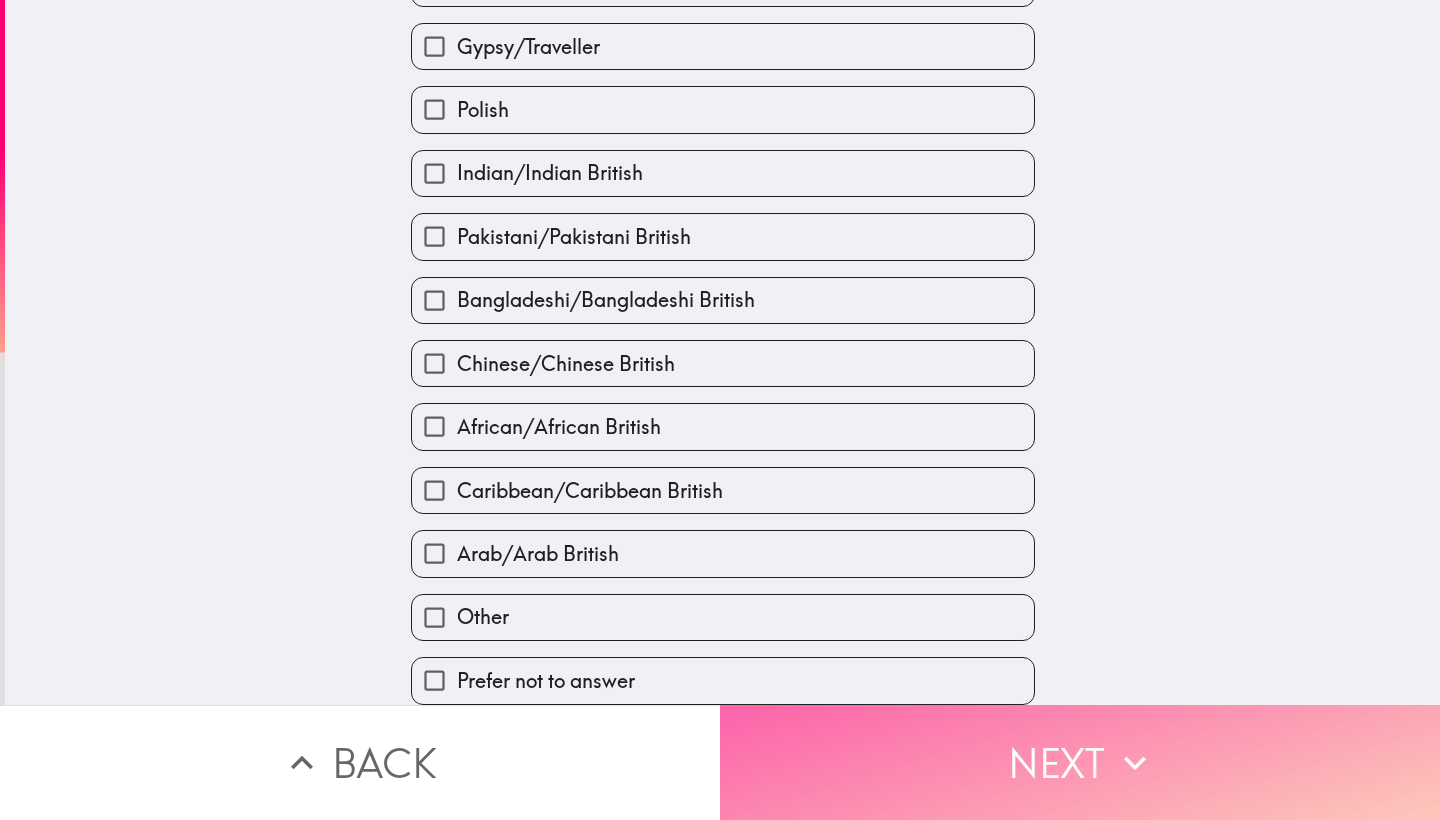 click on "Next" at bounding box center [1080, 762] 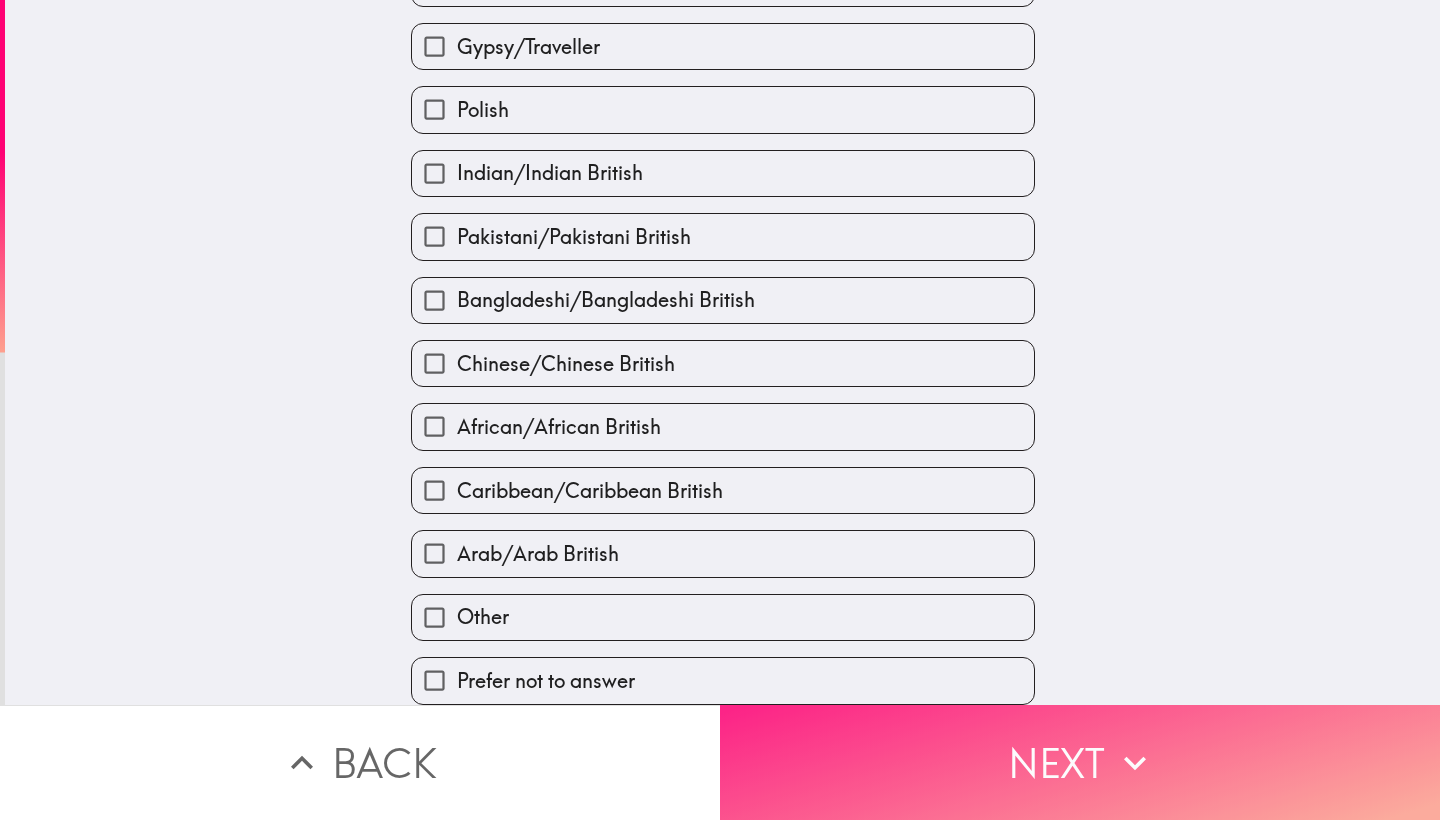 scroll, scrollTop: 0, scrollLeft: 0, axis: both 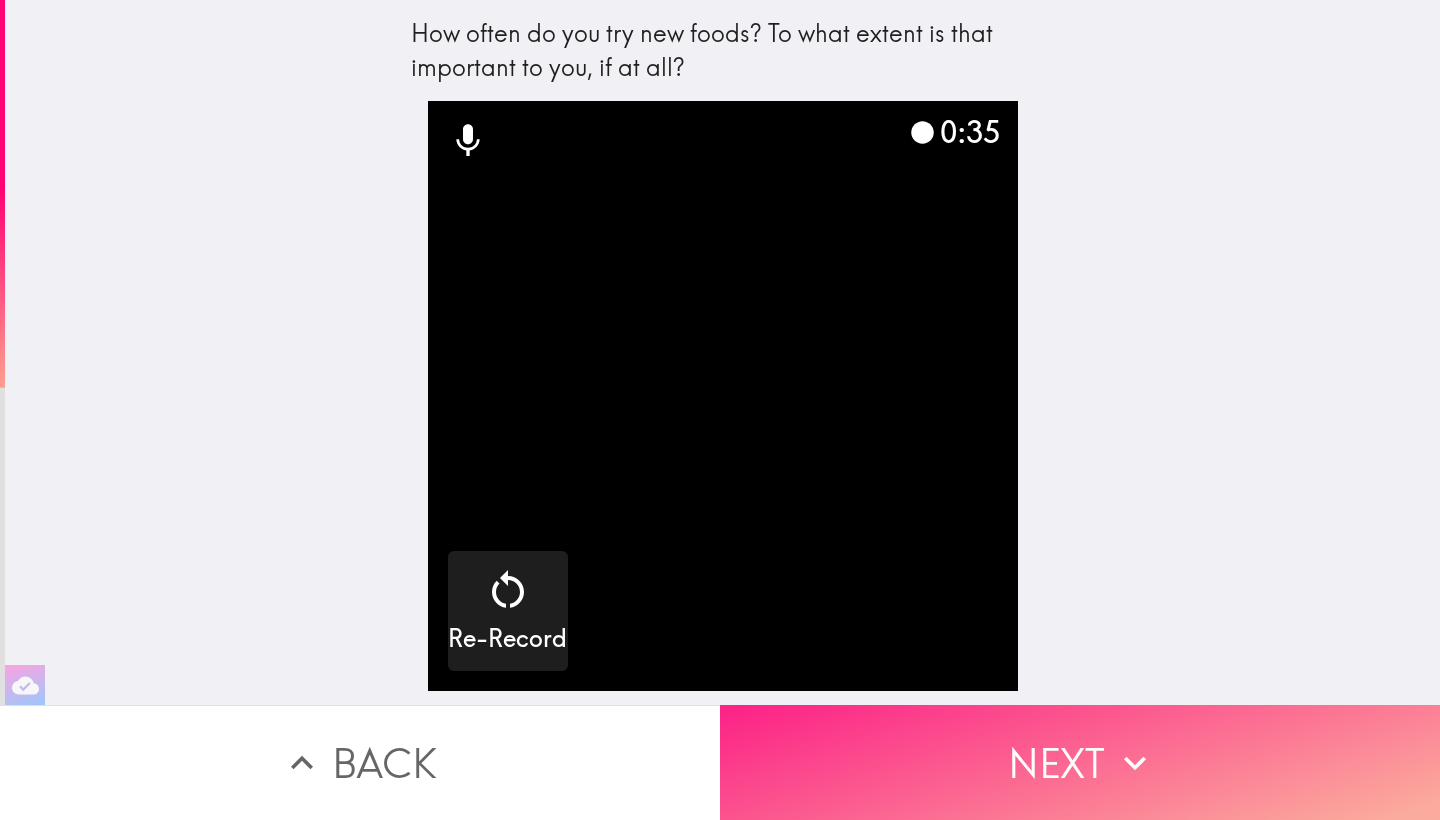 click on "Next" at bounding box center [1080, 762] 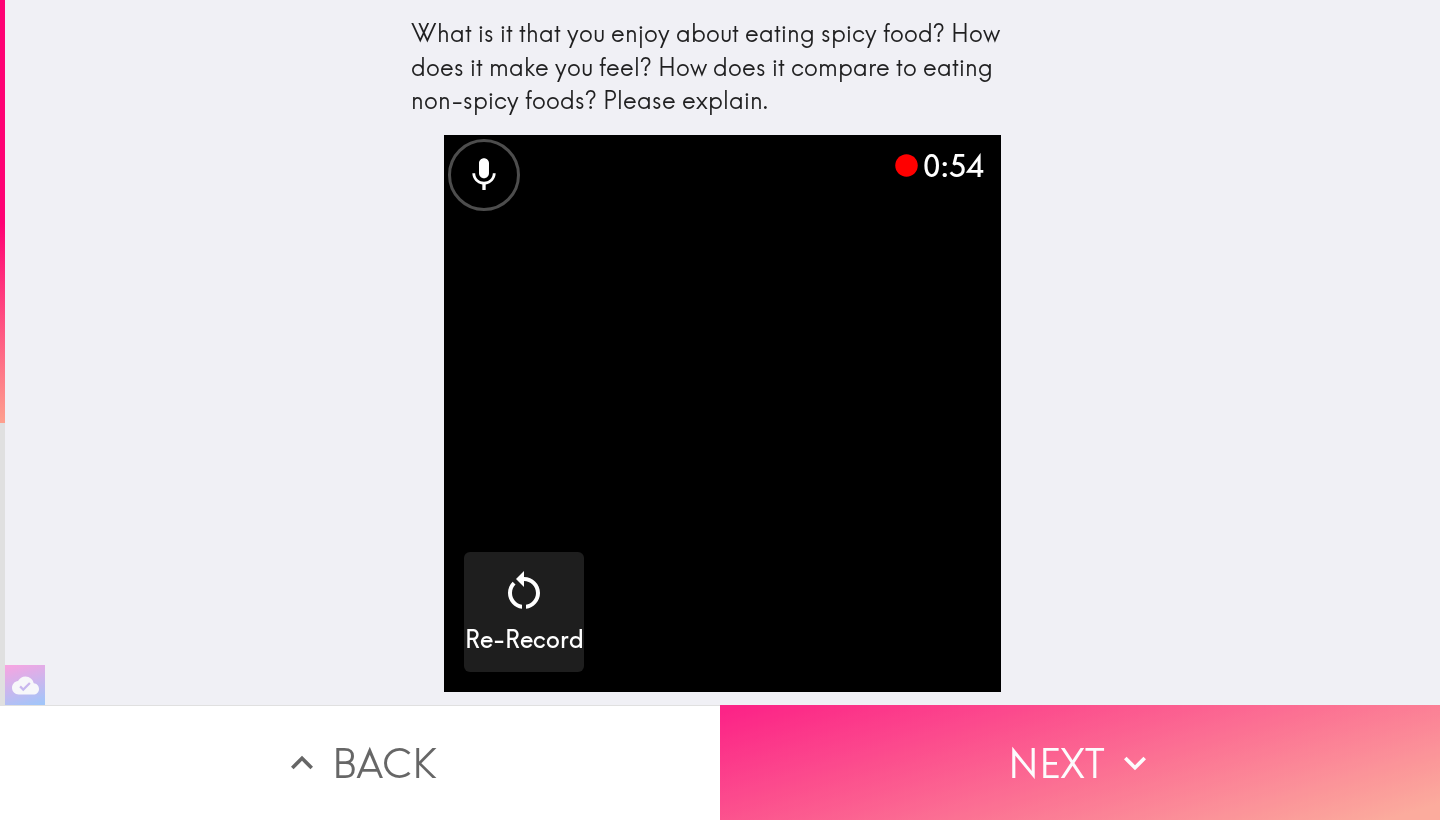 click on "Next" at bounding box center [1080, 762] 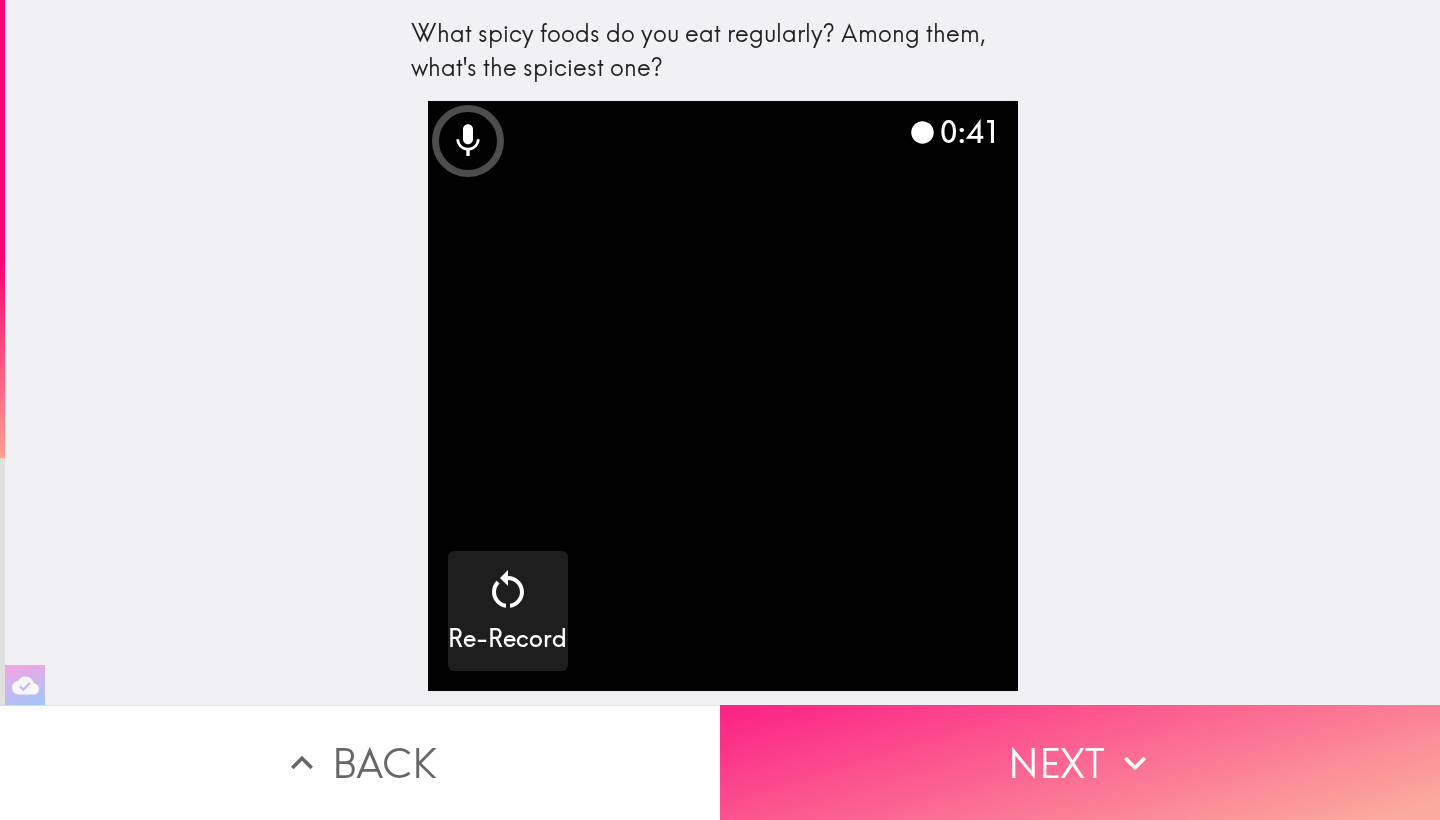 click on "Next" at bounding box center (1080, 762) 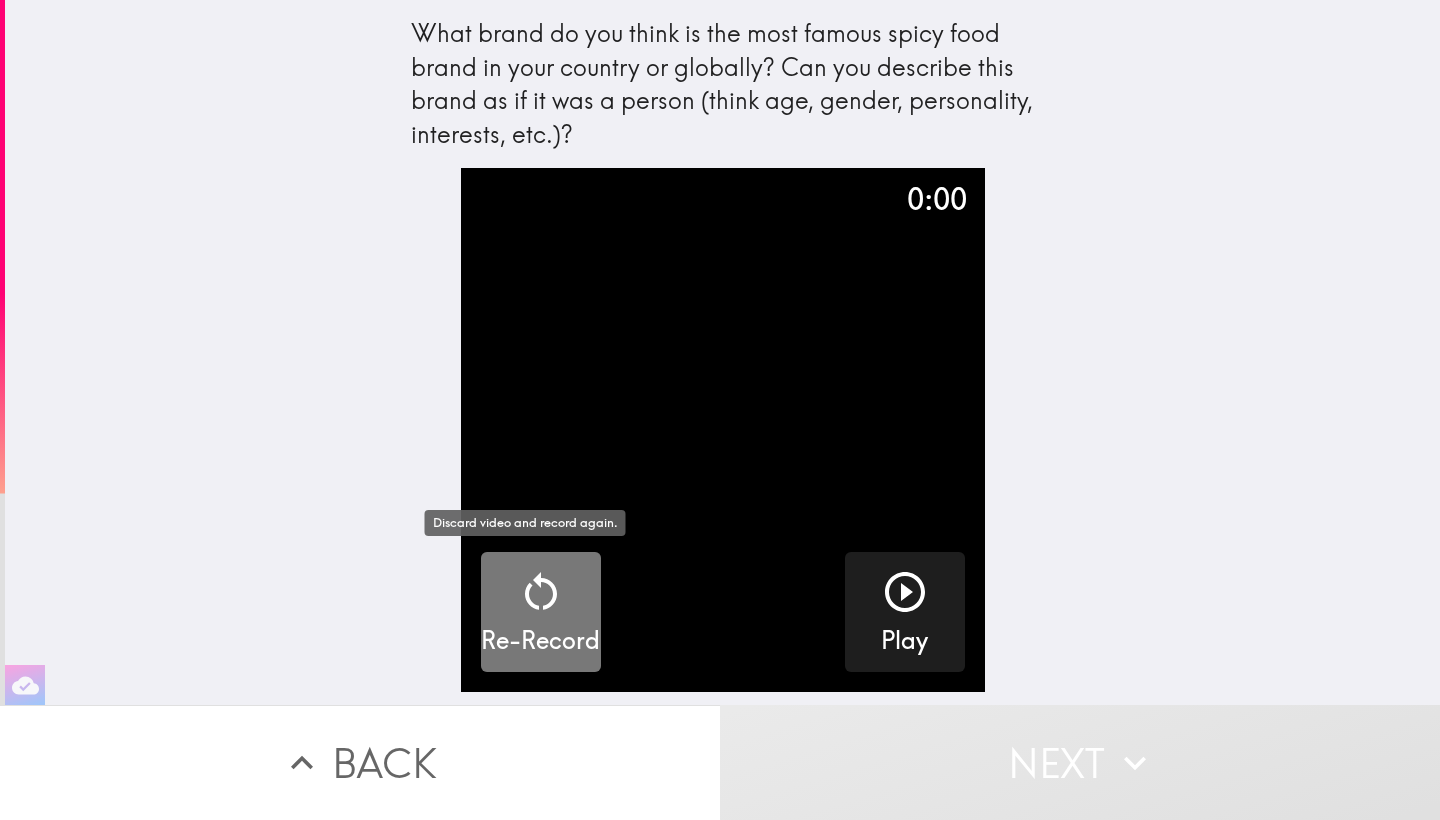 click at bounding box center (541, 596) 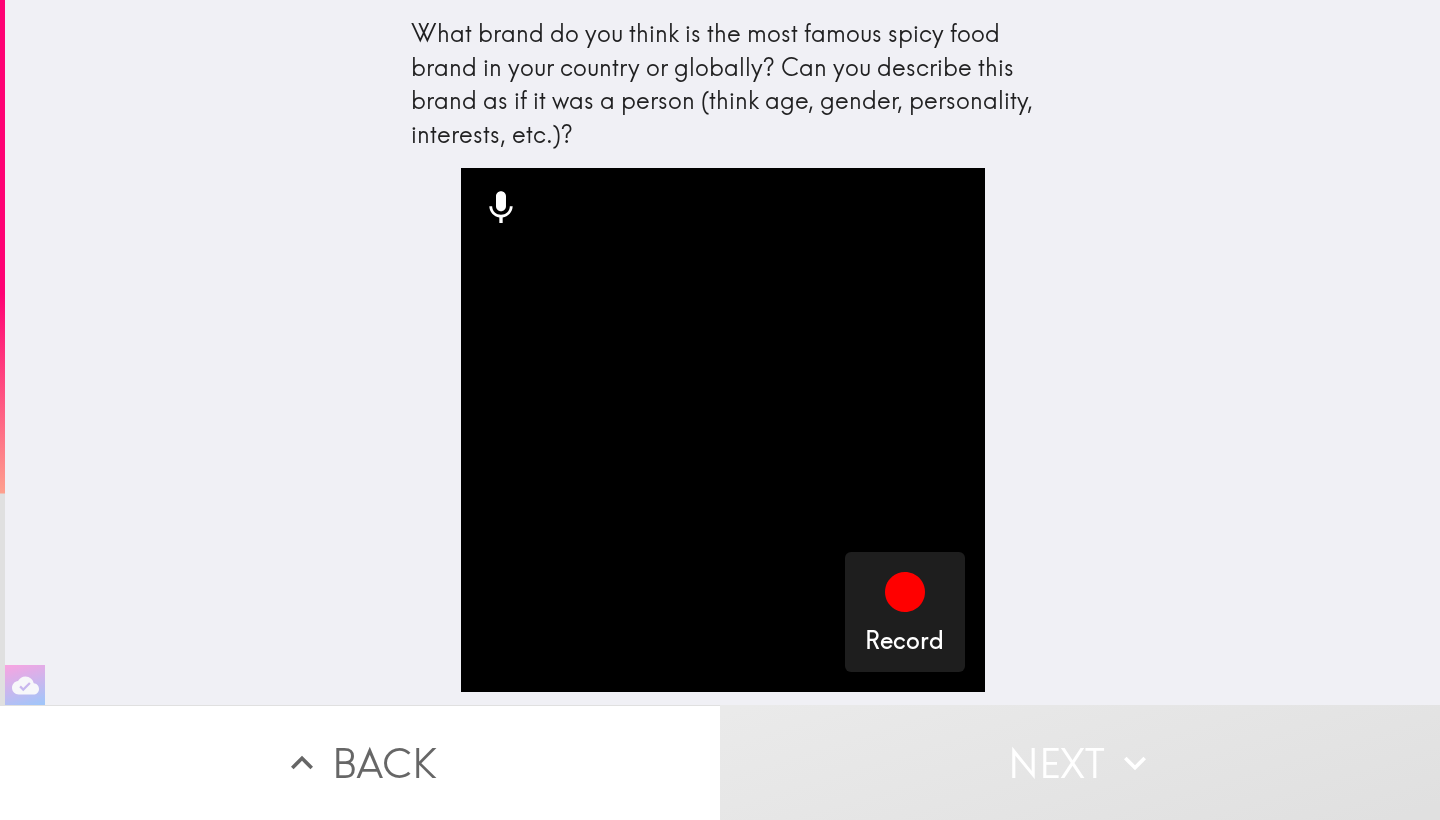 scroll, scrollTop: 0, scrollLeft: 0, axis: both 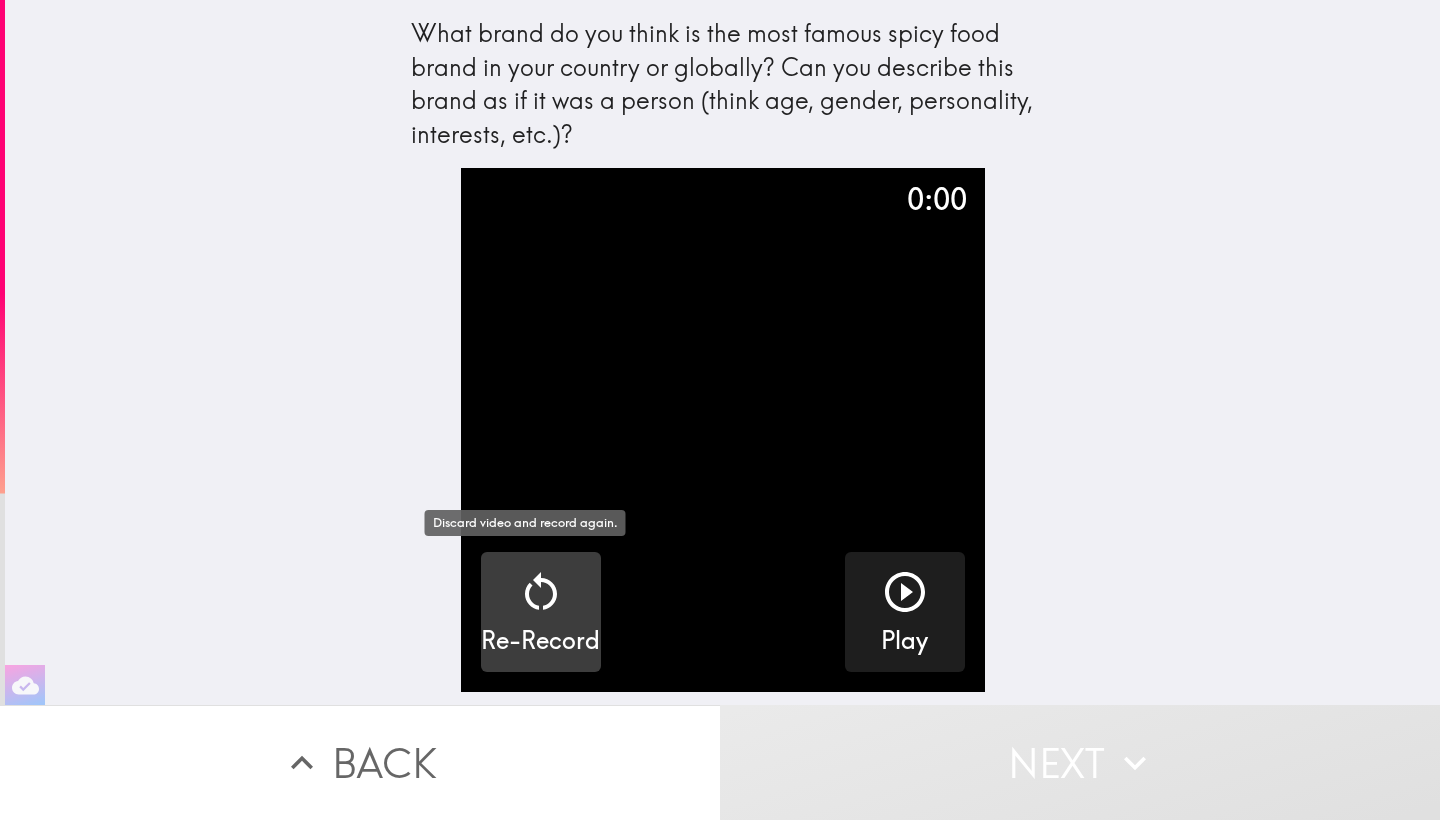 click 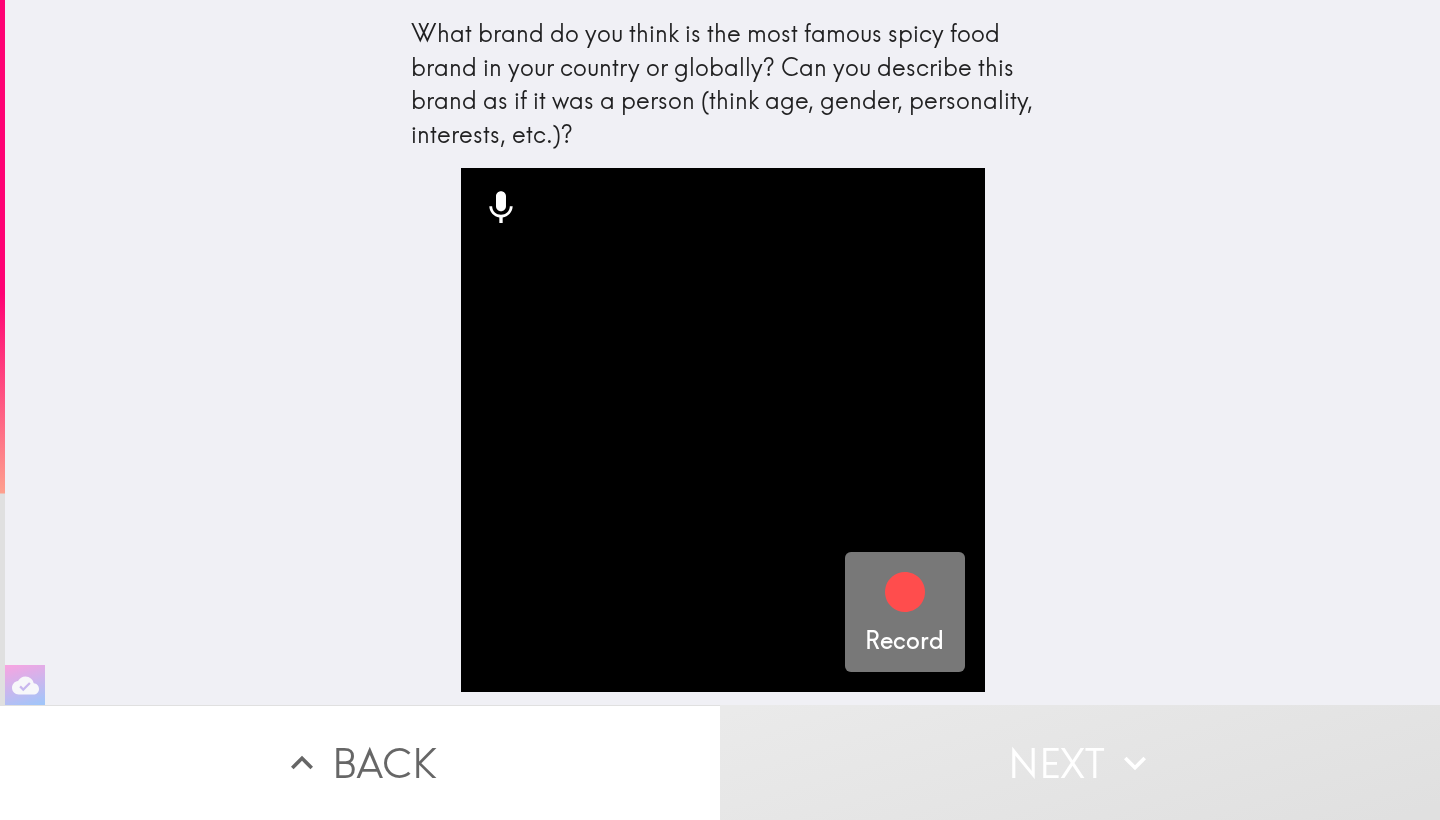 click on "Record" at bounding box center [905, 612] 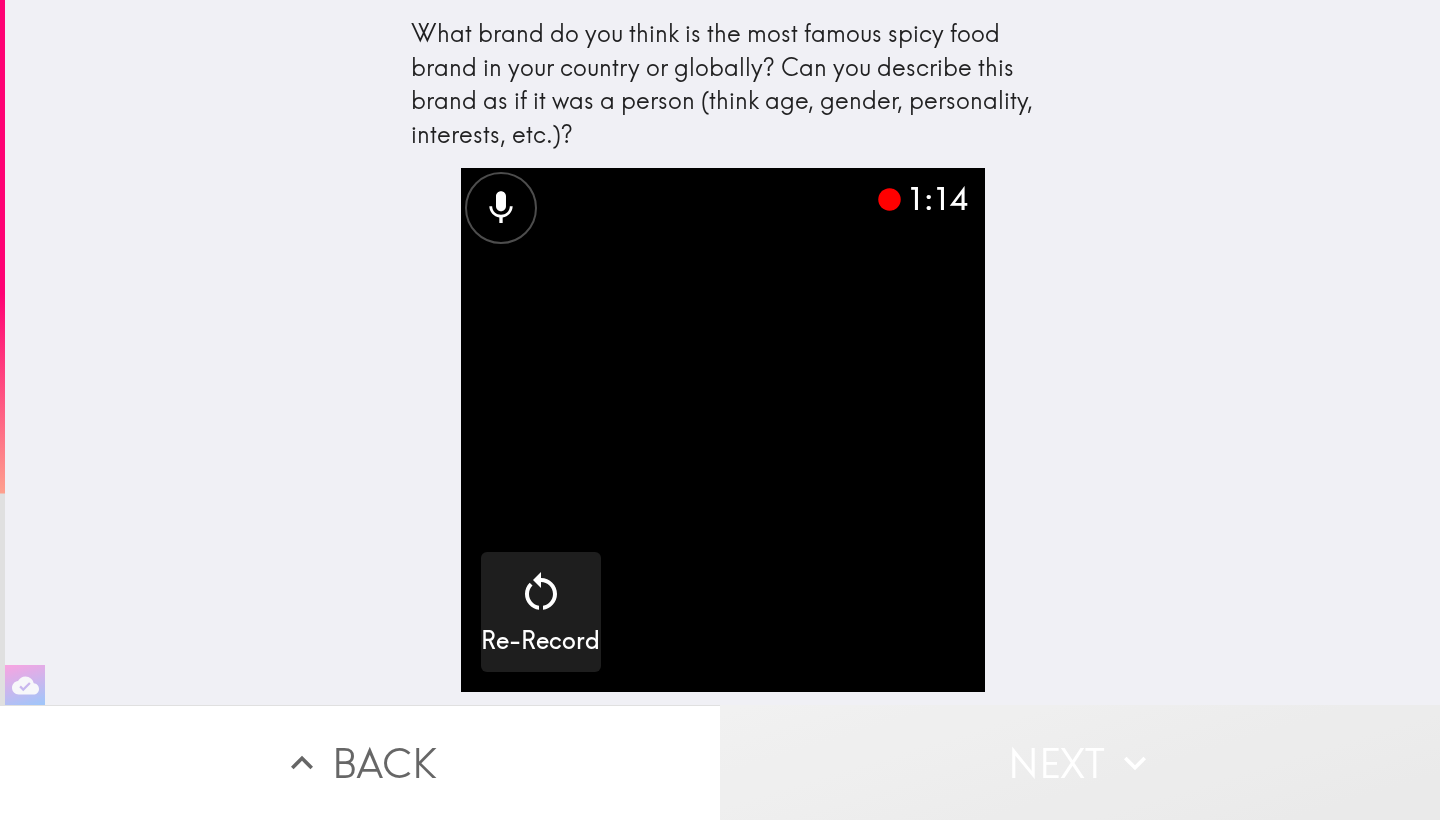 click on "Next" at bounding box center [1080, 762] 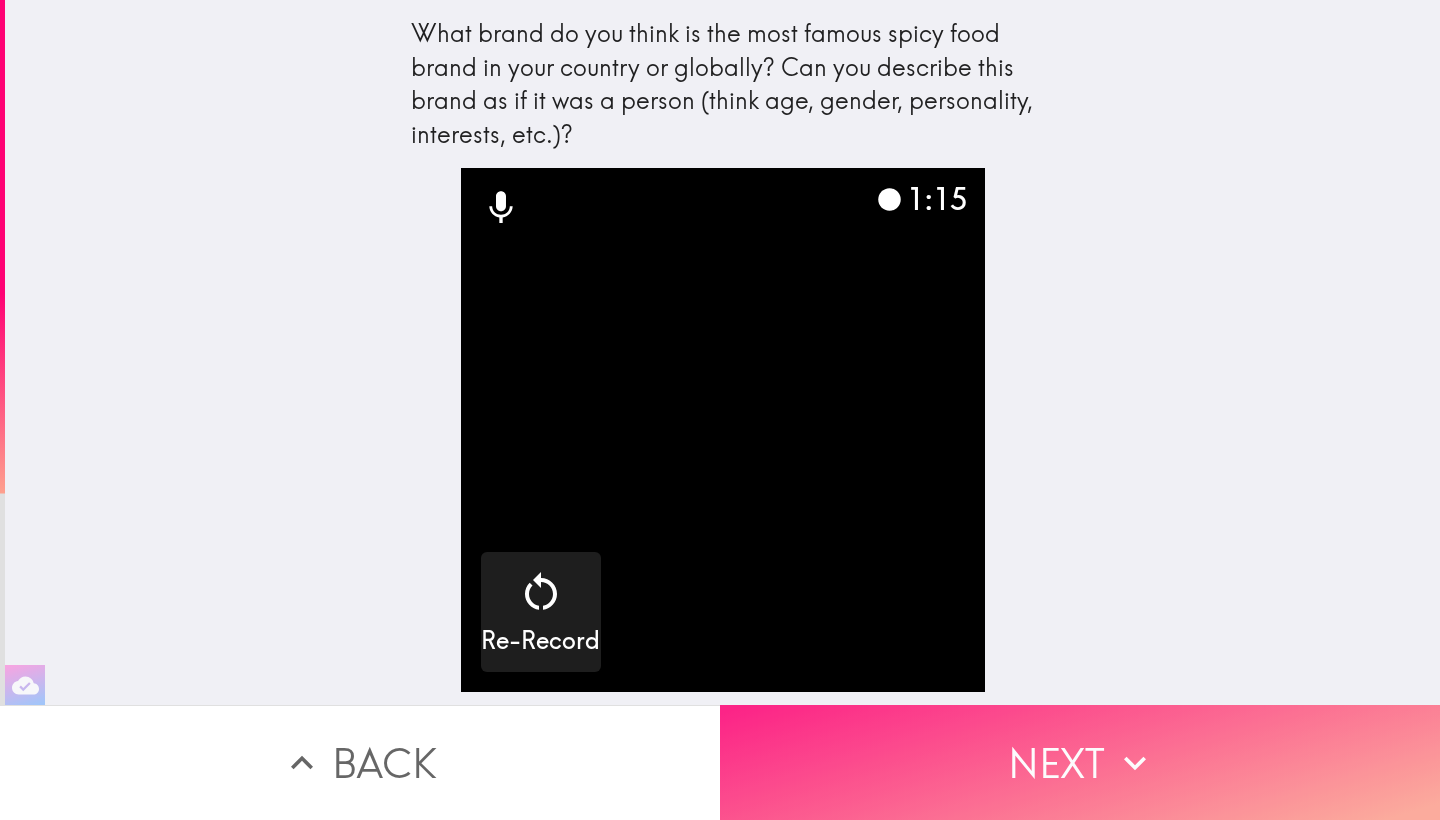 click on "Next" at bounding box center (1080, 762) 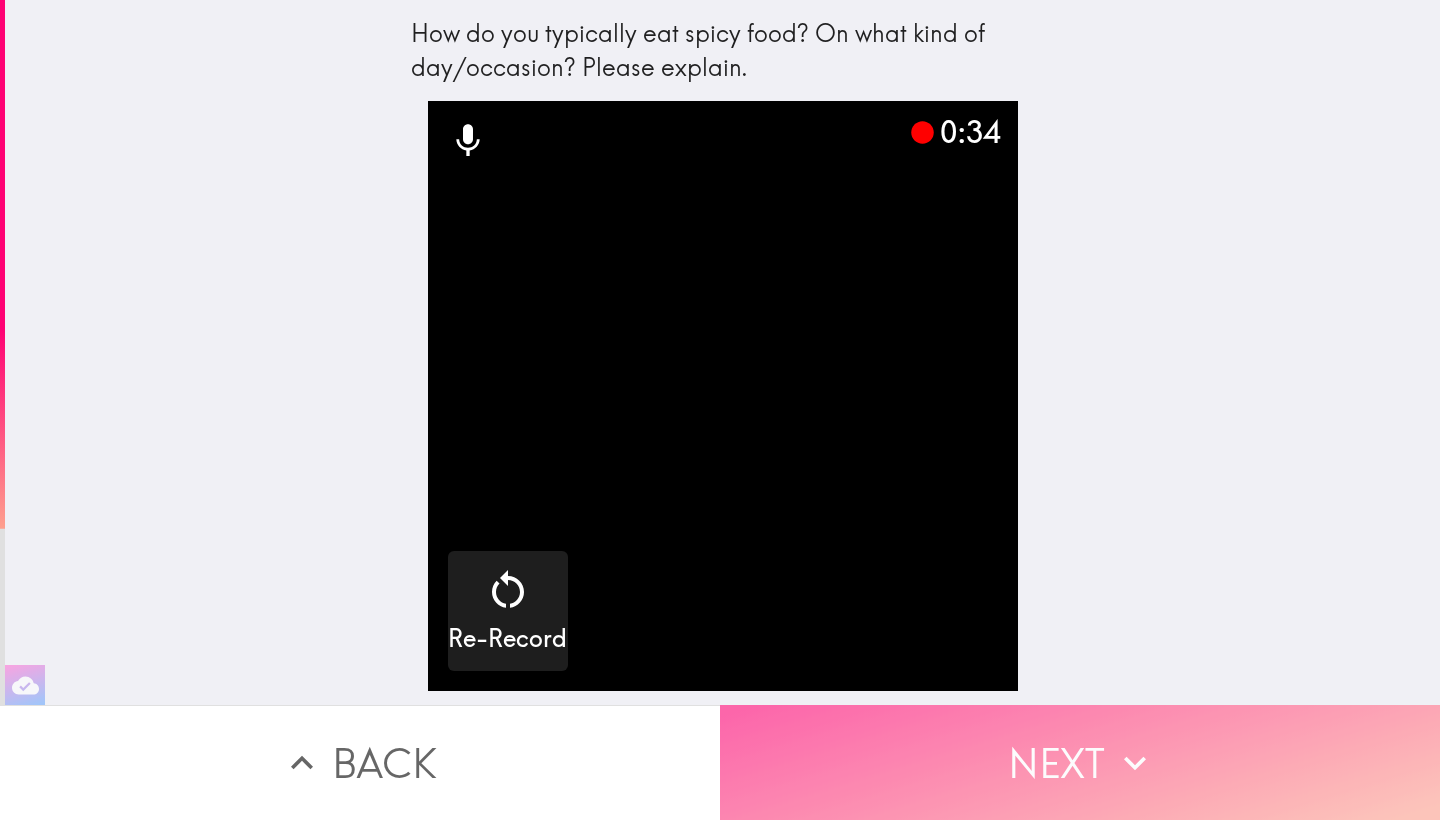 click on "Next" at bounding box center [1080, 762] 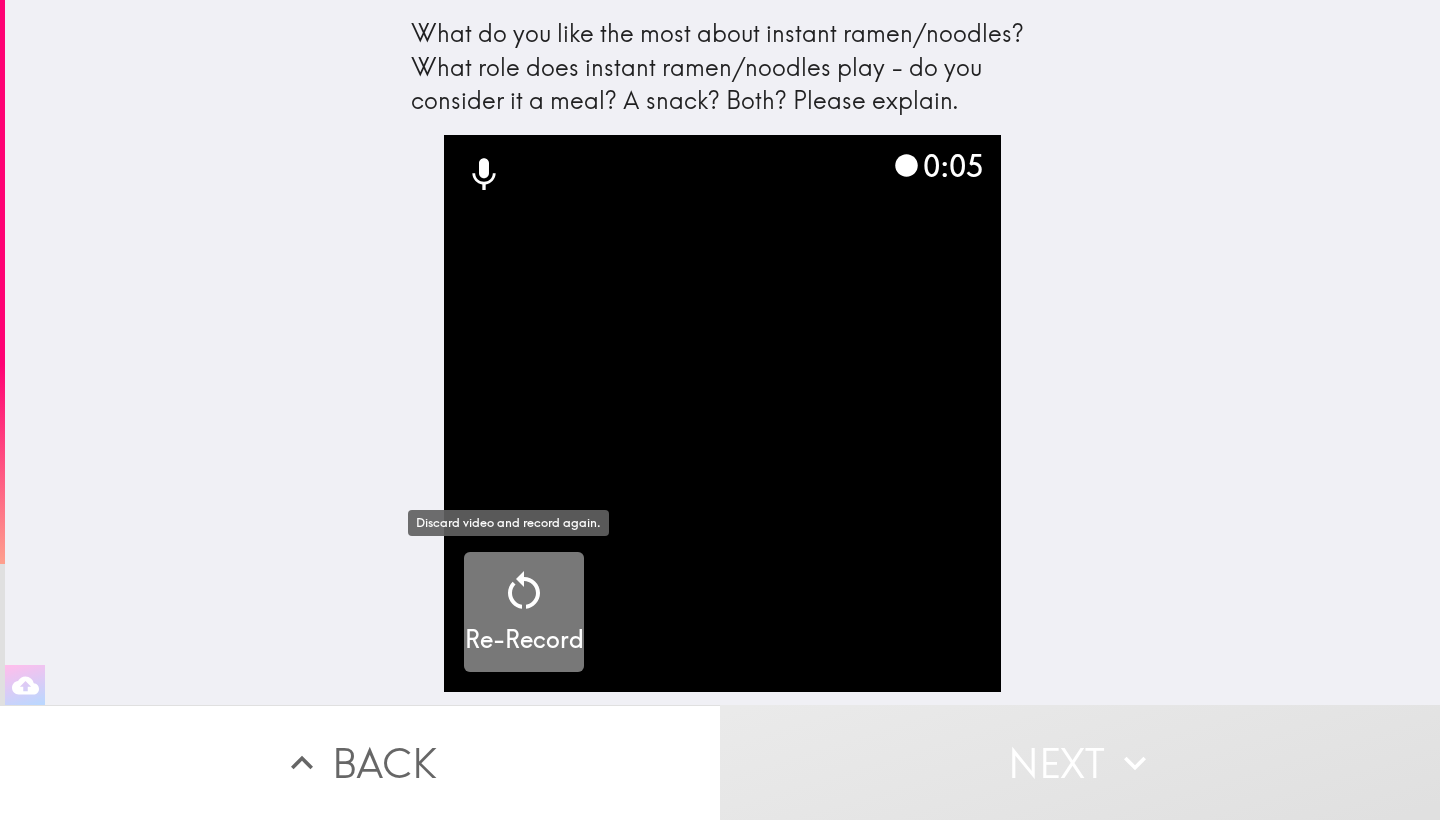 click on "Re-Record" at bounding box center [524, 640] 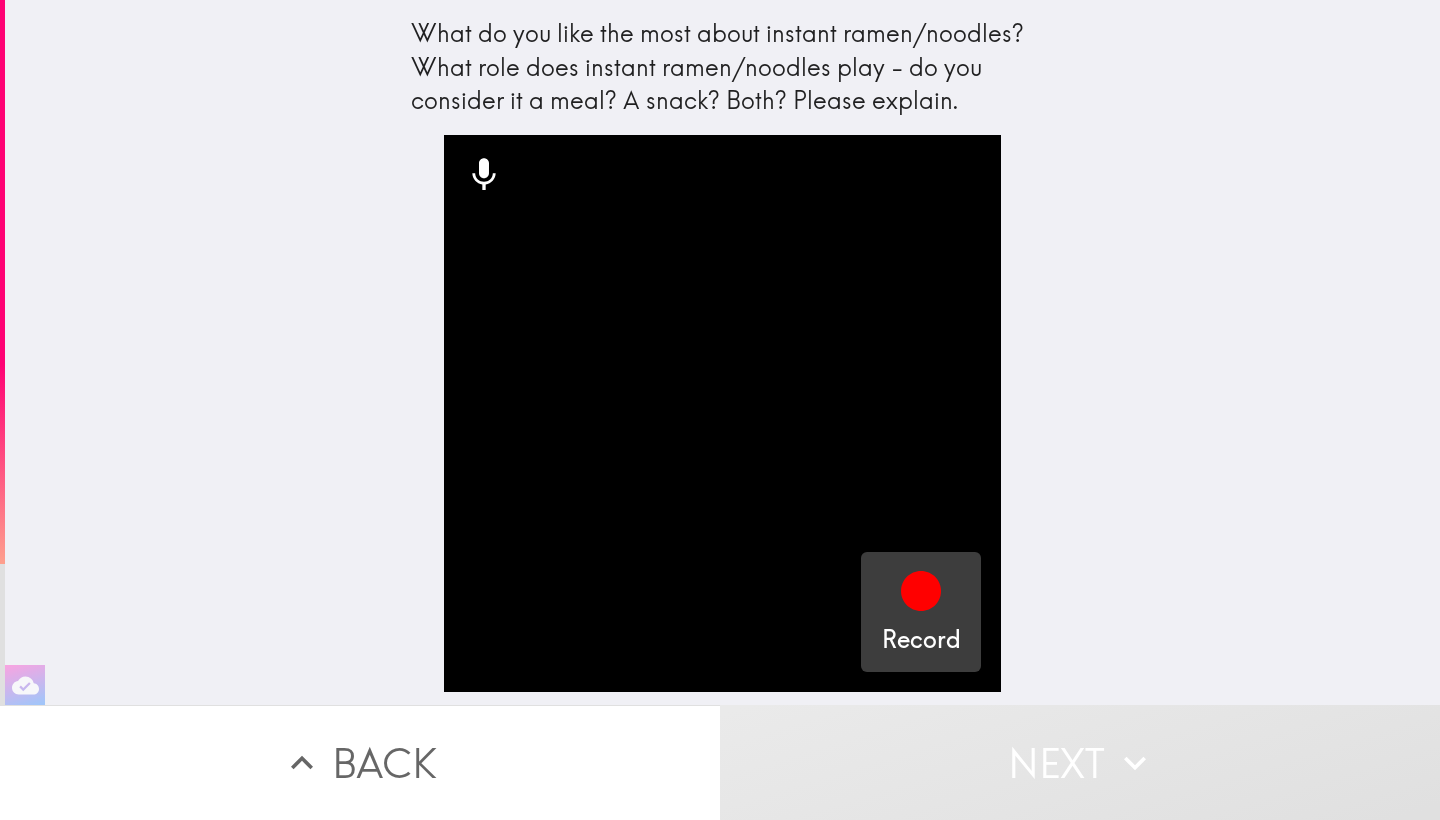 click 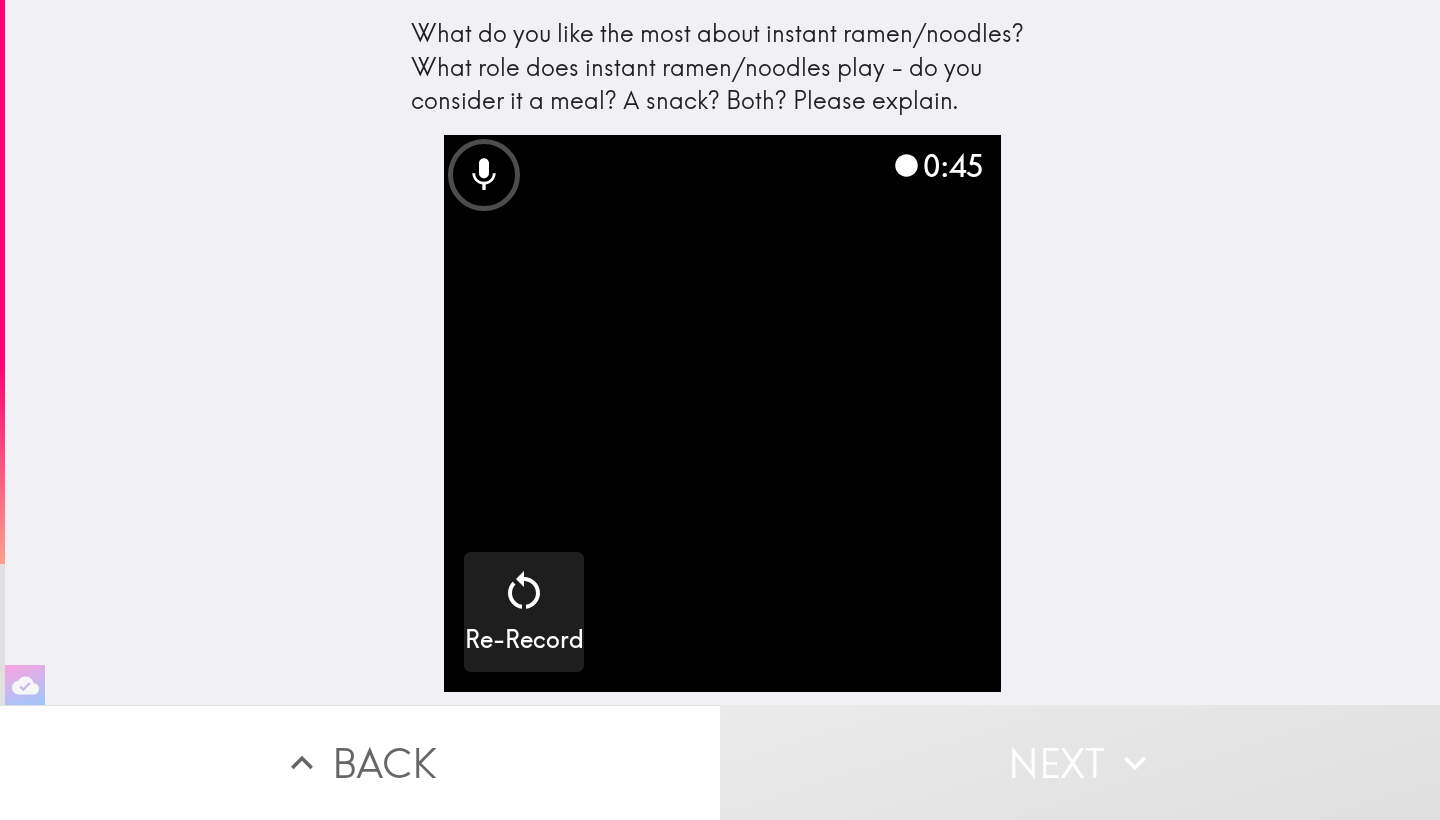click on "Next" at bounding box center (1080, 762) 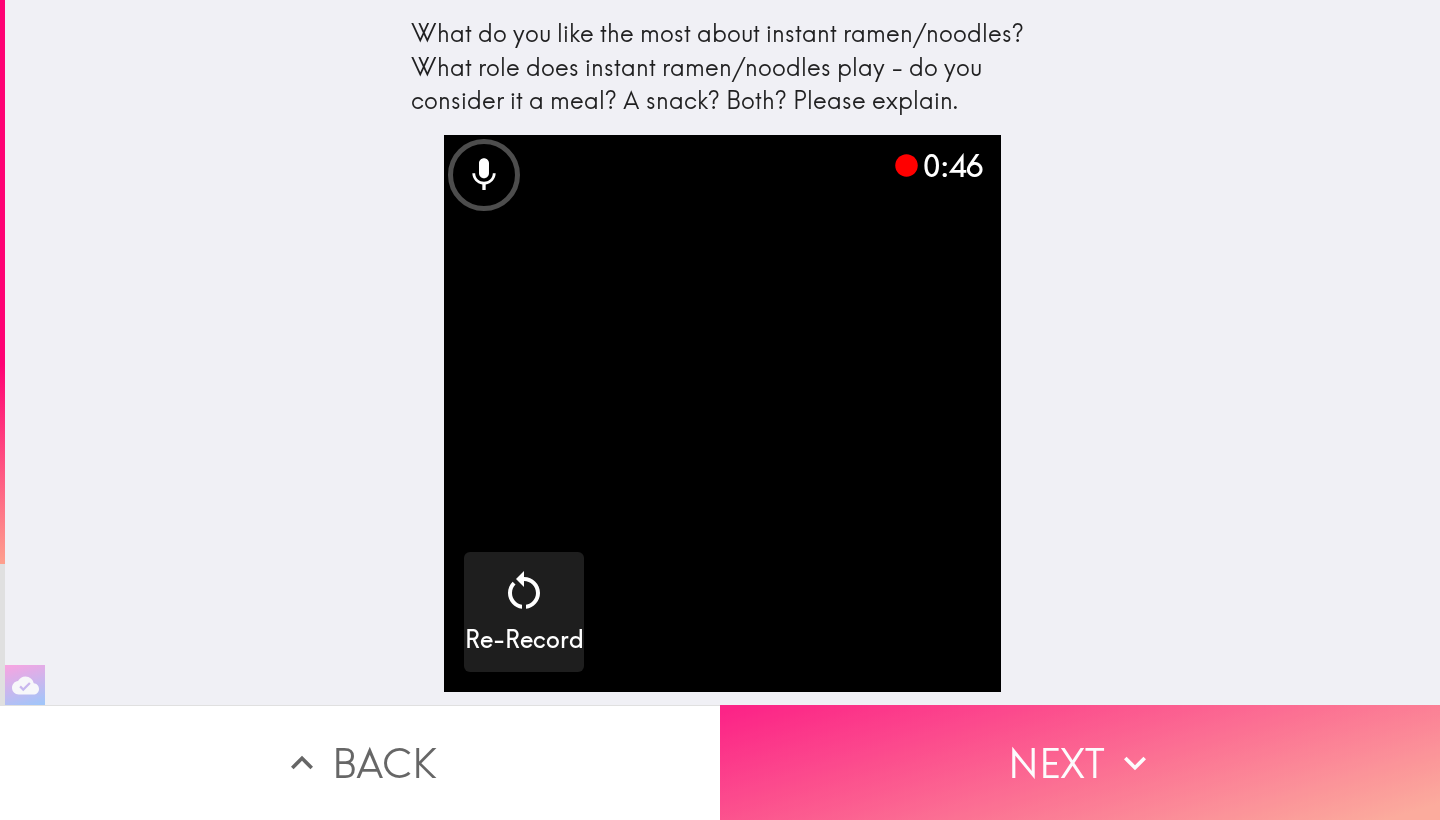 click on "Next" at bounding box center (1080, 762) 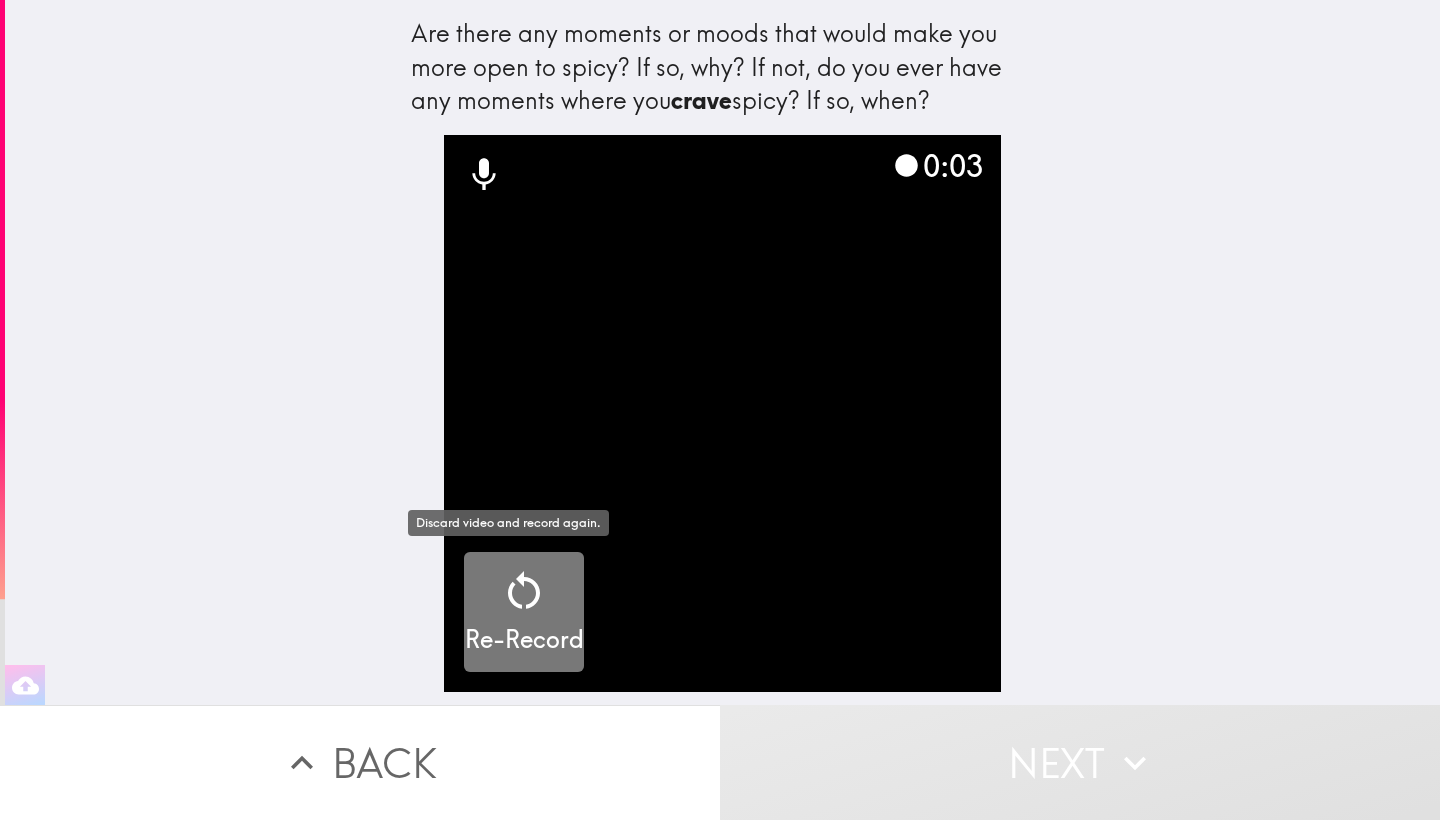 click on "Re-Record" at bounding box center (524, 612) 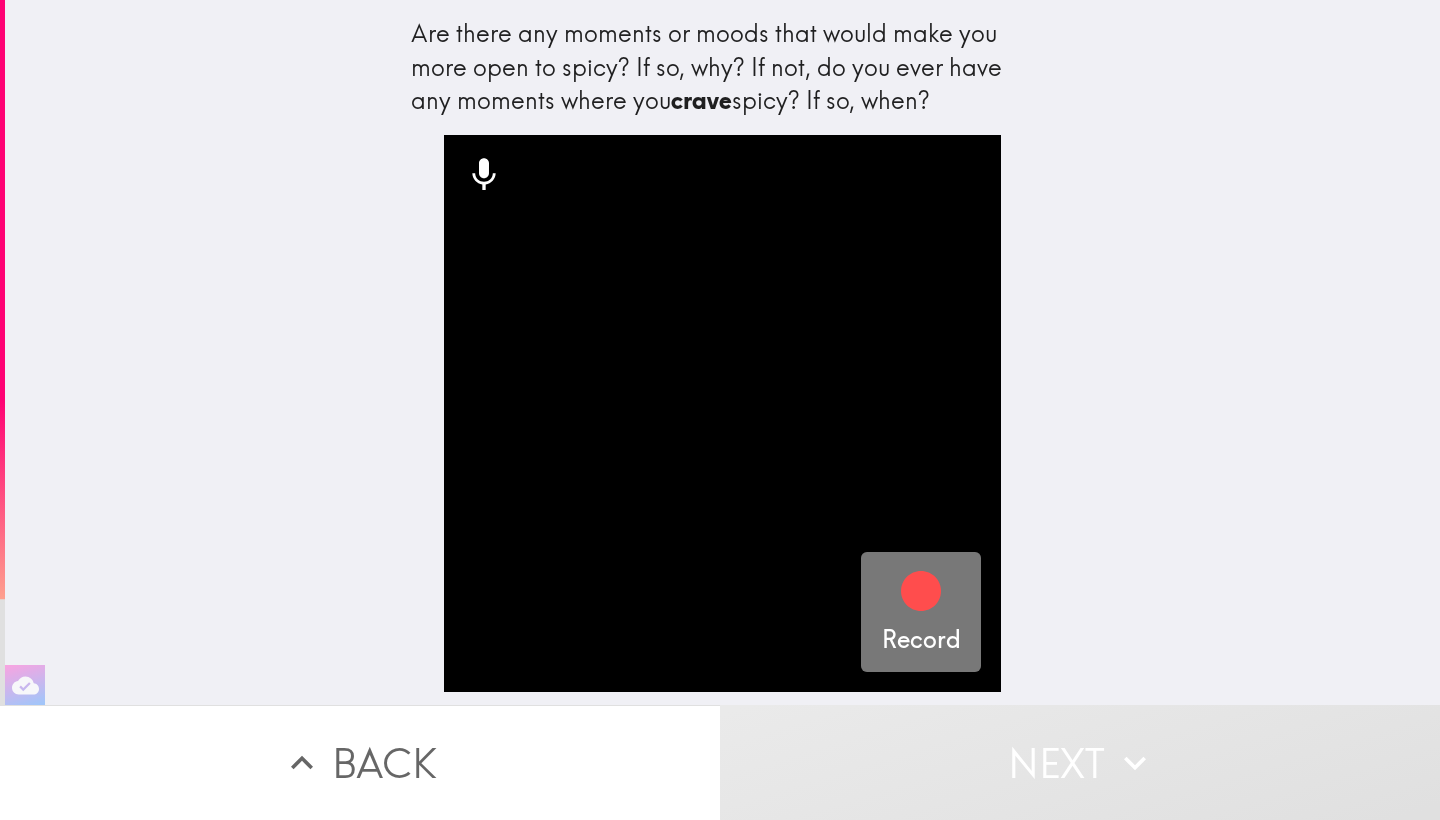 click 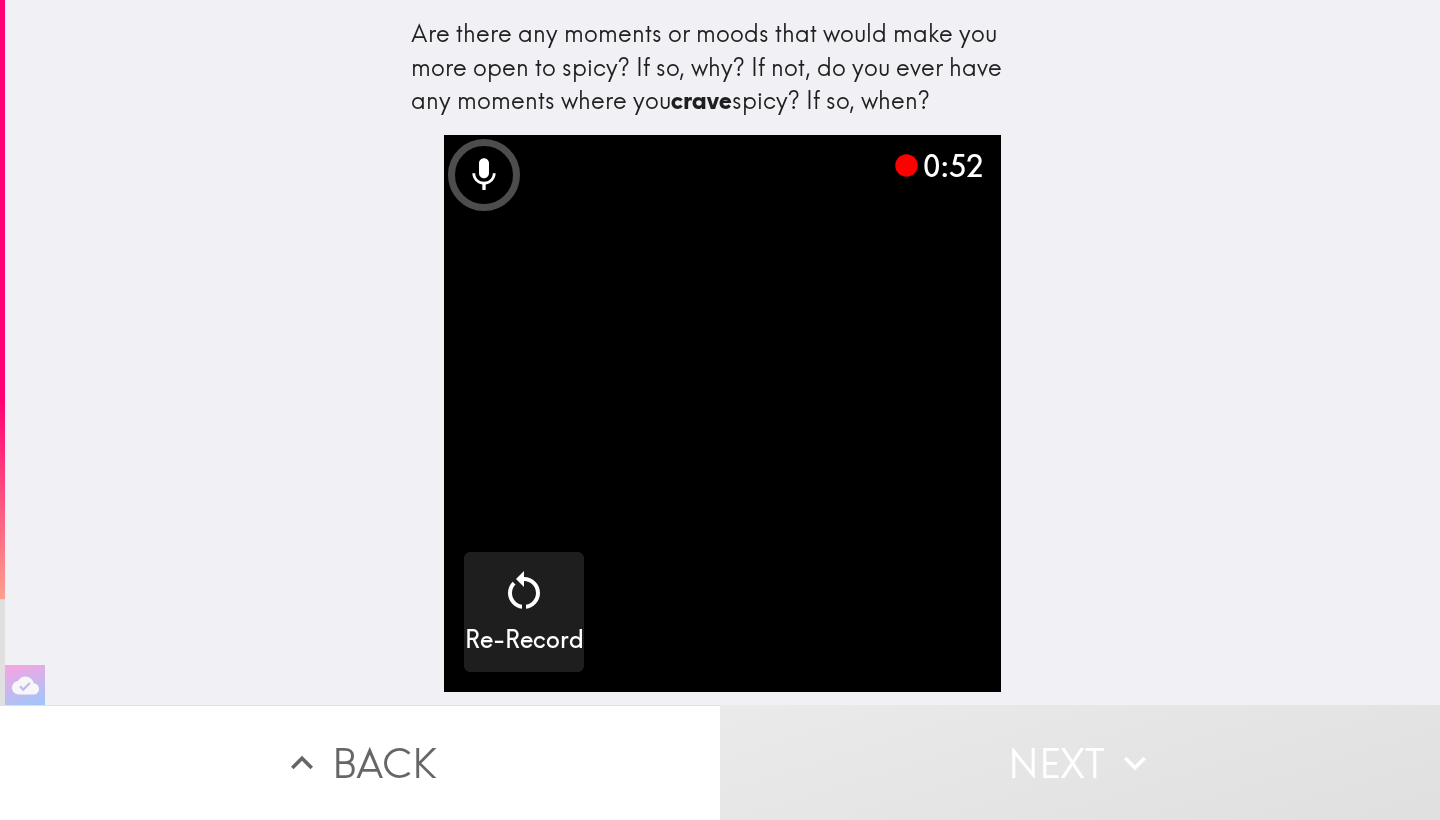 click on "Next" at bounding box center [1080, 762] 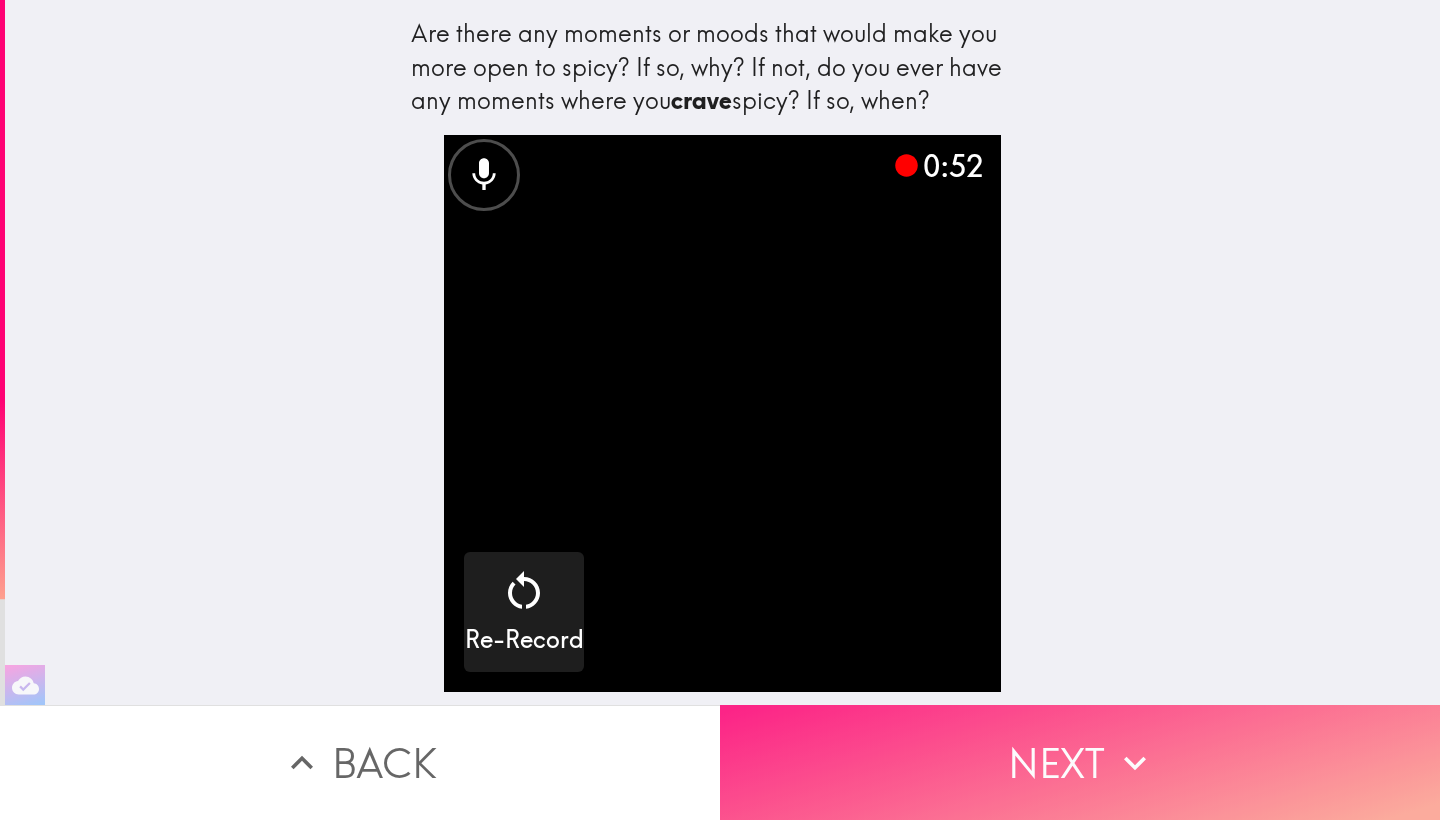 click on "Next" at bounding box center (1080, 762) 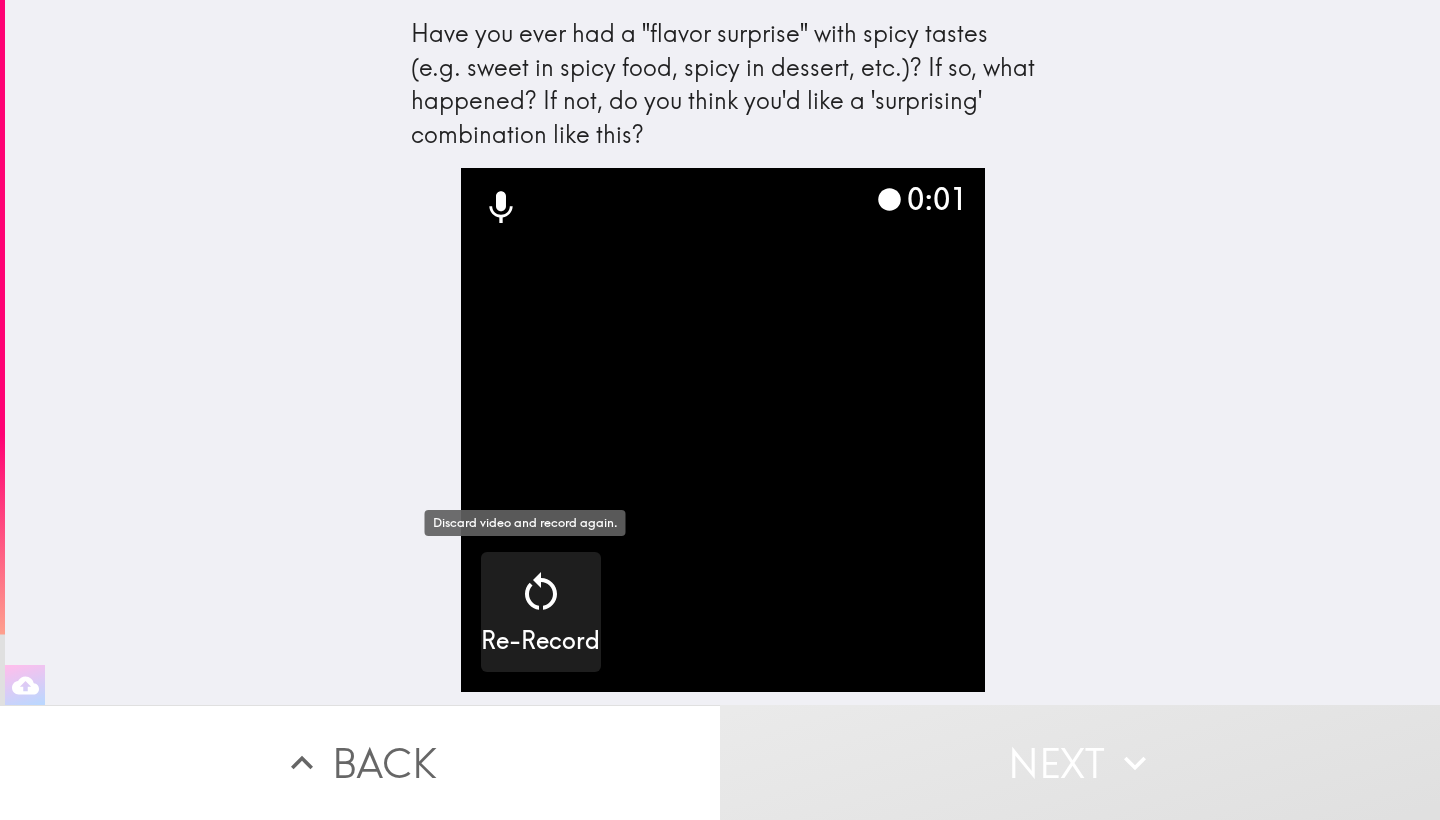 click on "Discard video and record again." at bounding box center (525, 529) 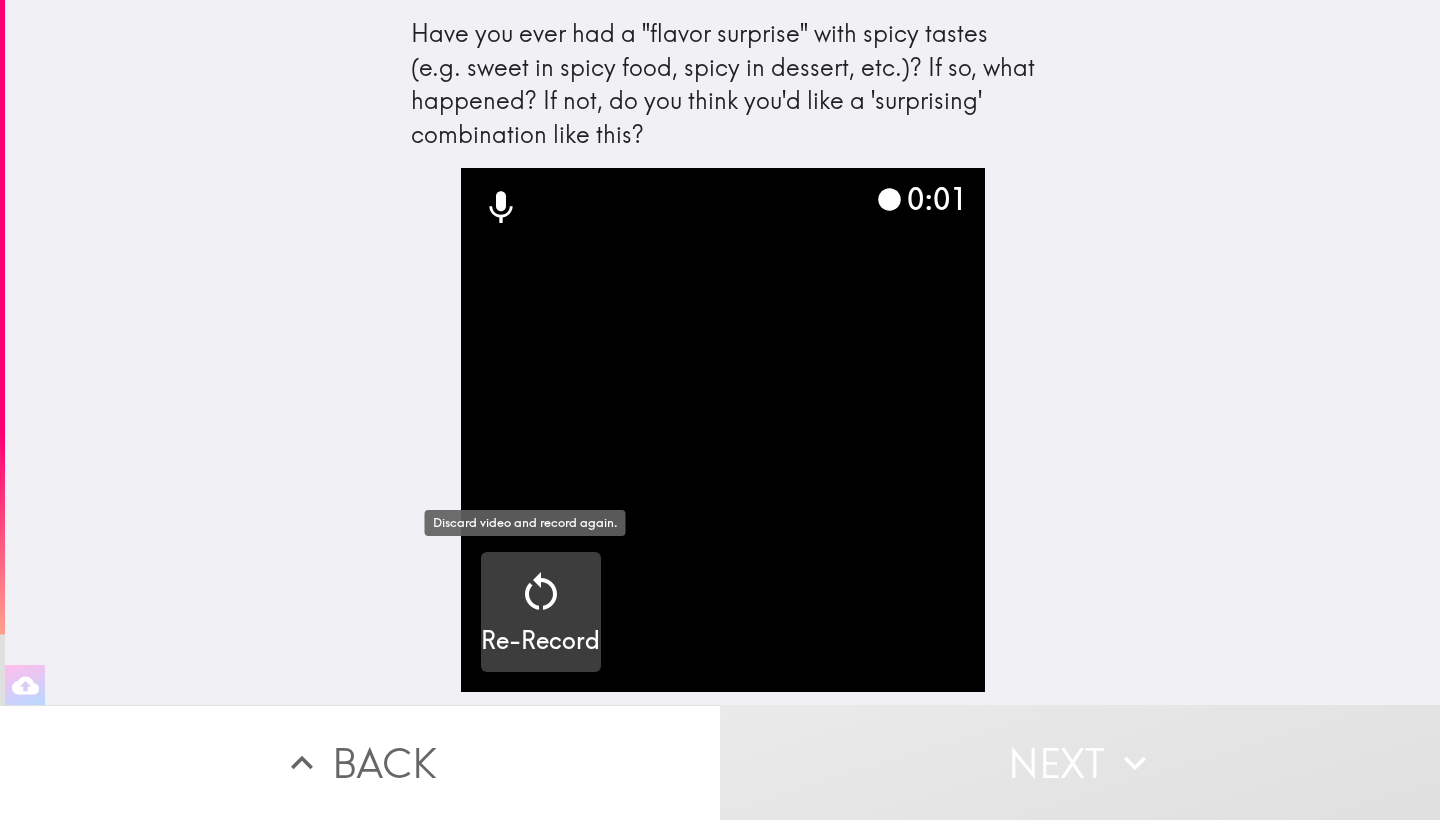 click 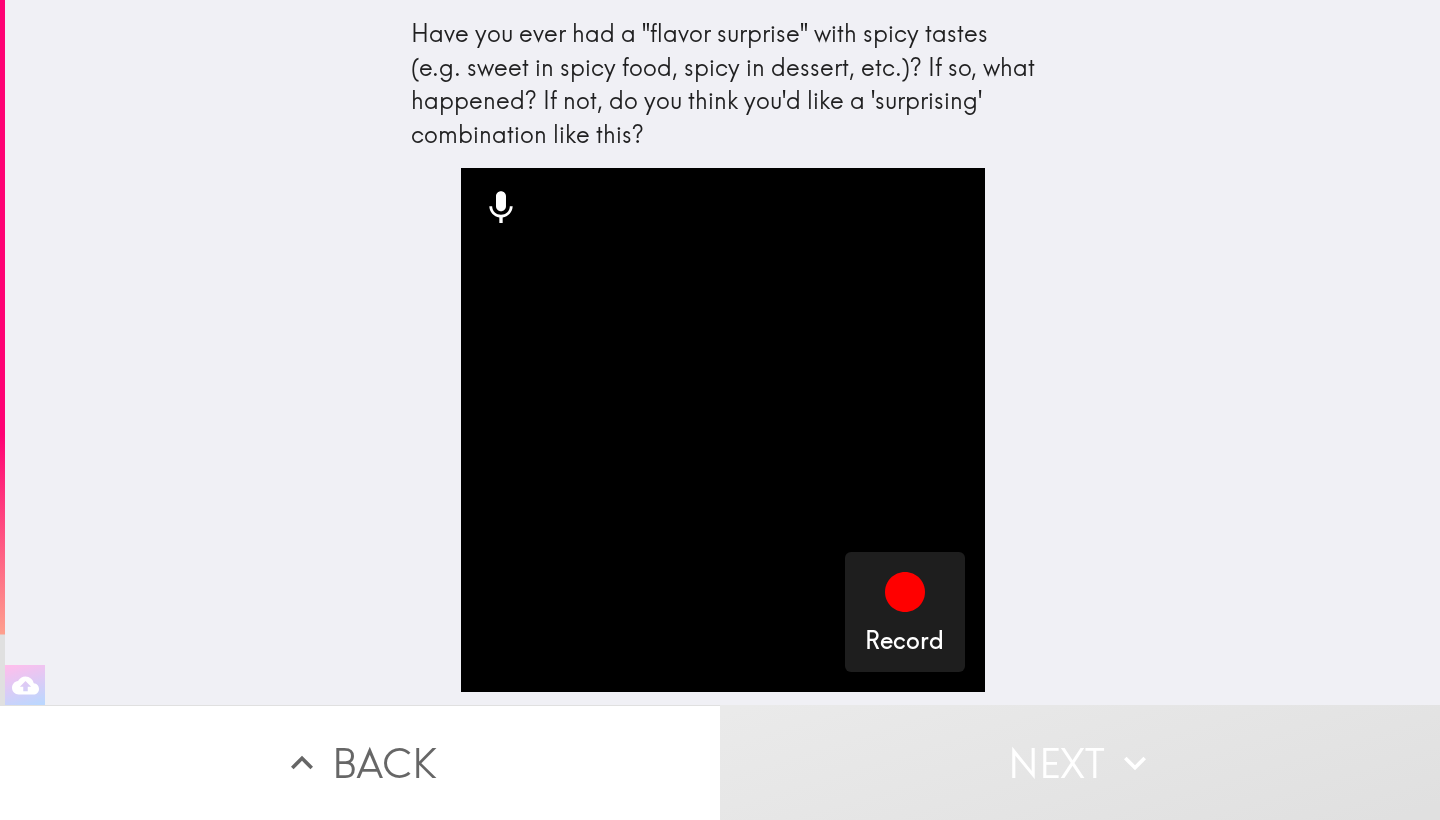 scroll, scrollTop: 0, scrollLeft: 0, axis: both 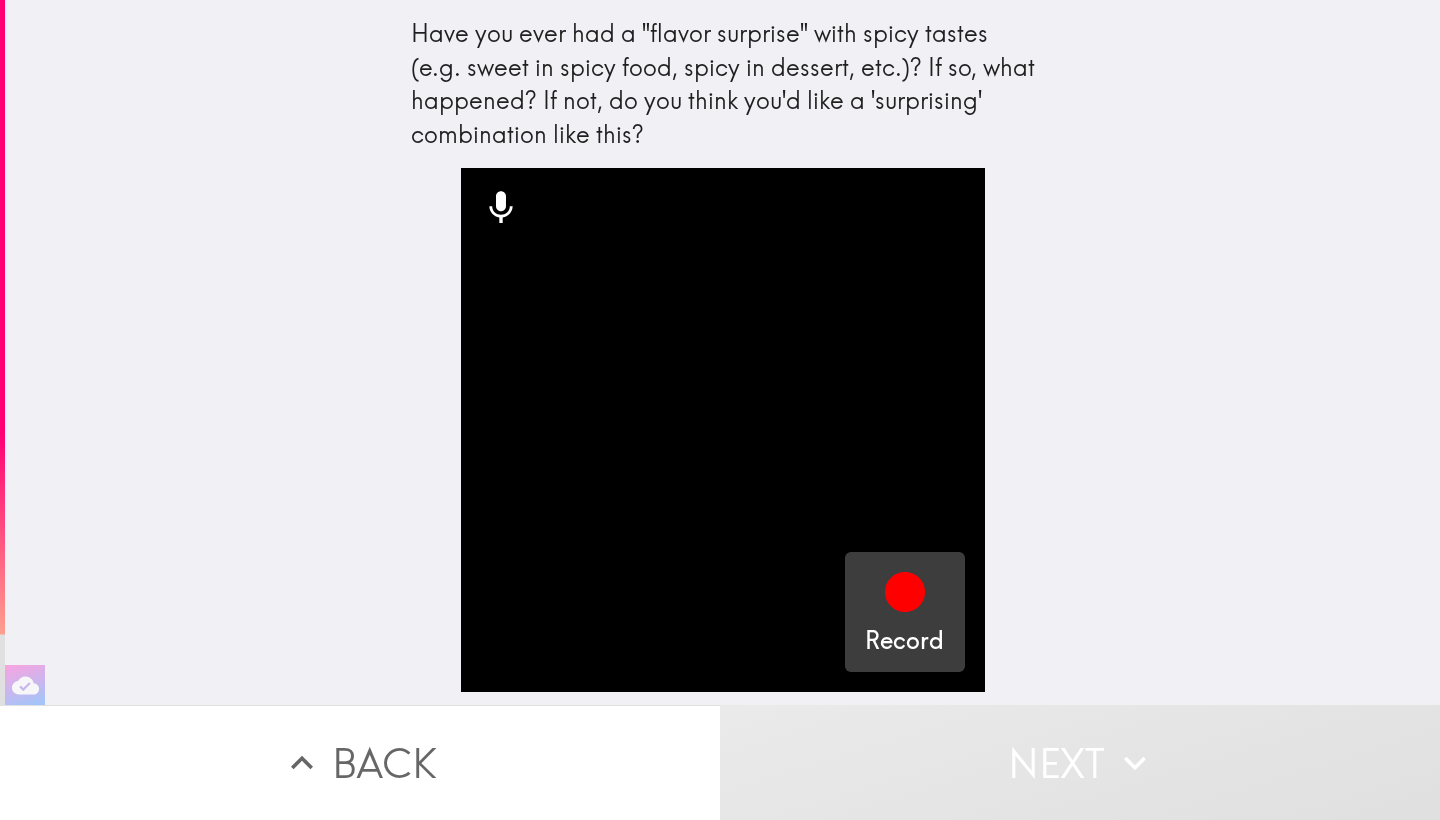 click on "Record" at bounding box center (905, 612) 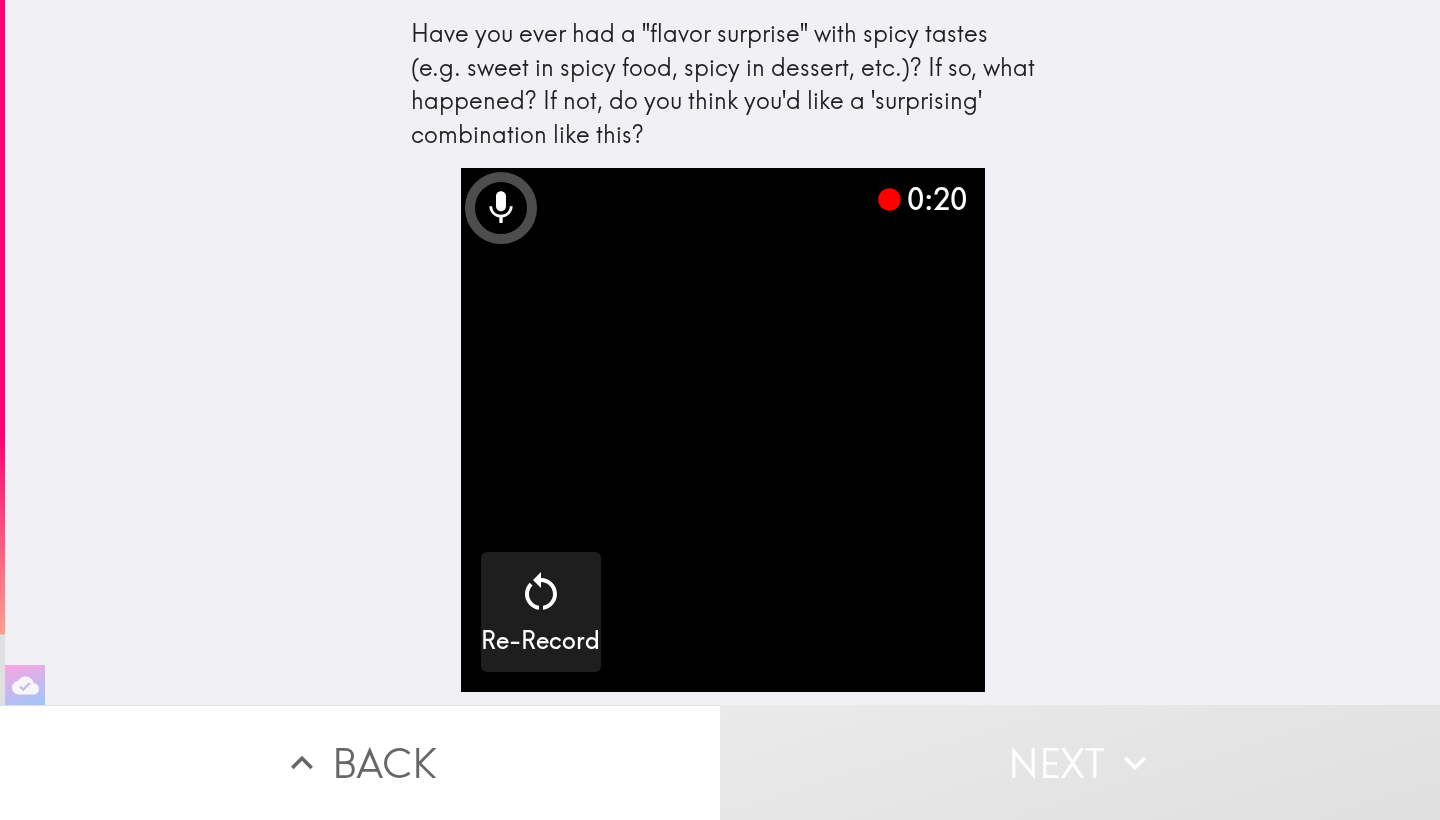 click on "Next" at bounding box center (1080, 762) 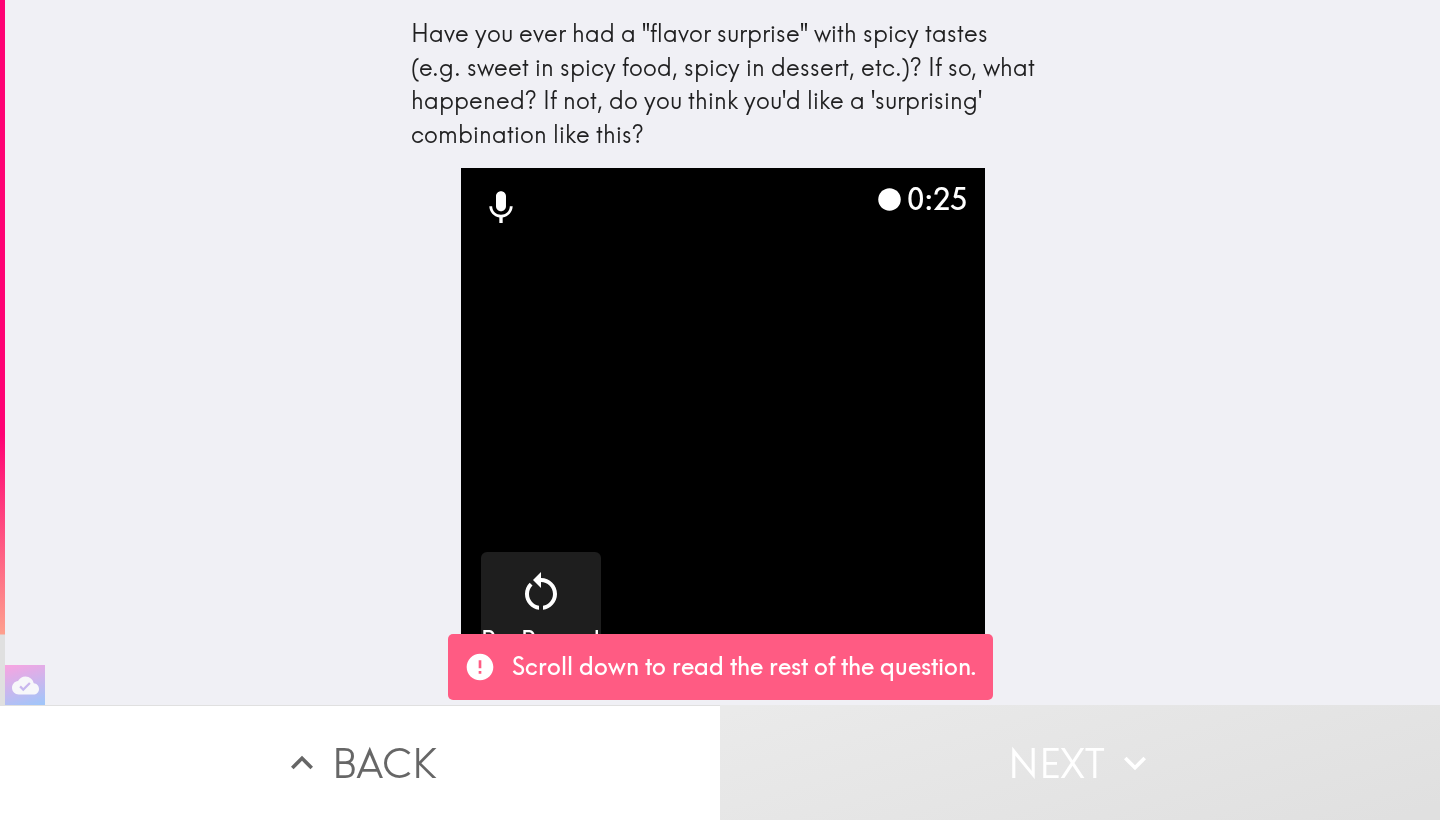 scroll, scrollTop: 0, scrollLeft: 0, axis: both 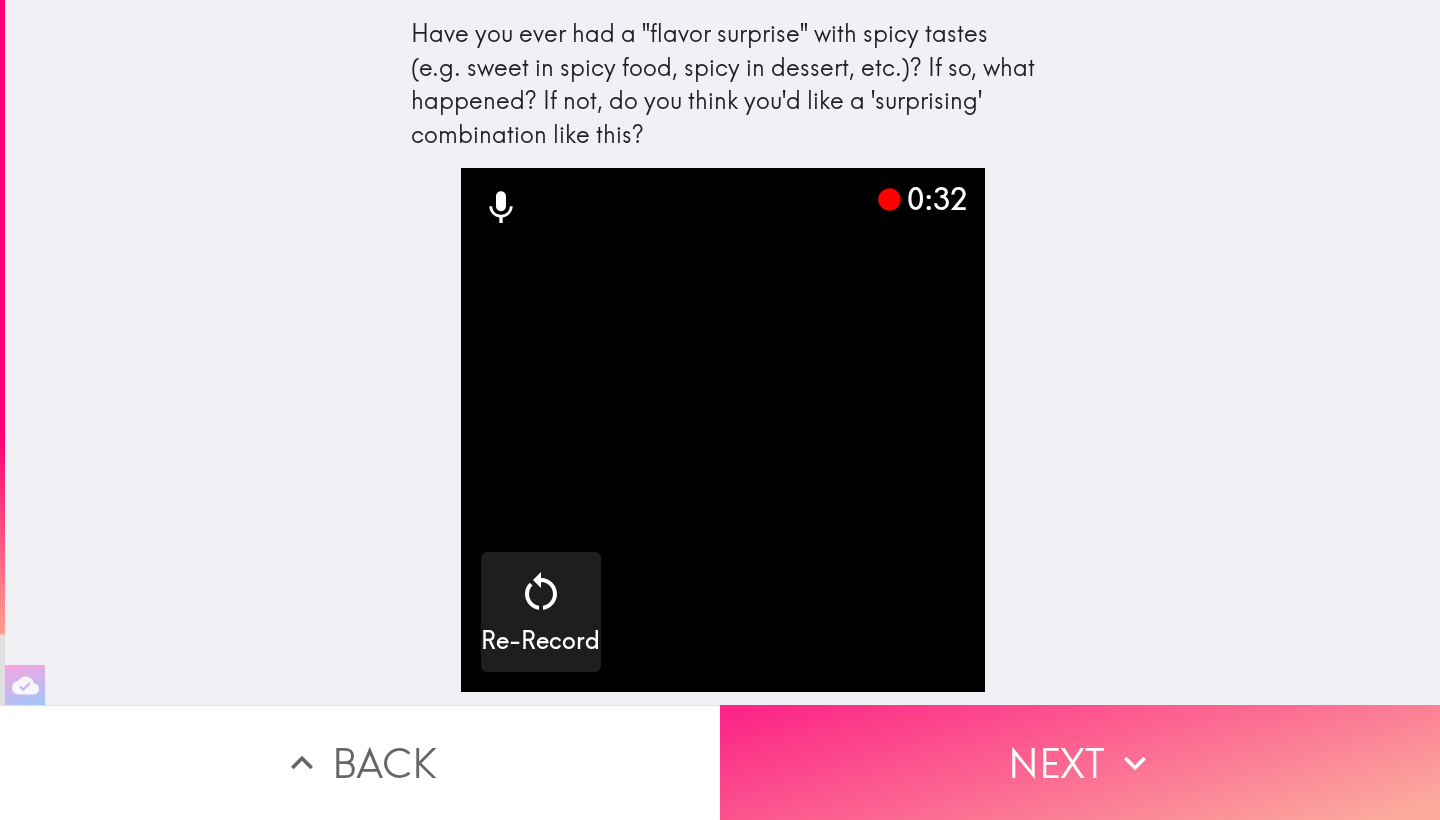 click on "Next" at bounding box center (1080, 762) 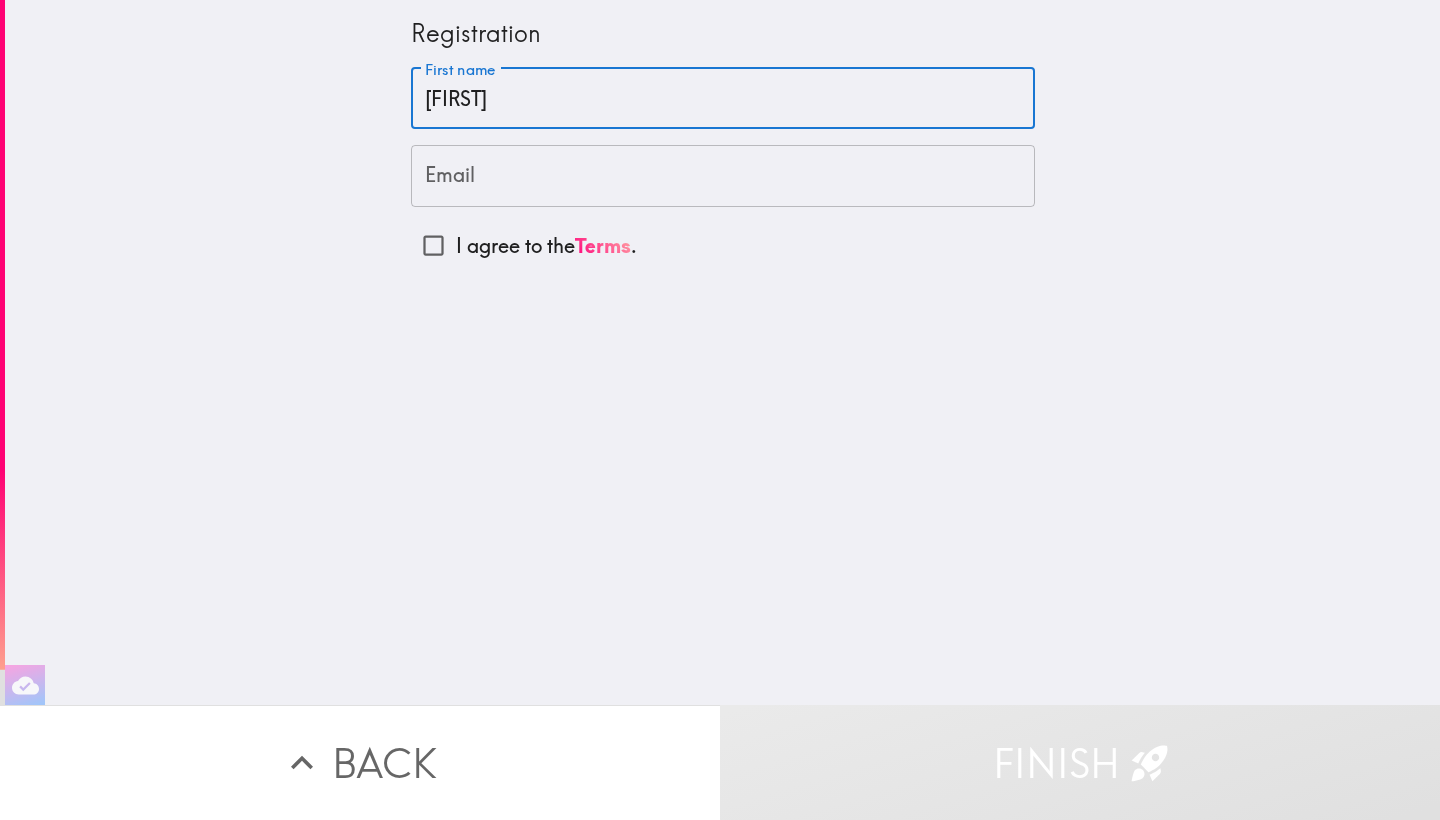 type on "[FIRST]" 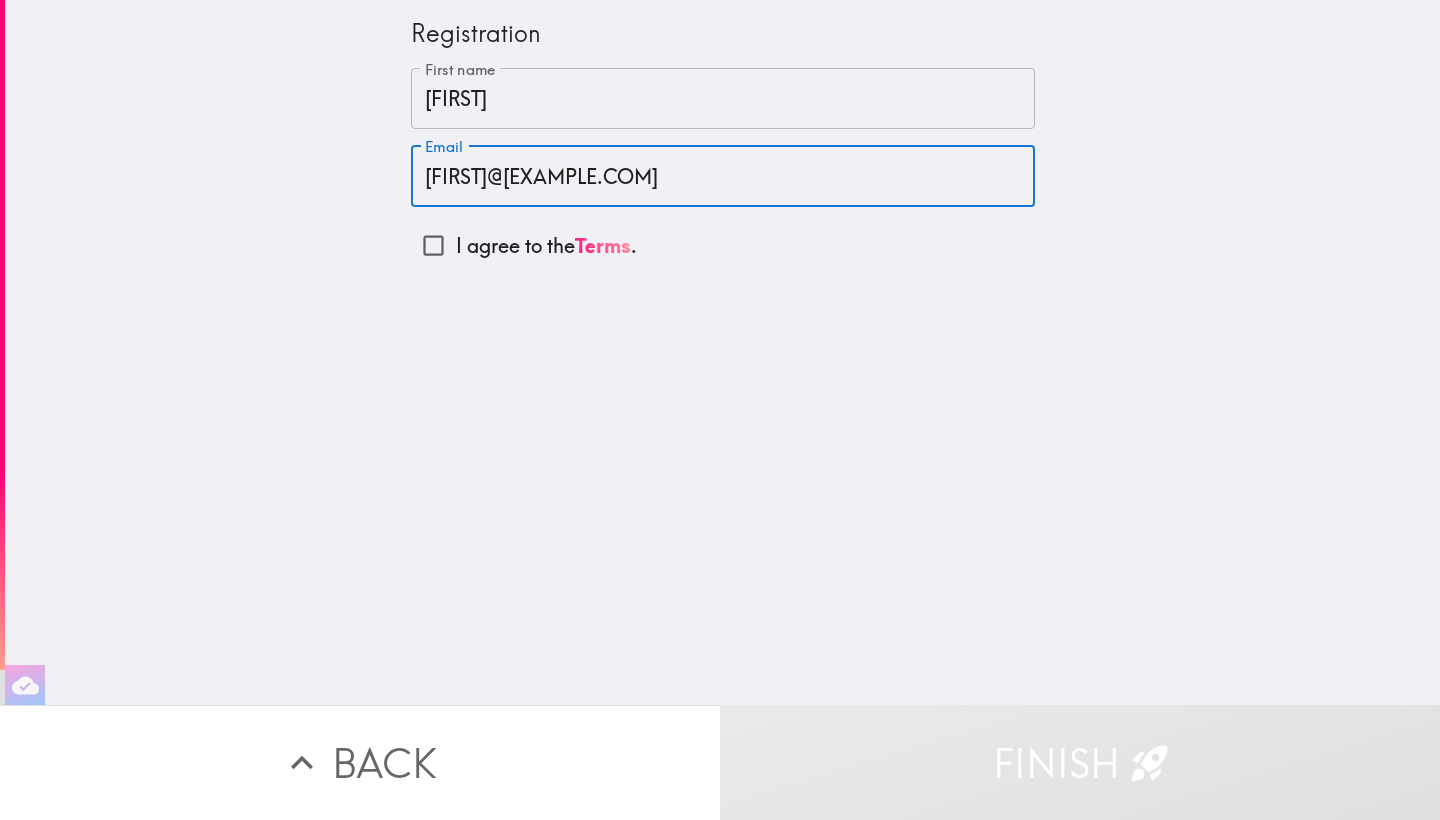 type on "[FIRST]@[EXAMPLE.COM]" 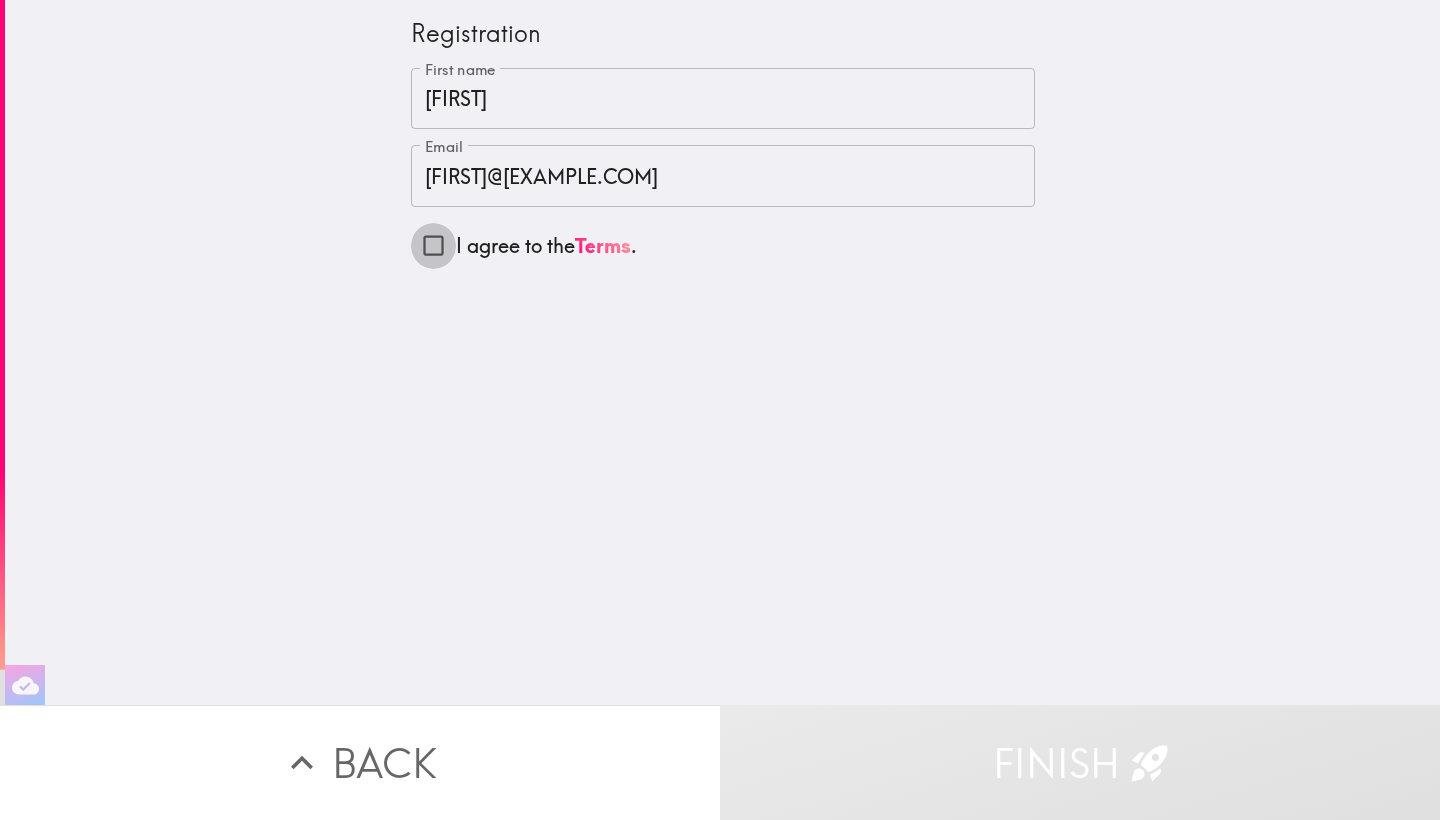 click on "I agree to the  Terms ." at bounding box center (433, 245) 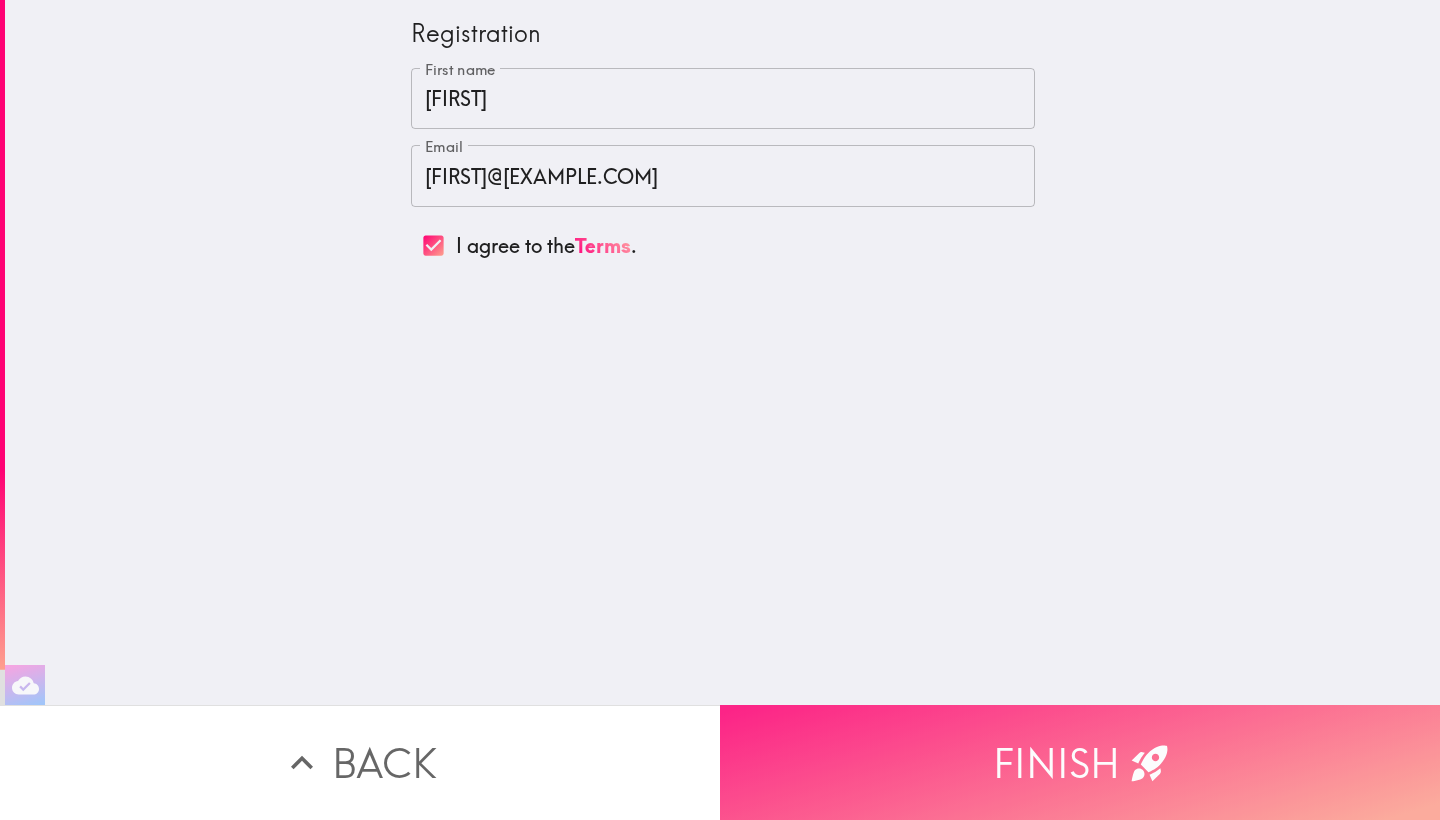 click on "Finish" at bounding box center (1080, 762) 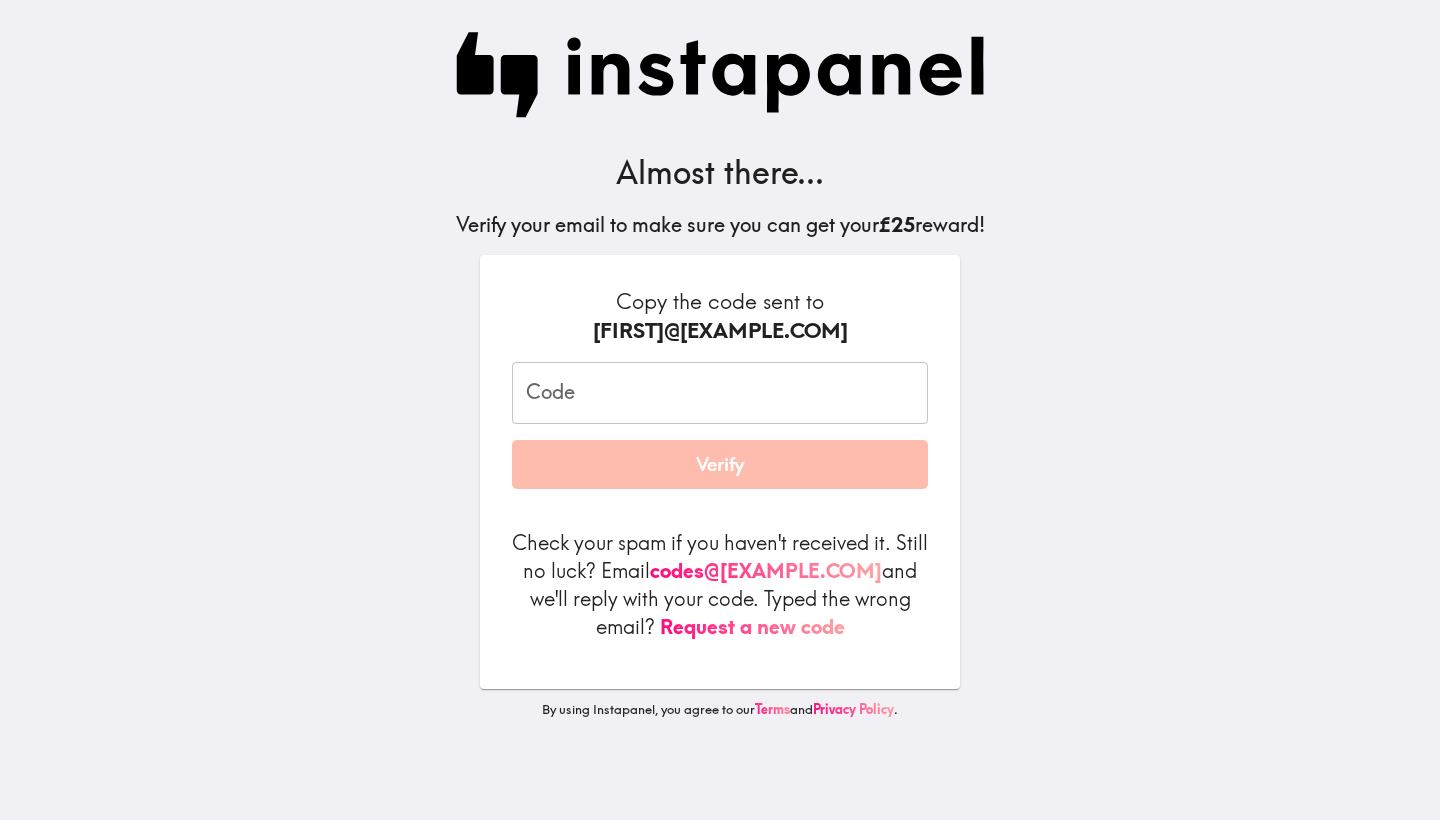 click on "Code" at bounding box center (720, 393) 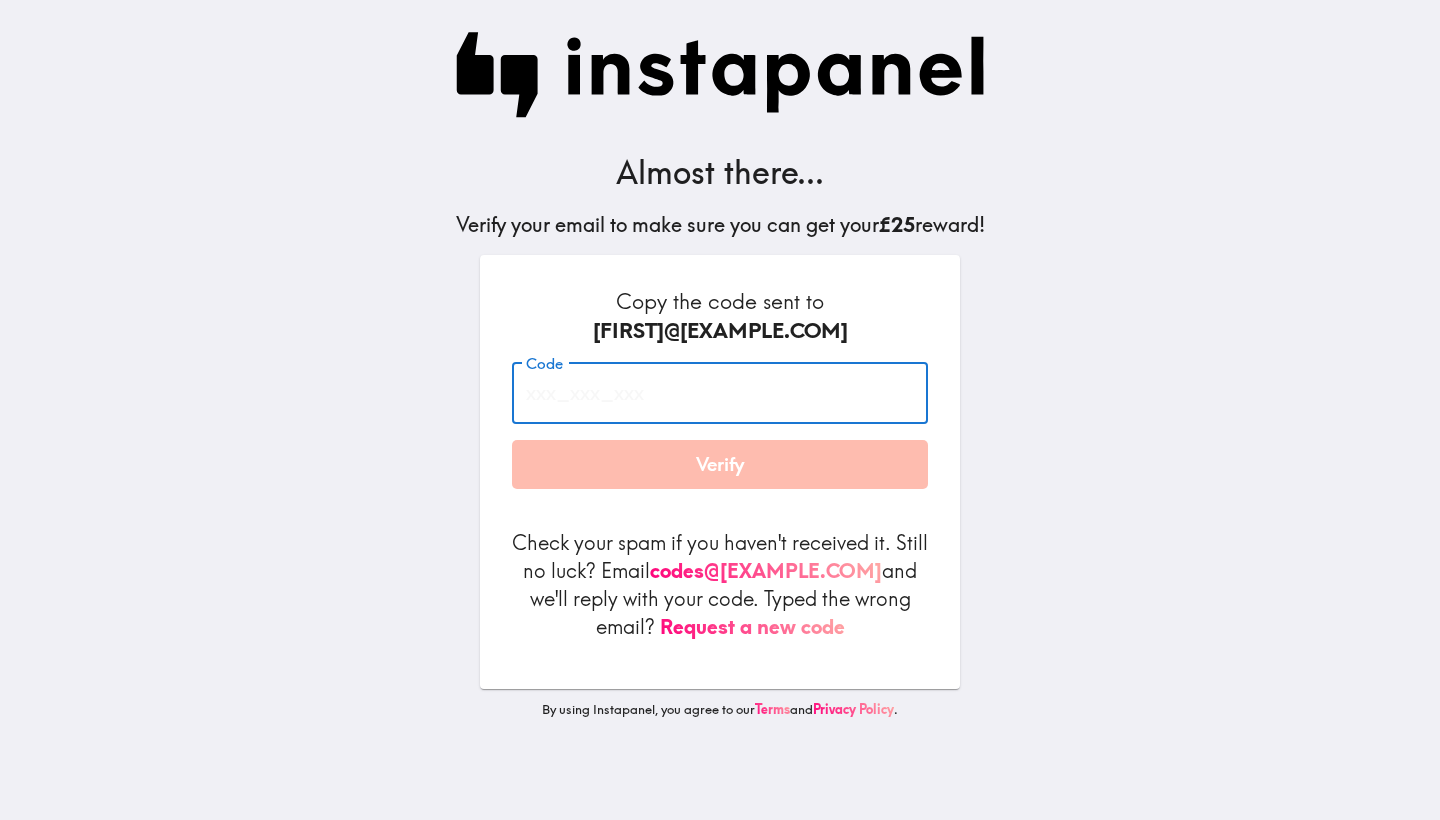 paste on "PmQ_2qB_niJ" 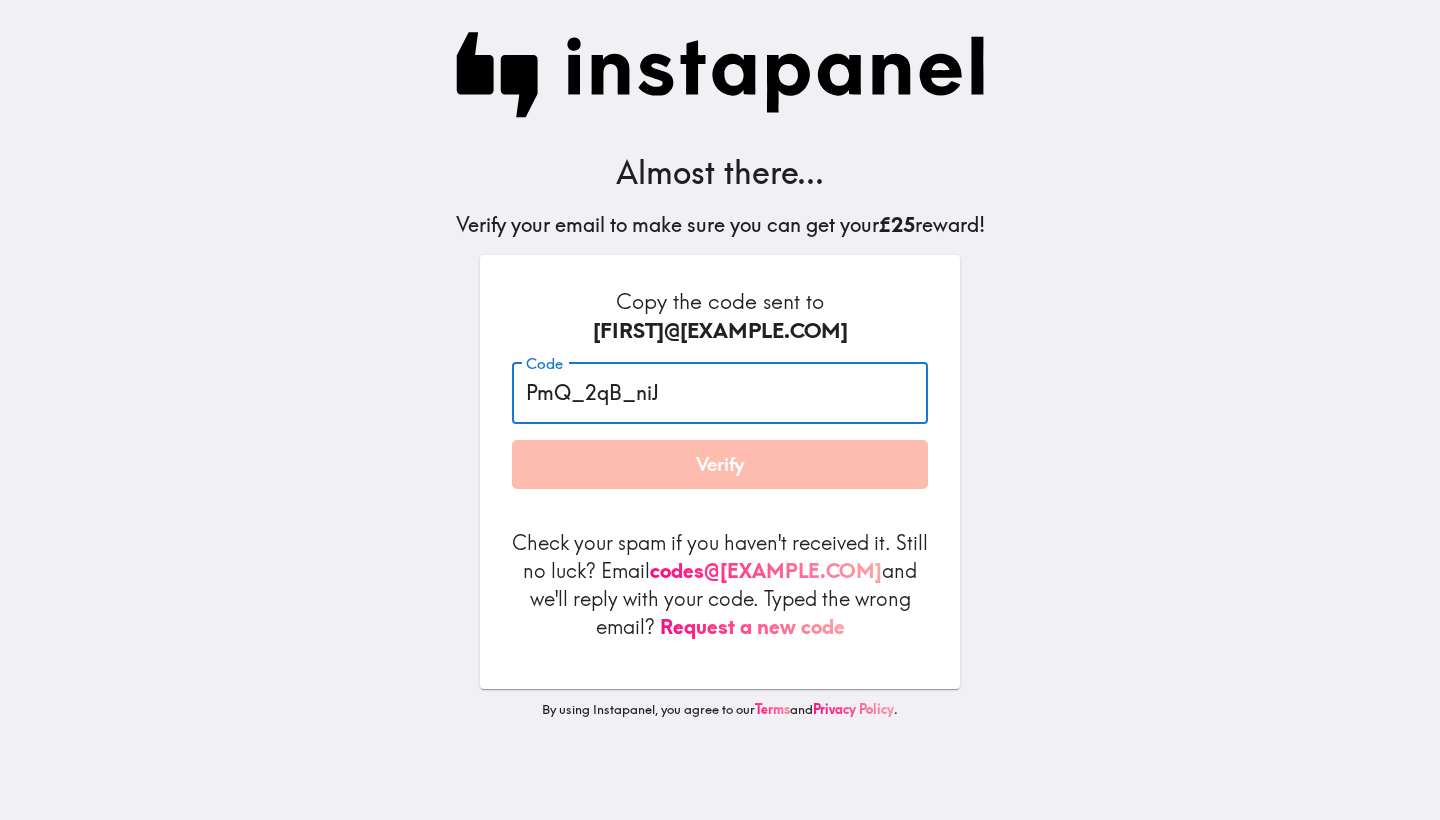 type on "PmQ_2qB_niJ" 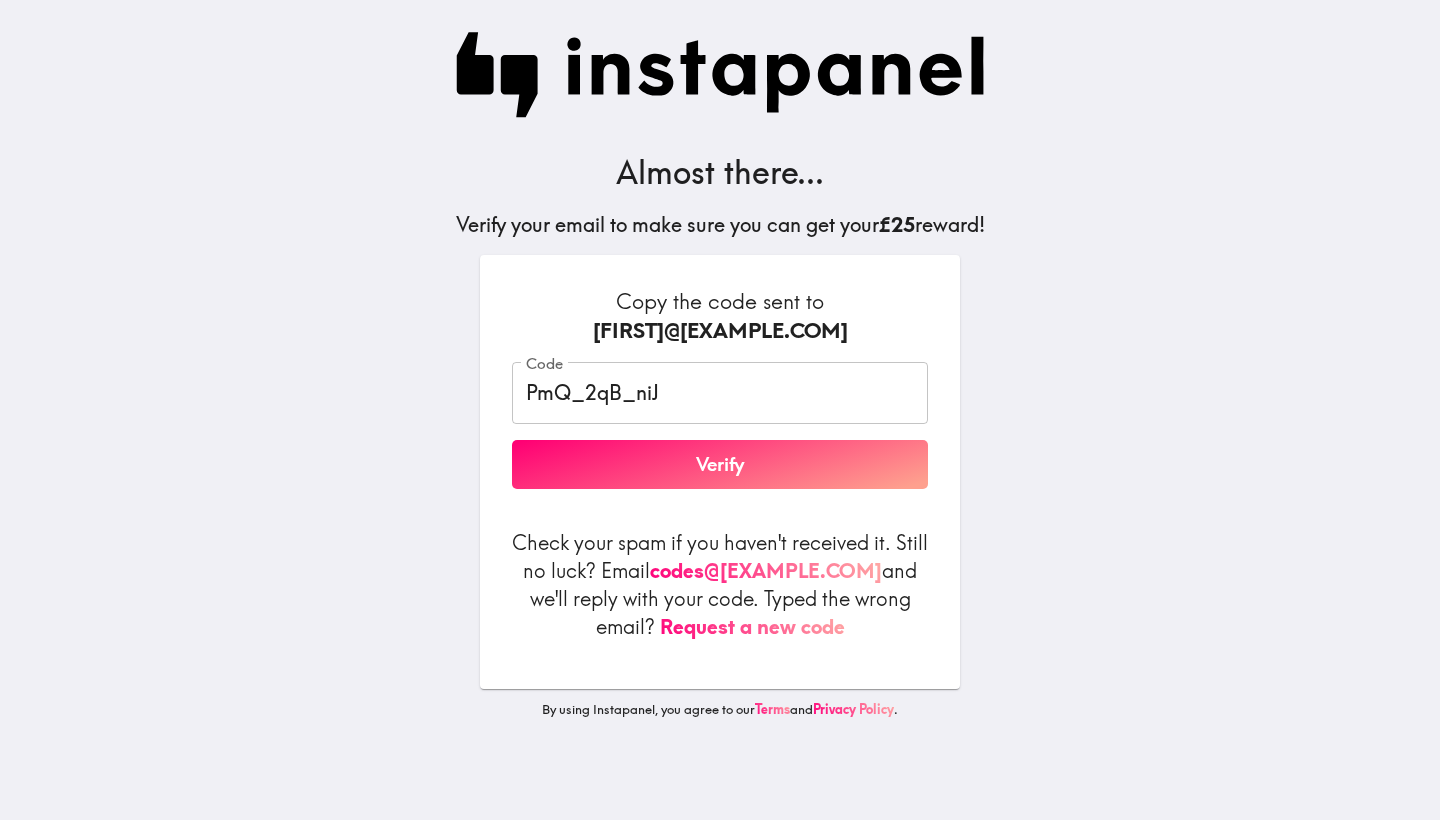click on "Copy the code sent to [FIRST]@[EXAMPLE.COM] Code [UUID] Code Verify Check your spam if you haven't received it. Still no luck? Email codes@[EXAMPLE.COM] and we'll reply with your code. Typed the wrong email? Request a new code" at bounding box center (720, 464) 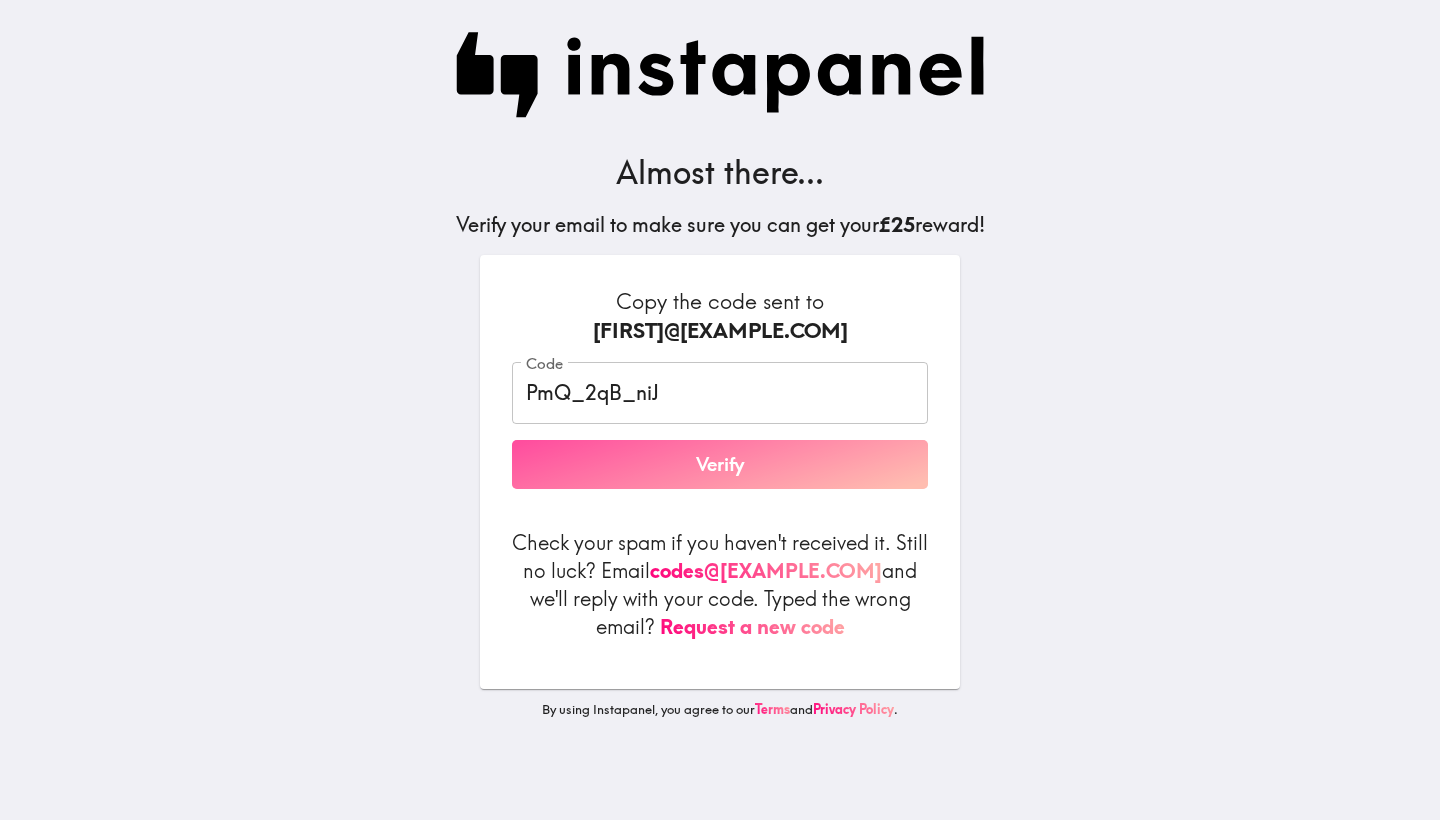 click on "Verify" at bounding box center (720, 465) 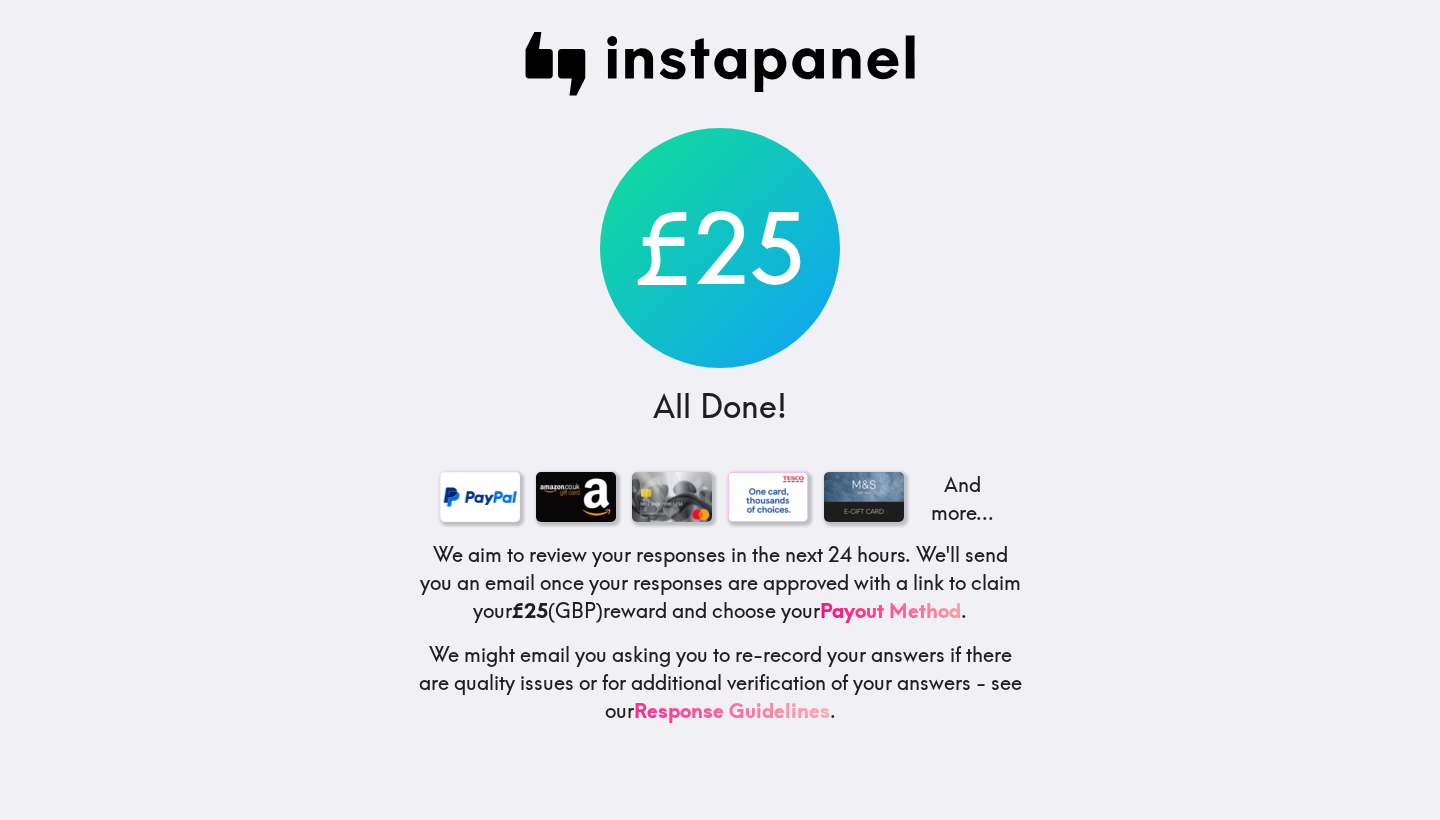 click on "Response Guidelines" at bounding box center [732, 710] 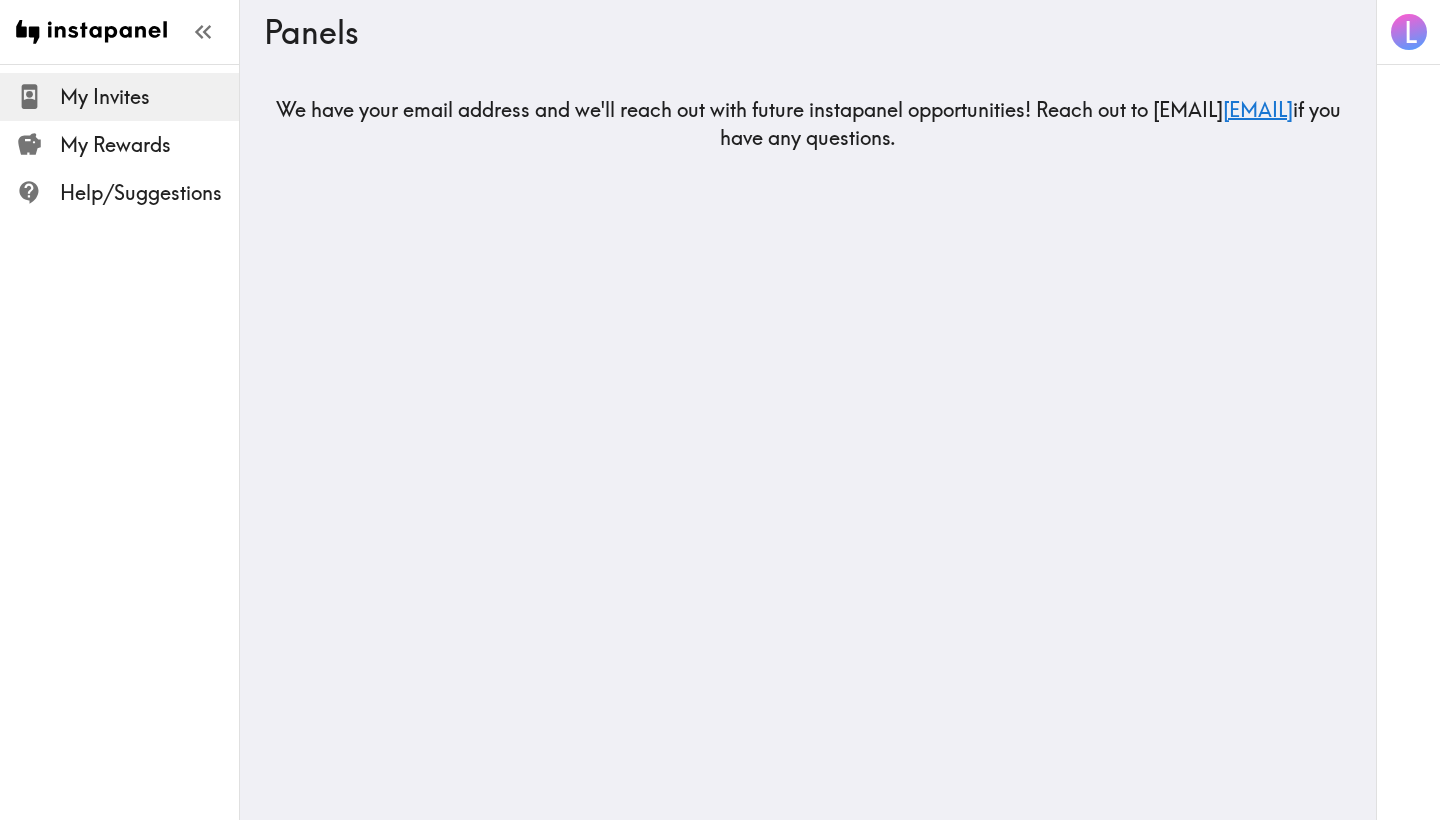 scroll, scrollTop: 0, scrollLeft: 0, axis: both 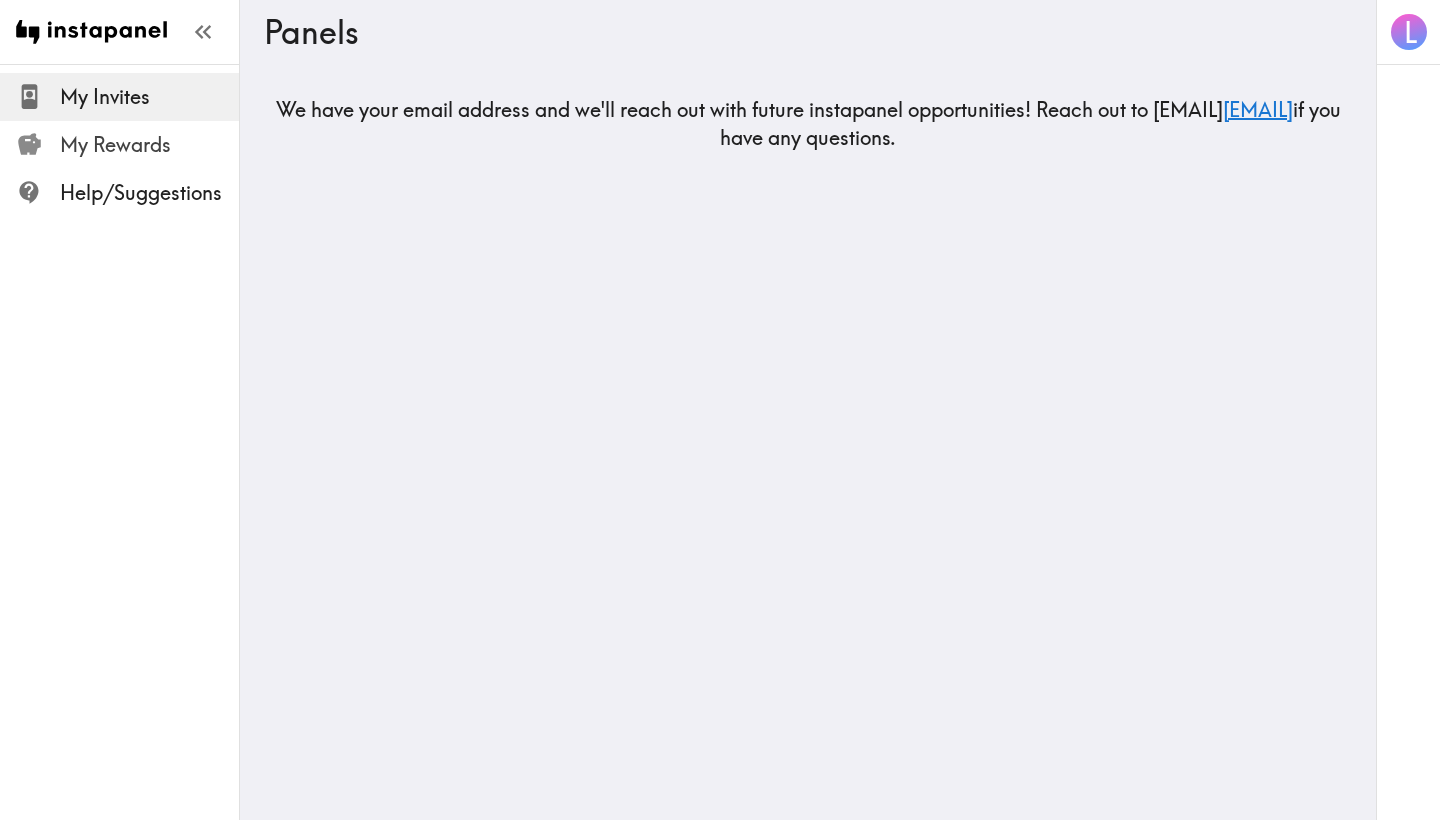 click on "My Rewards" at bounding box center [149, 145] 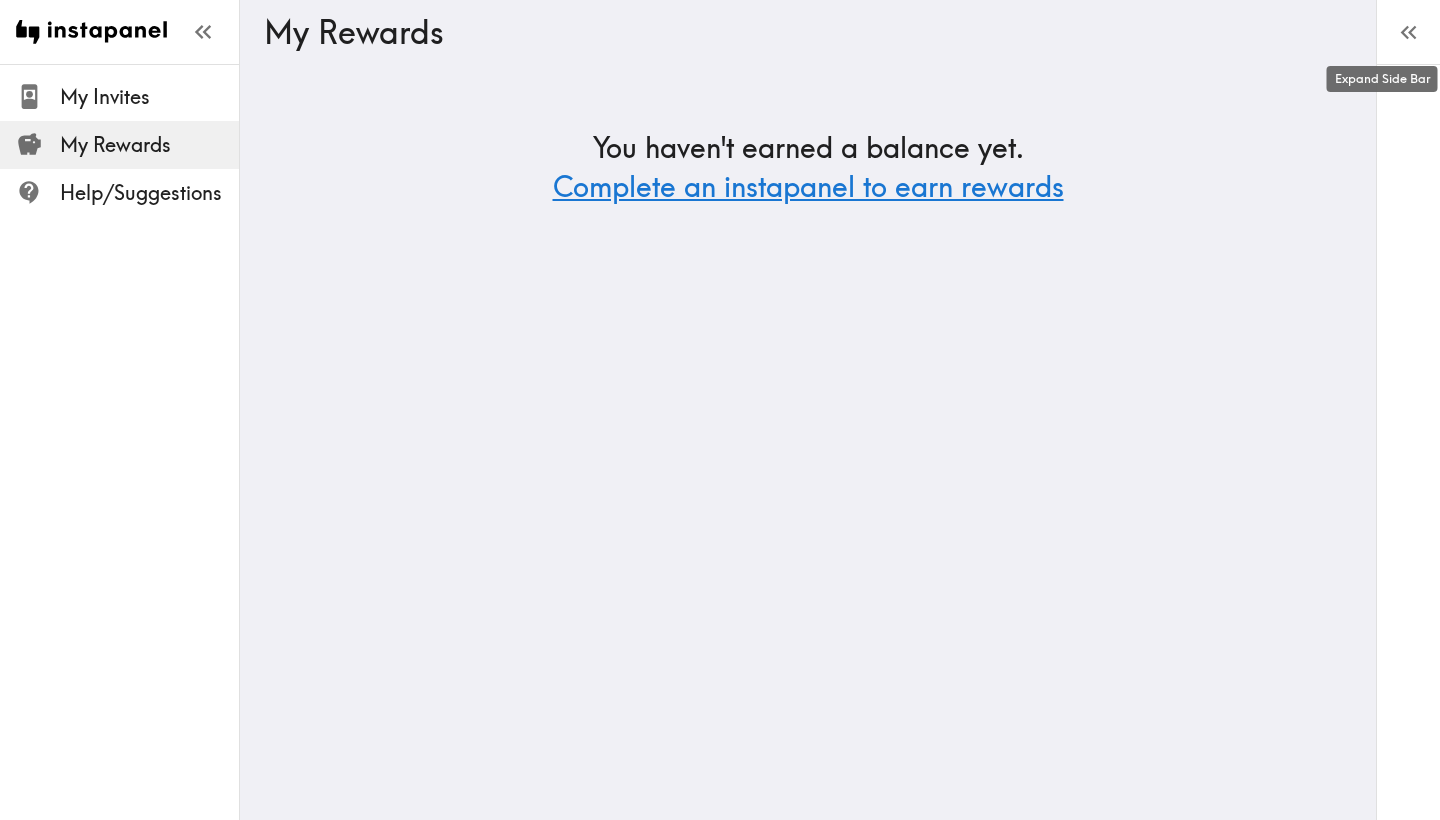 click on "L" at bounding box center (1409, 32) 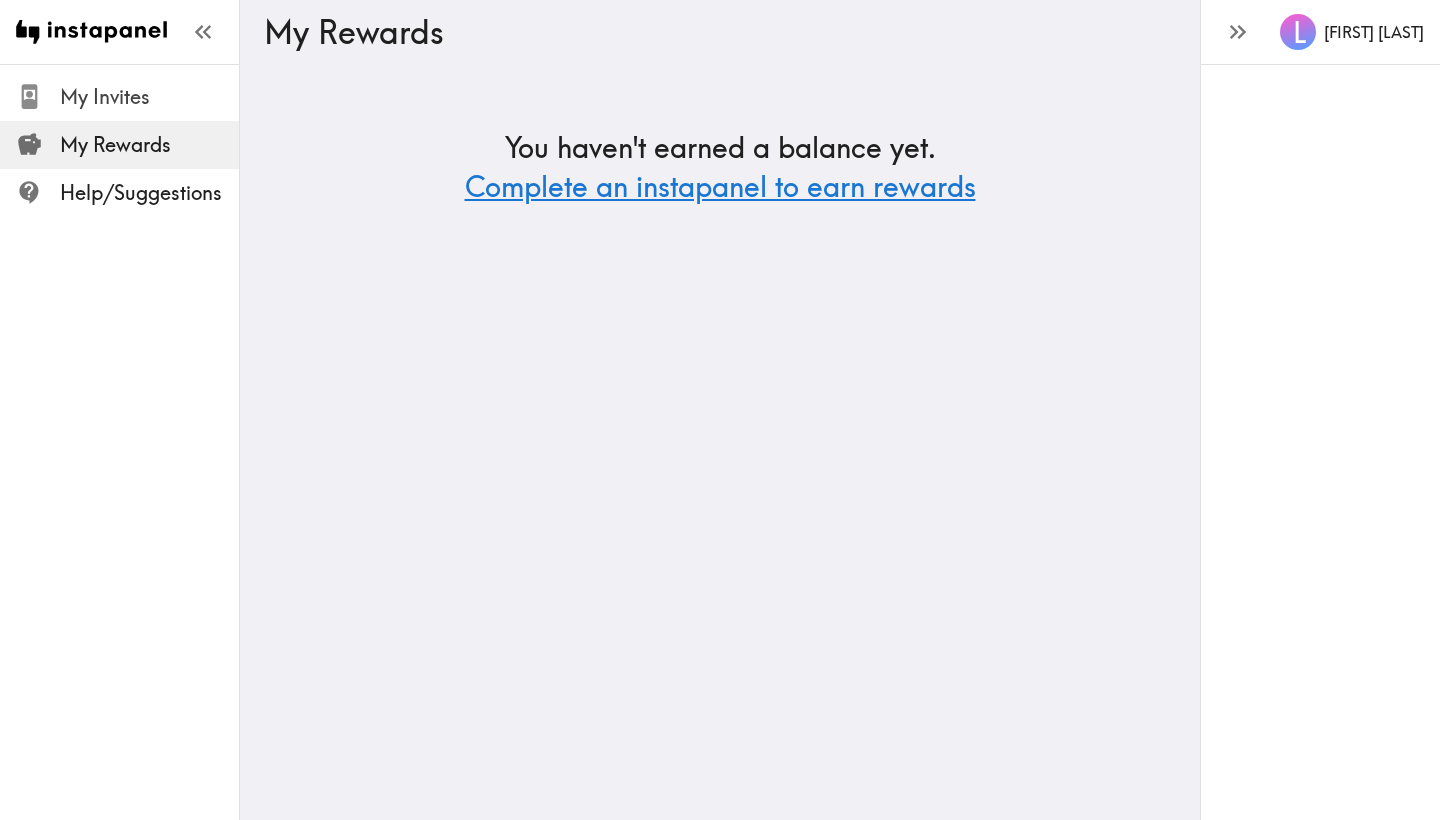 click on "My Invites" at bounding box center [149, 97] 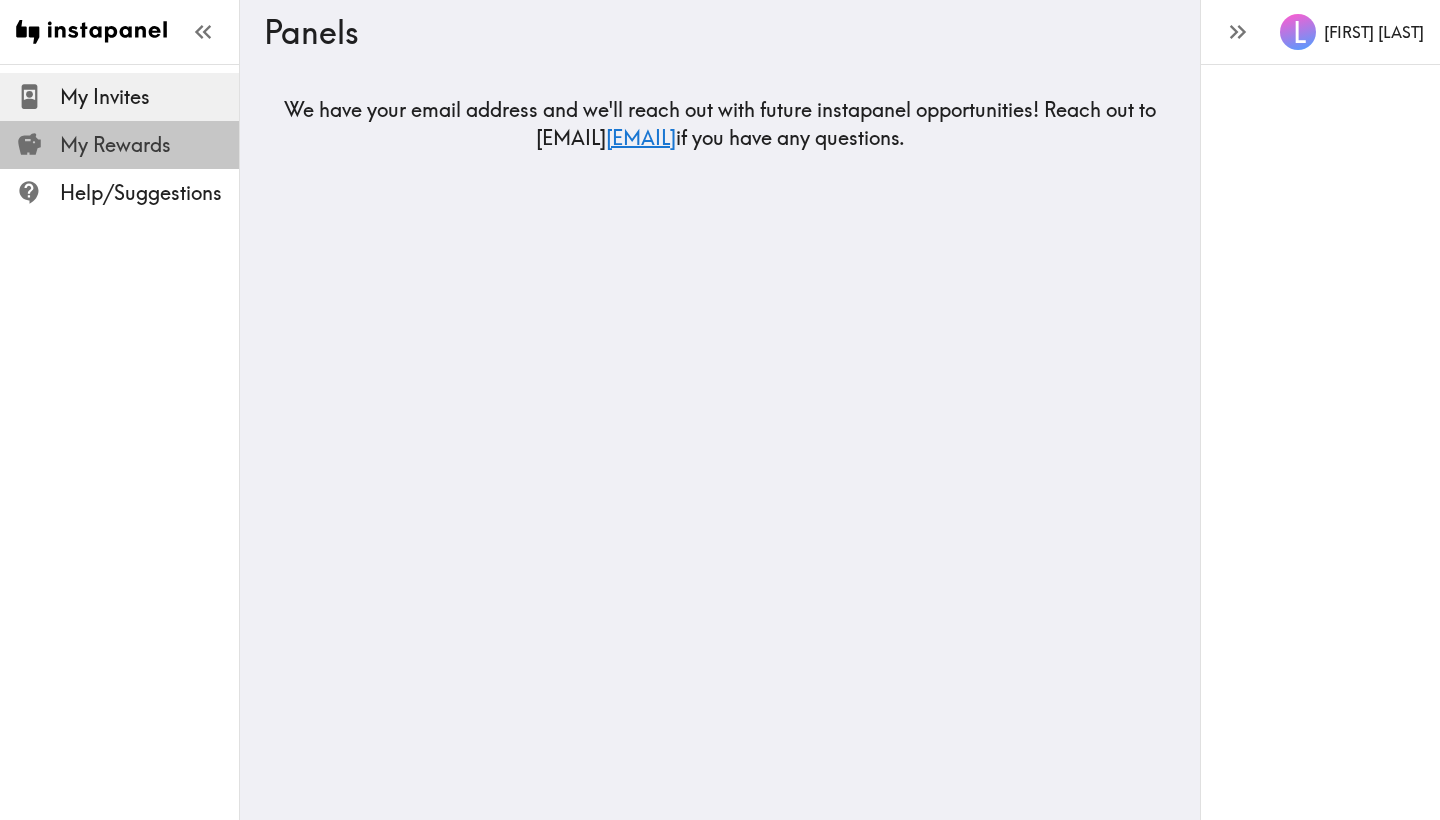 click on "My Rewards" at bounding box center [149, 145] 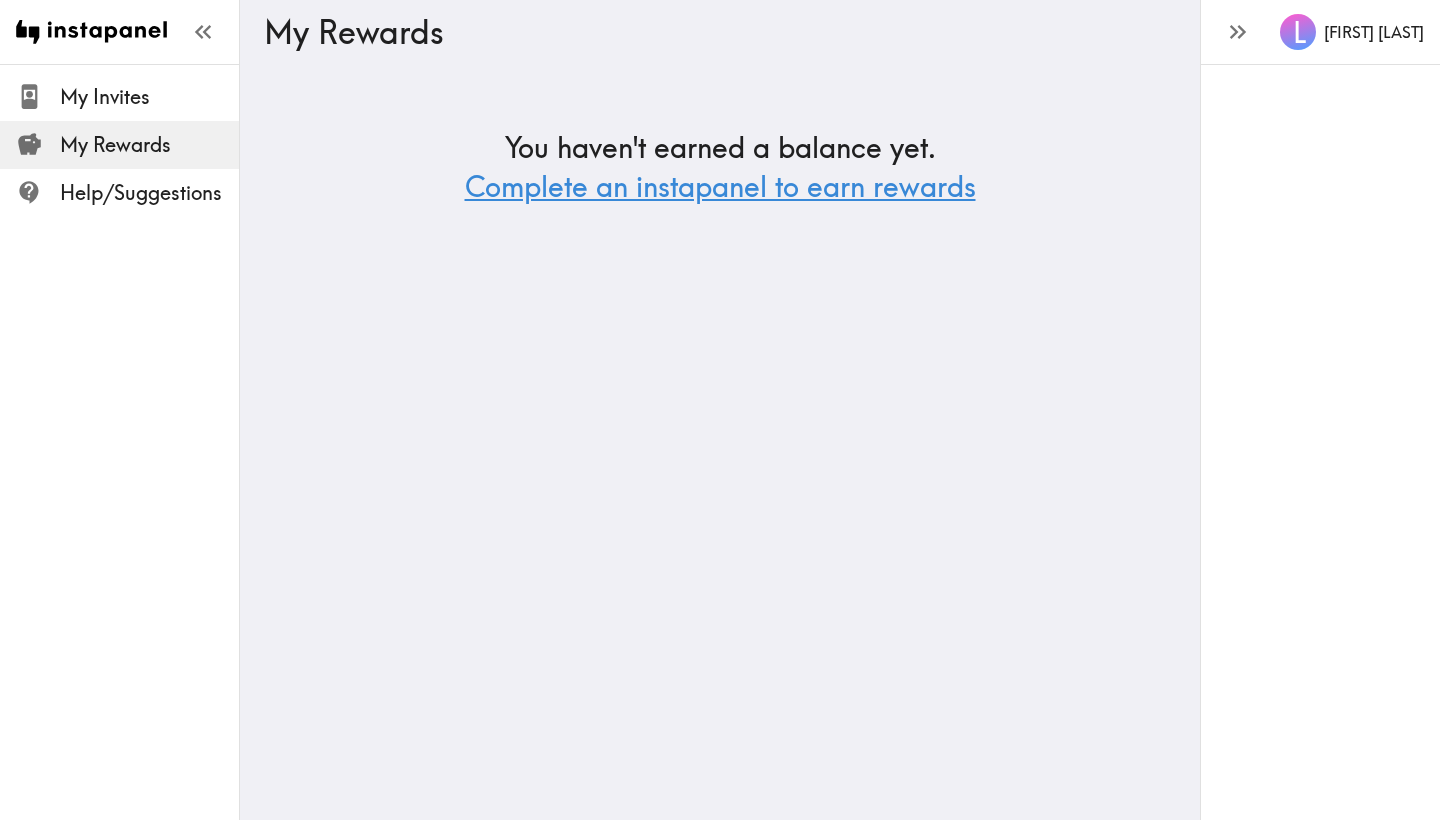 click on "Complete an instapanel to earn rewards" at bounding box center (720, 186) 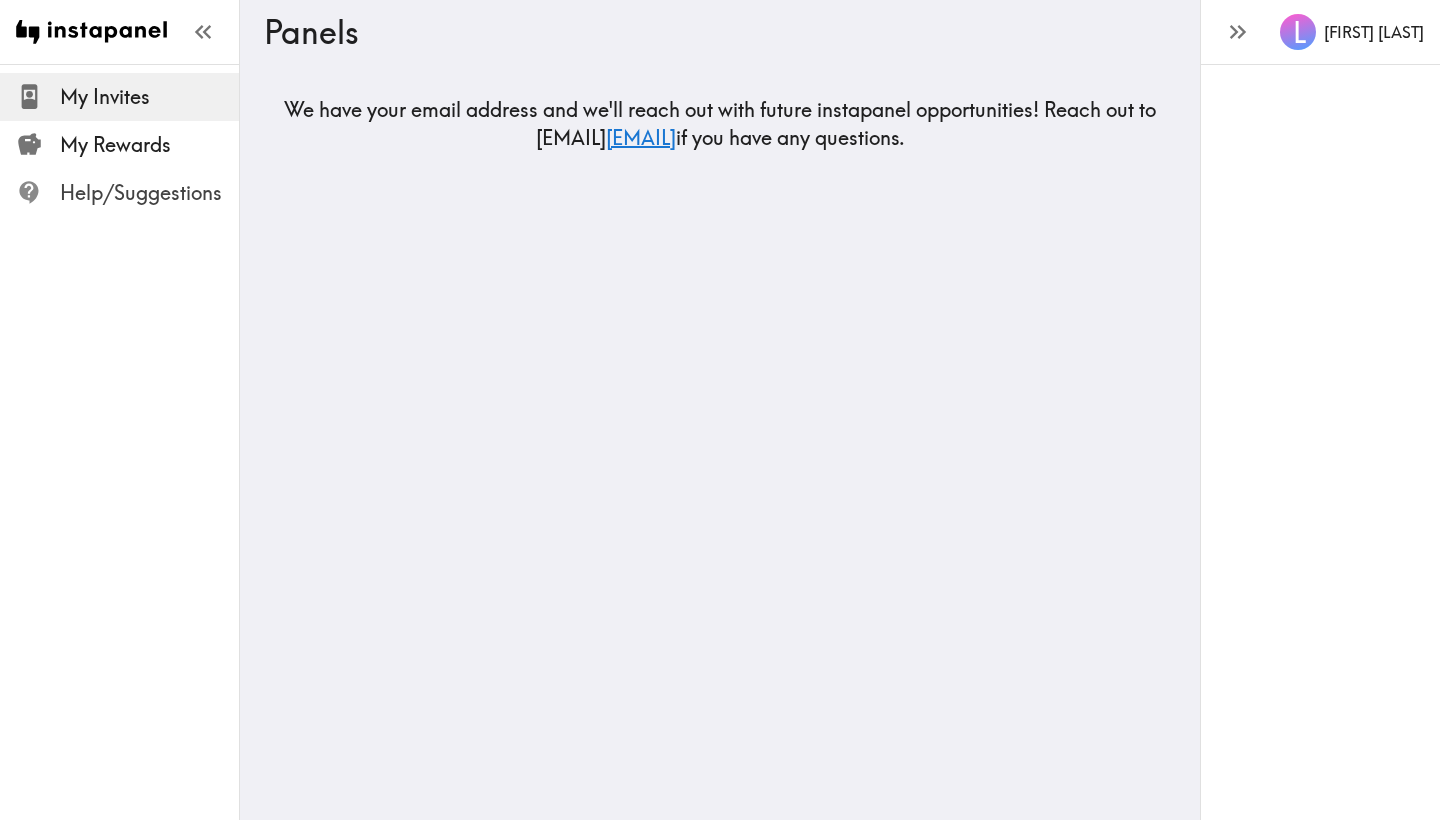 click on "Help/Suggestions" at bounding box center [149, 193] 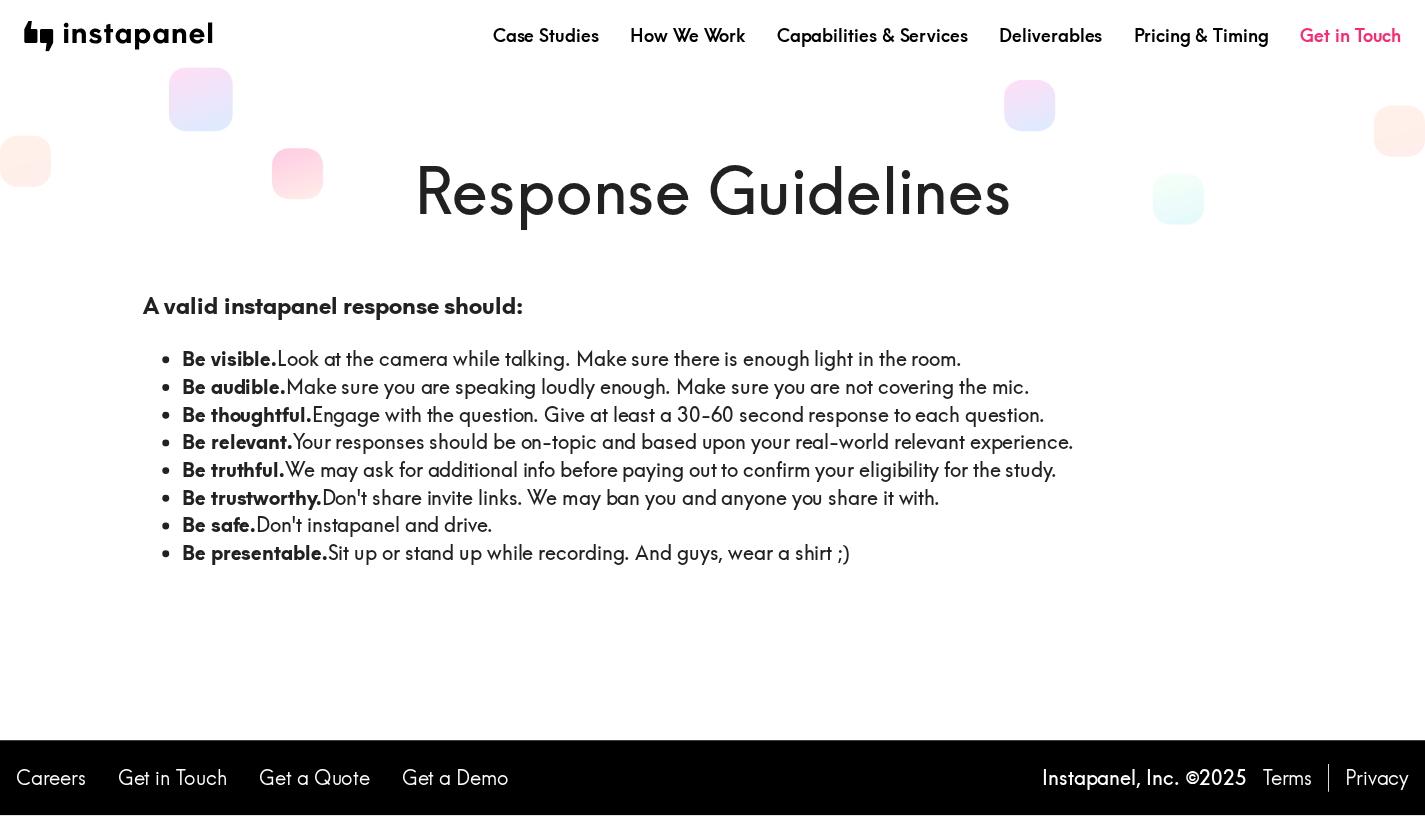 scroll, scrollTop: 0, scrollLeft: 0, axis: both 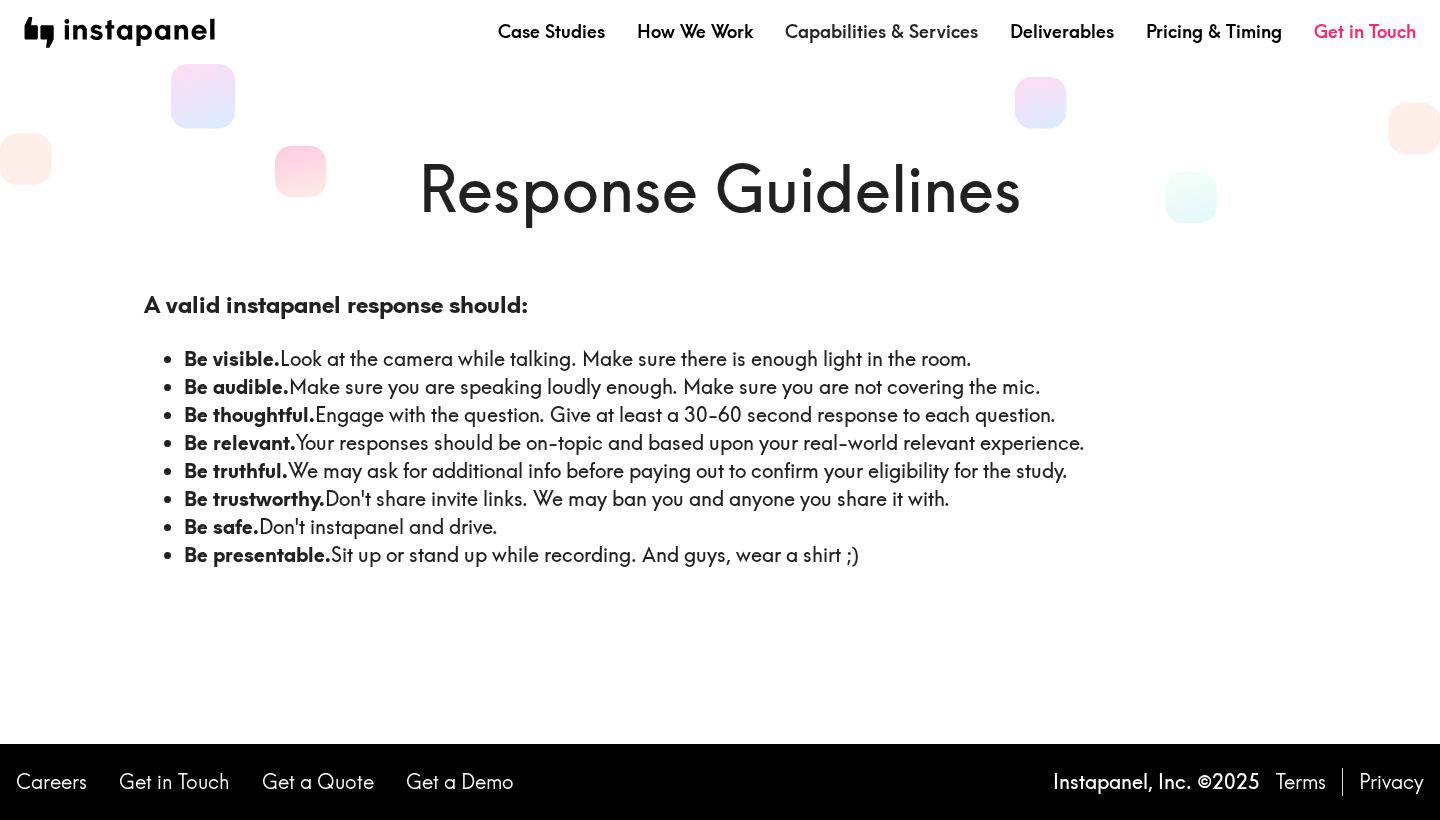 click on "Capabilities & Services" at bounding box center (881, 31) 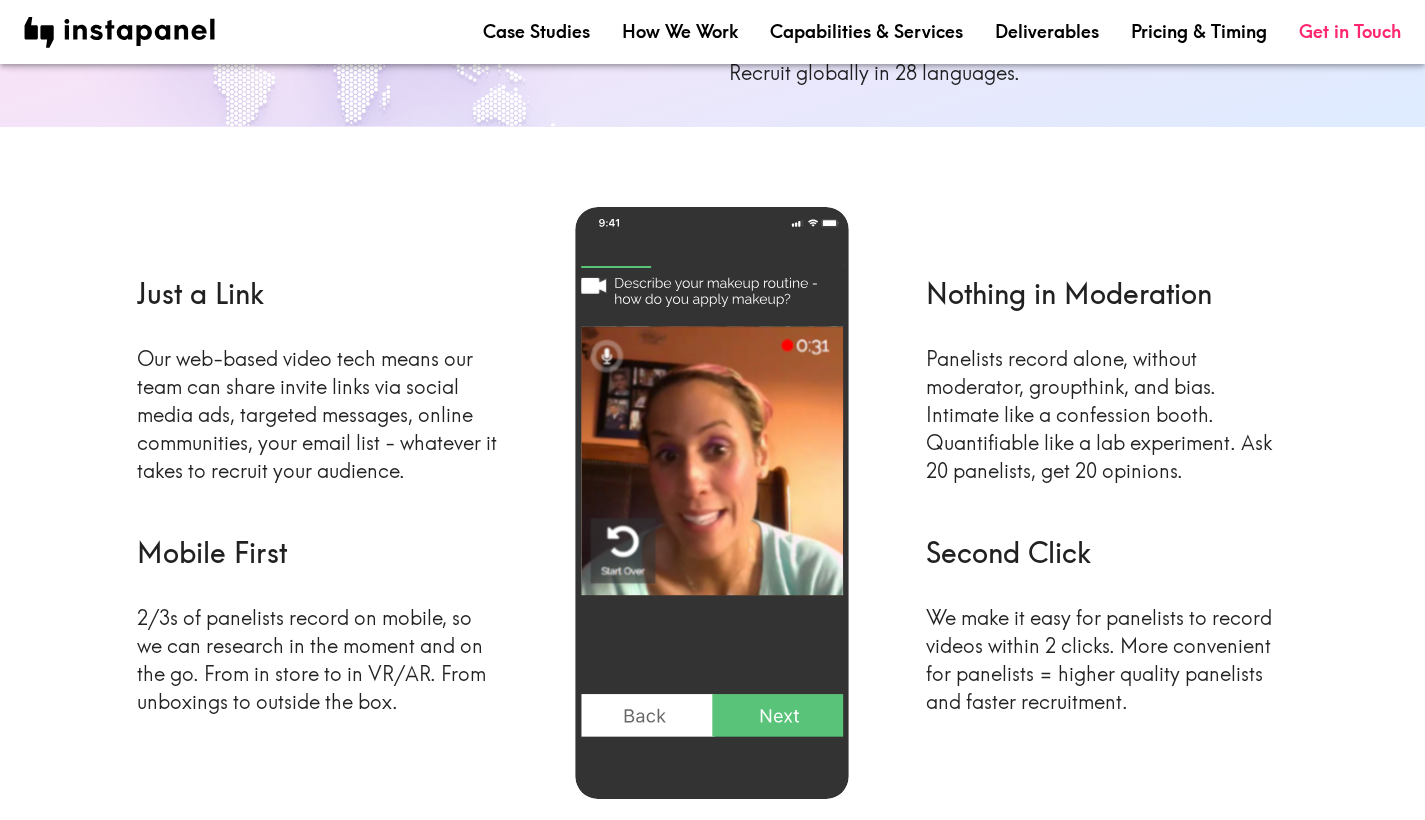scroll, scrollTop: 899, scrollLeft: 0, axis: vertical 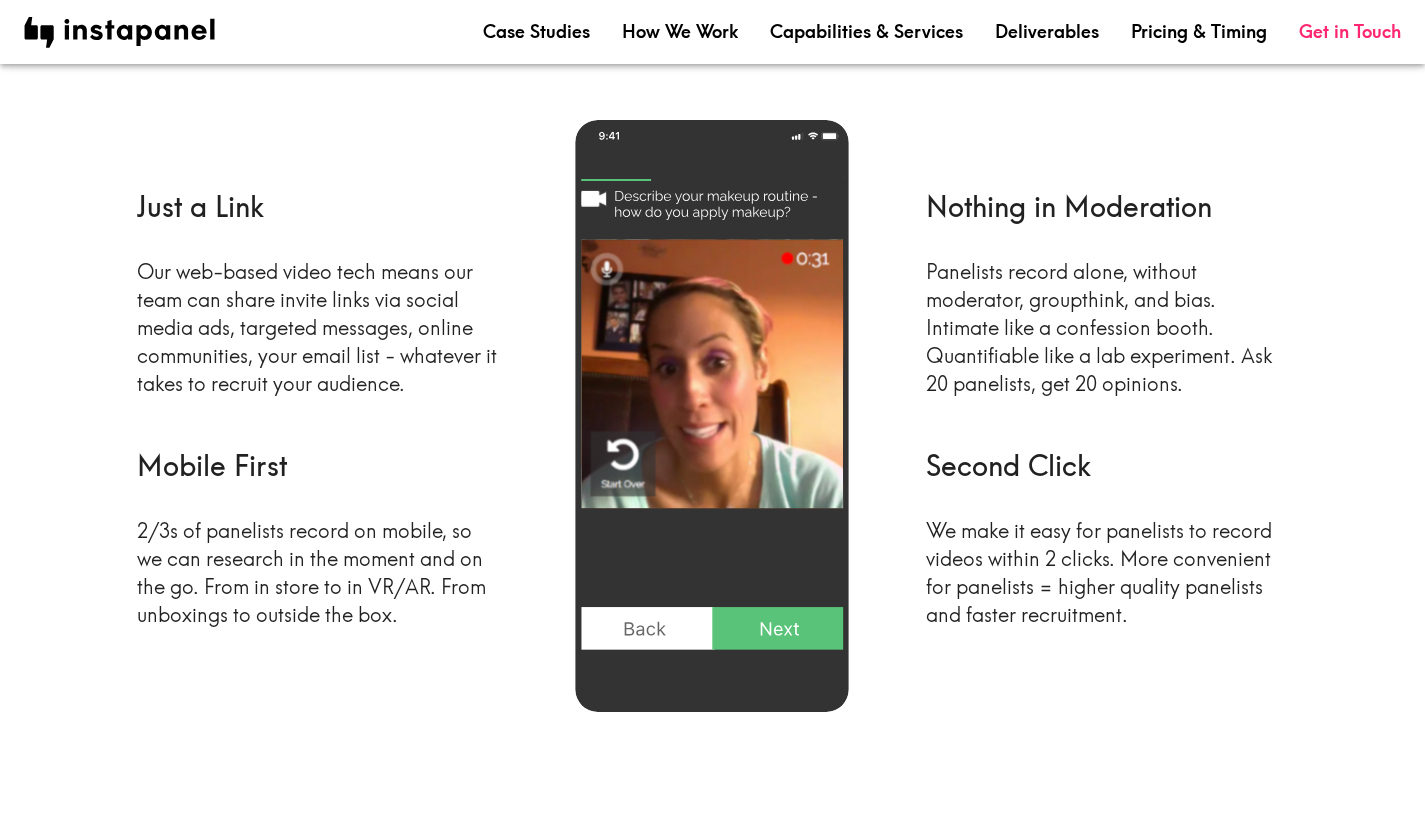 click on "Case Studies How We Work Capabilities & Services Deliverables Pricing & Timing Get in Touch" at bounding box center (712, 32) 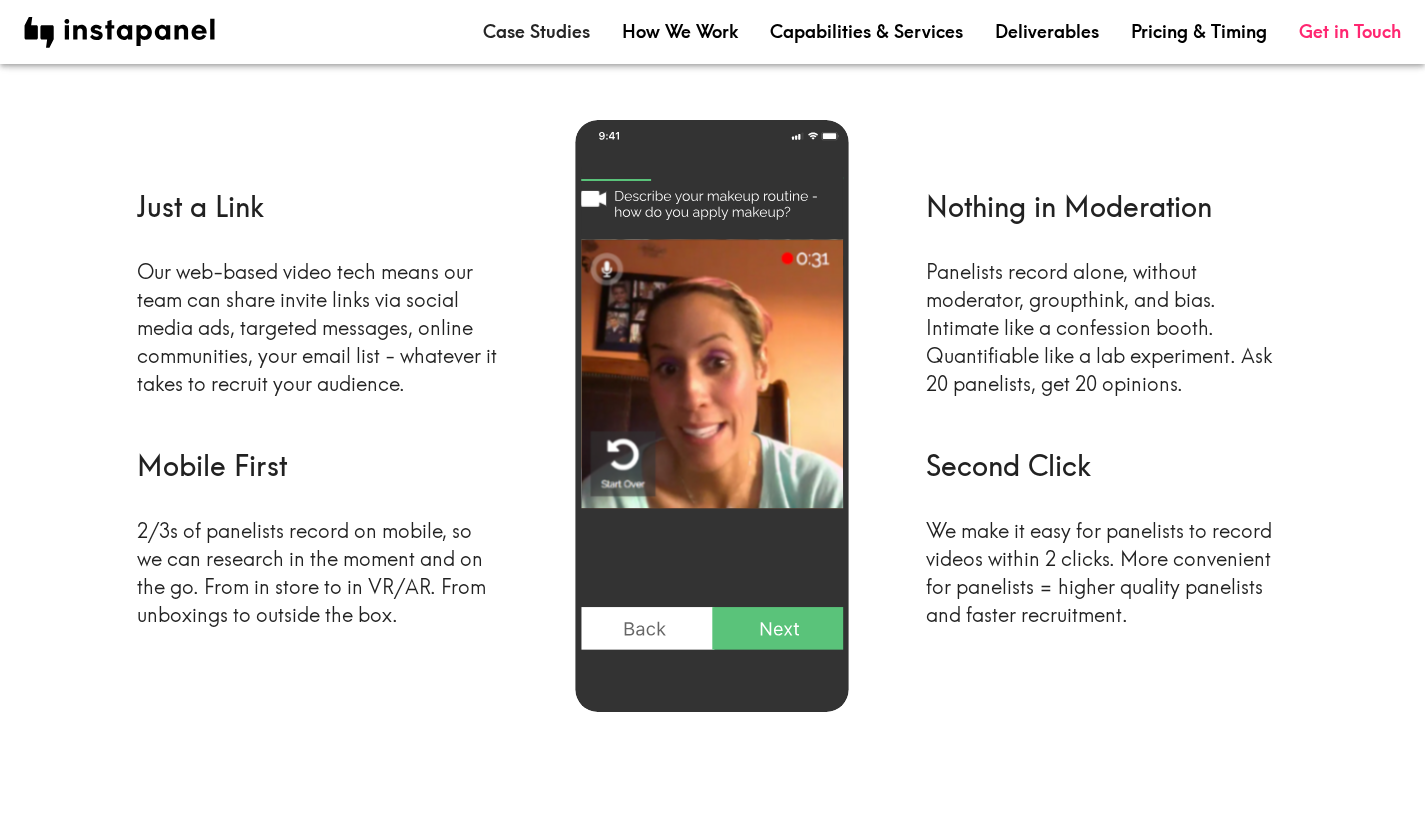 click on "Case Studies" at bounding box center (536, 31) 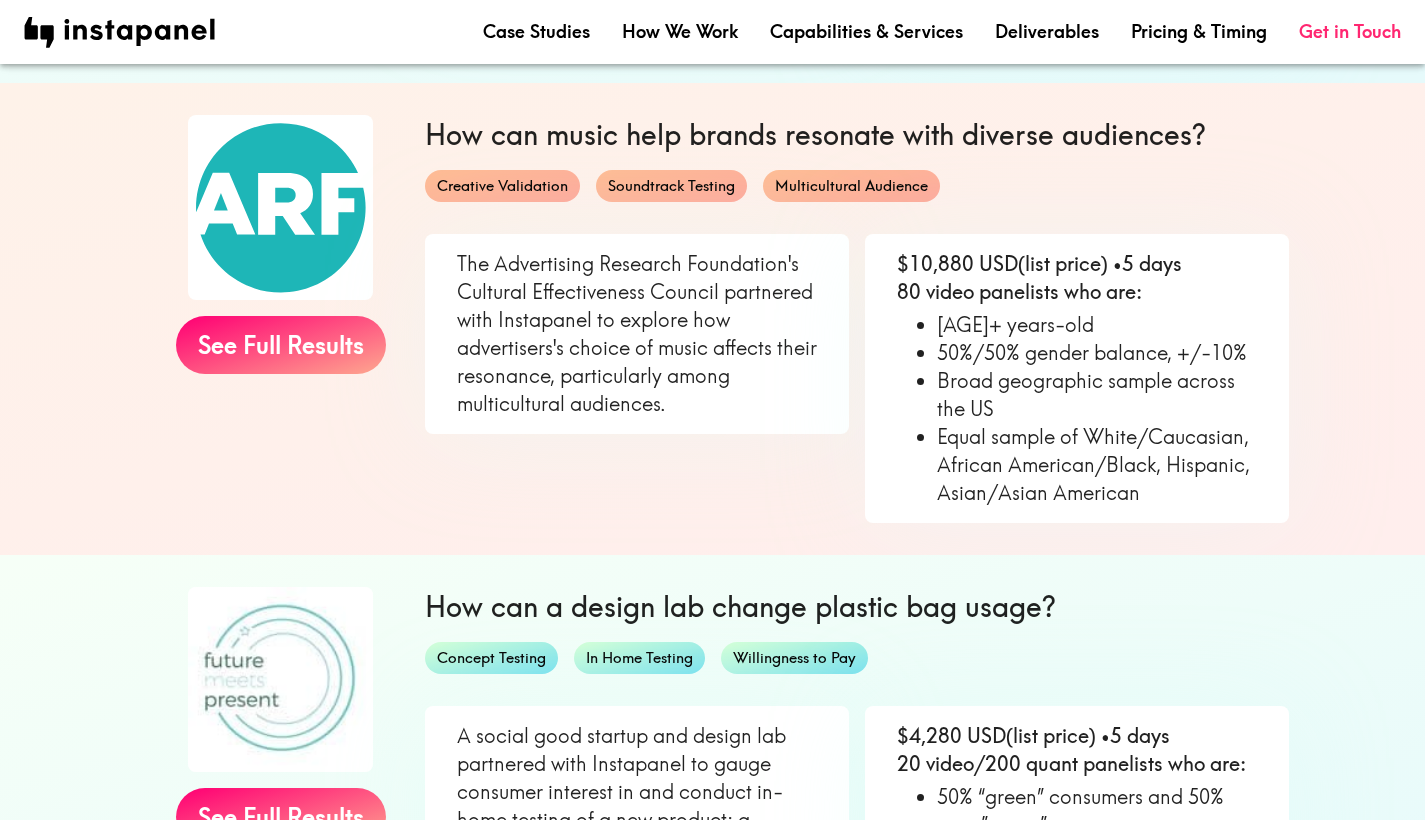 scroll, scrollTop: 1126, scrollLeft: 0, axis: vertical 